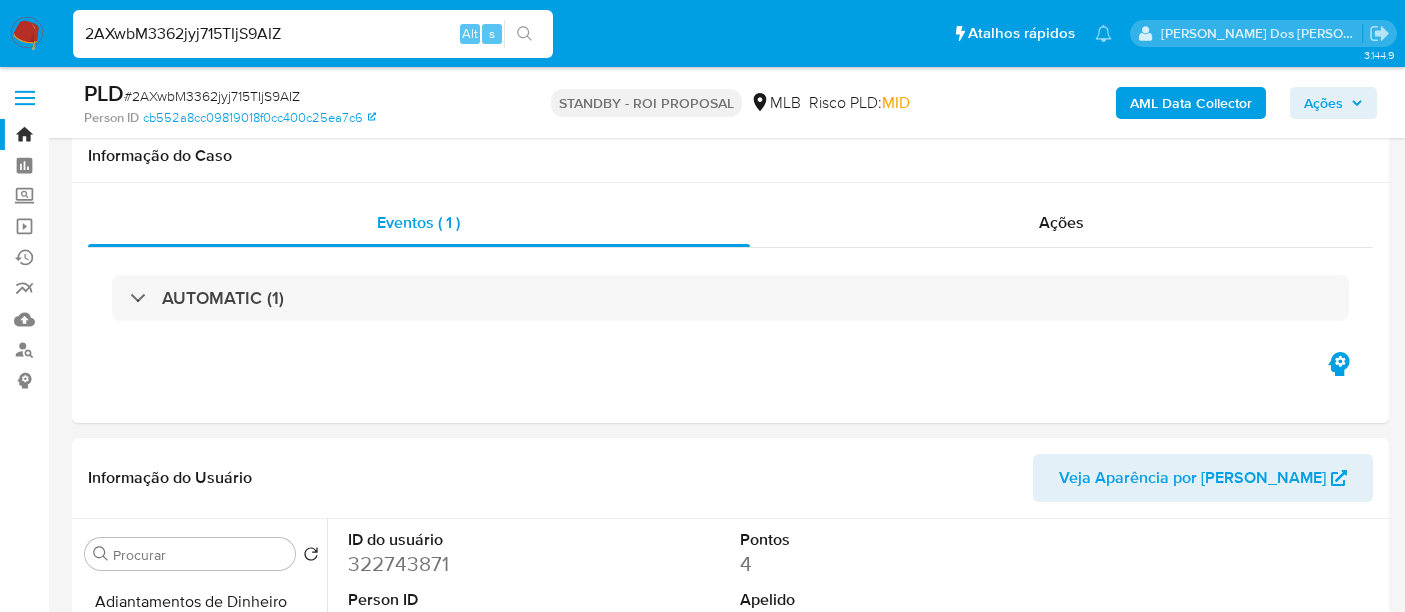 select on "10" 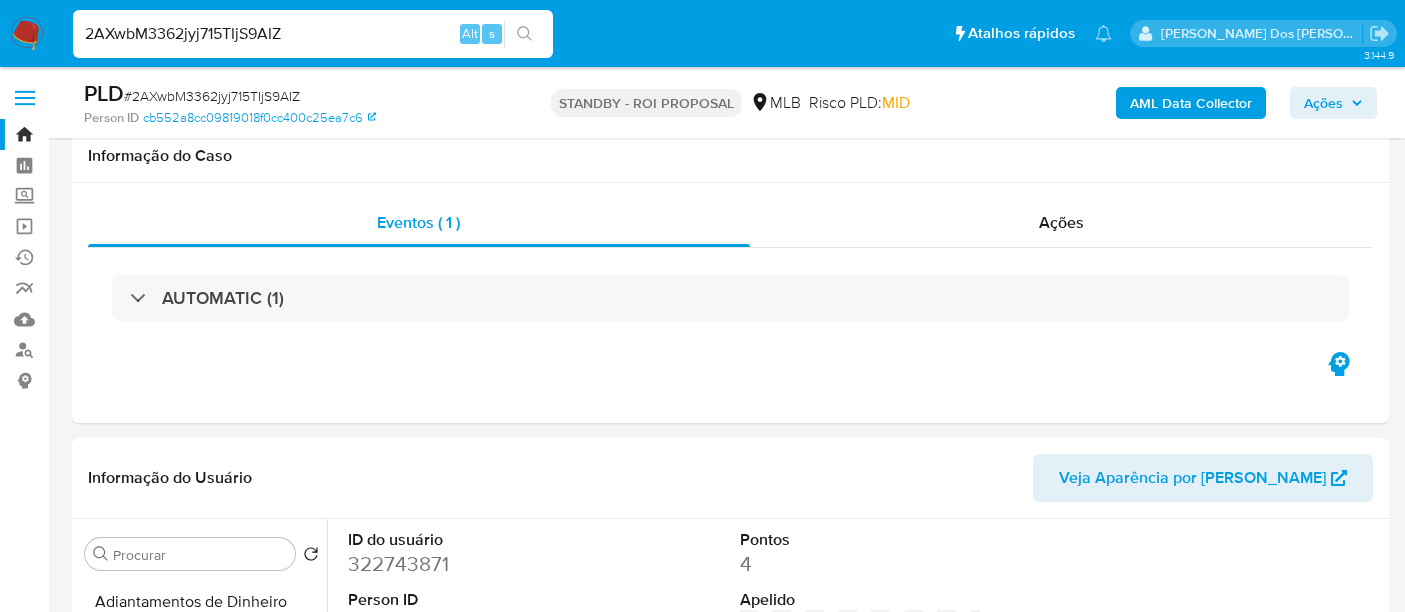 scroll, scrollTop: 666, scrollLeft: 0, axis: vertical 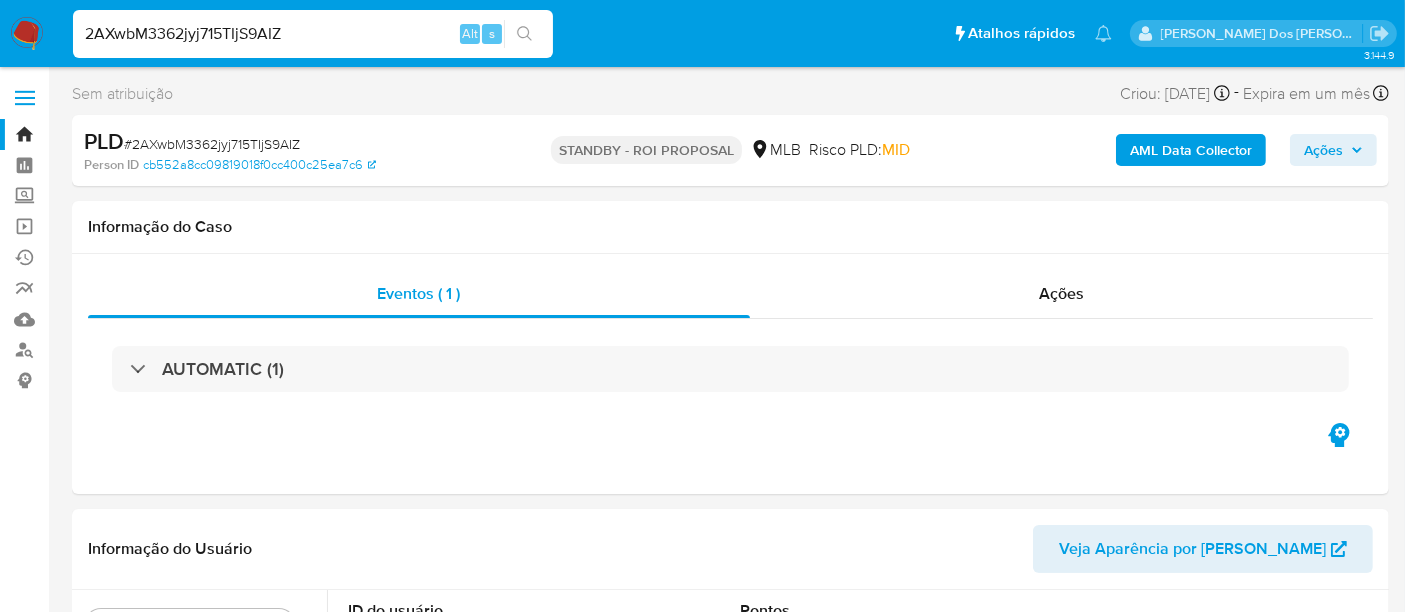 click on "2AXwbM3362jyj715TIjS9AIZ" at bounding box center [313, 34] 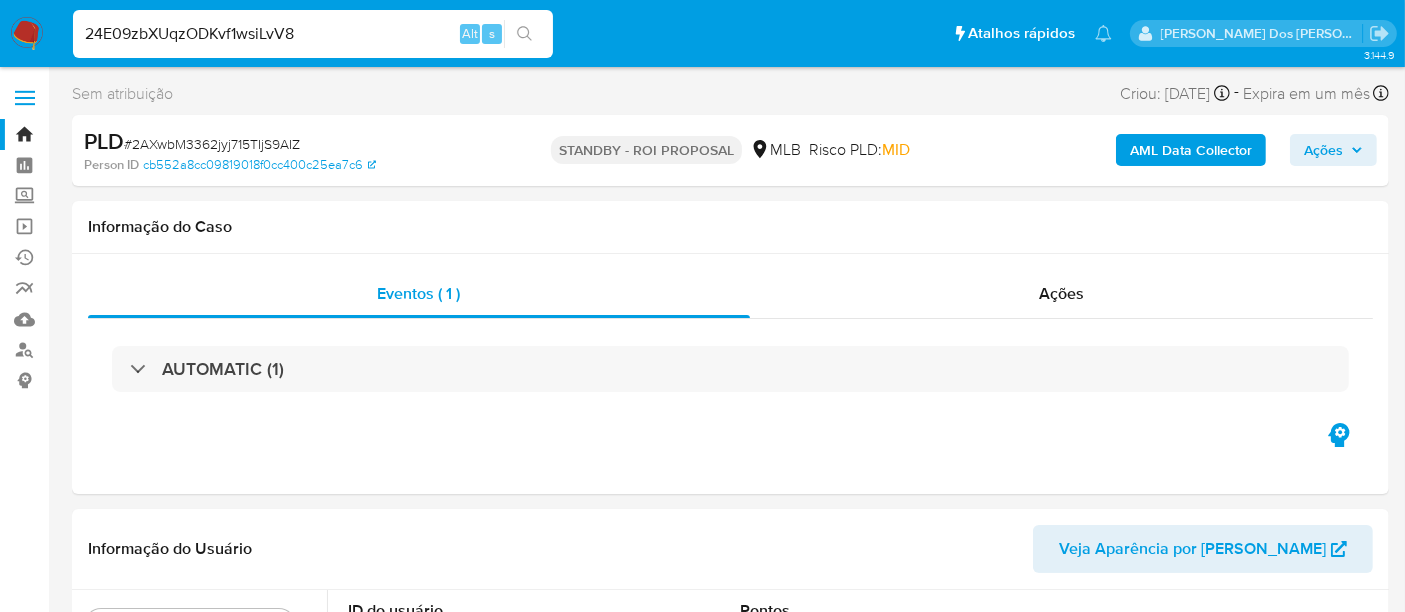 type on "24E09zbXUqzODKvf1wsiLvV8" 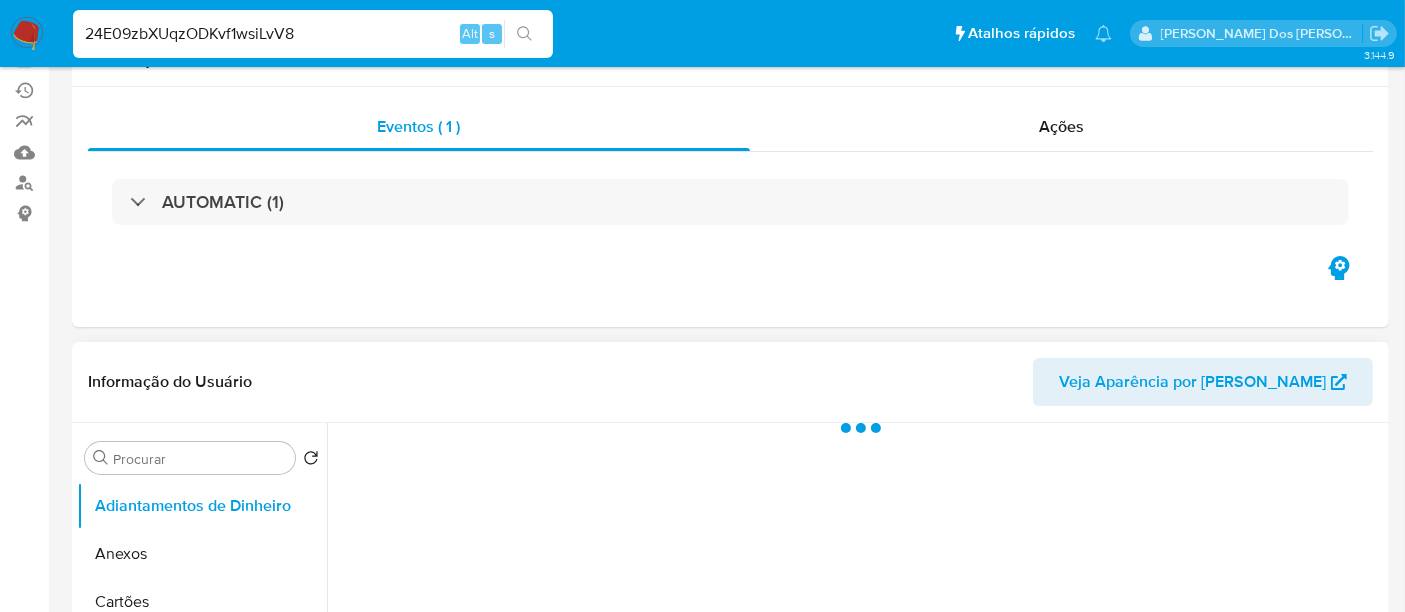 scroll, scrollTop: 333, scrollLeft: 0, axis: vertical 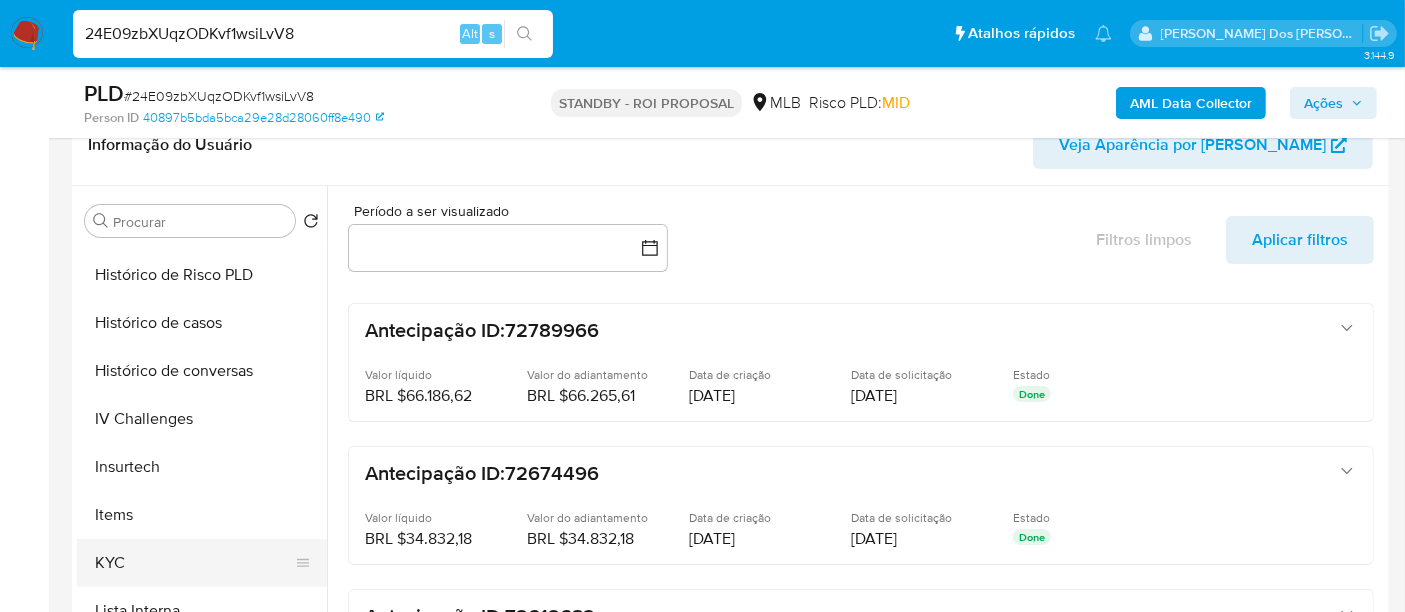 select on "10" 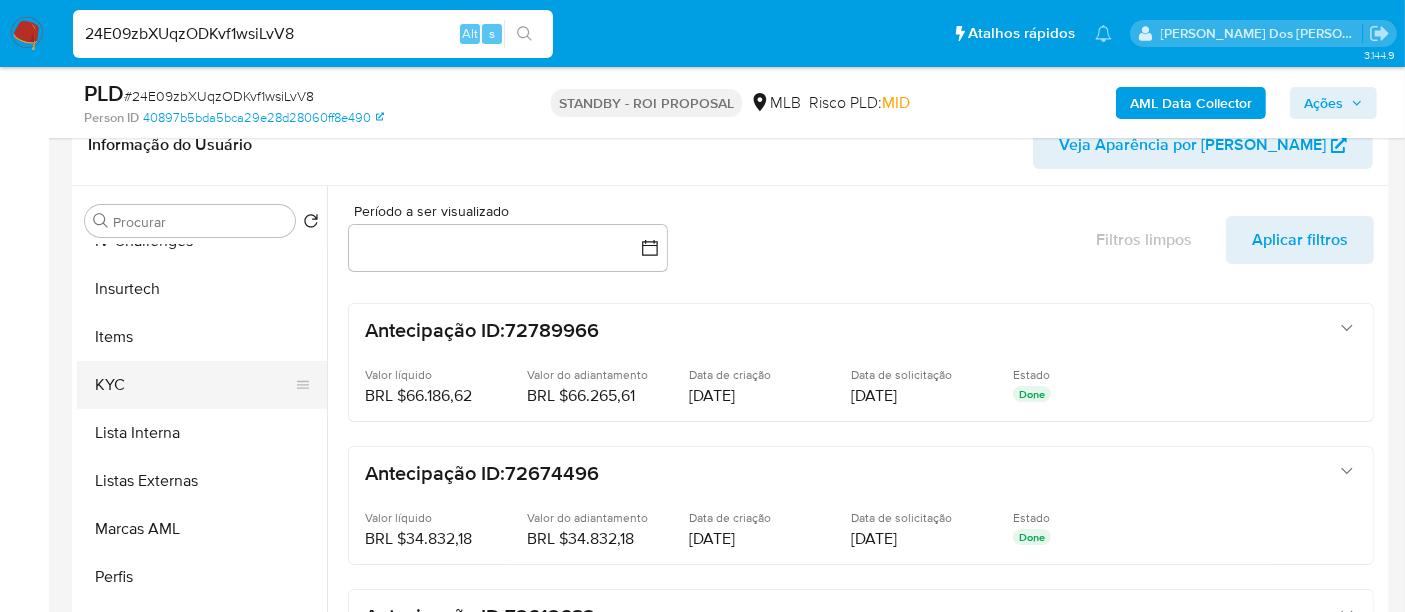 click on "KYC" at bounding box center (194, 385) 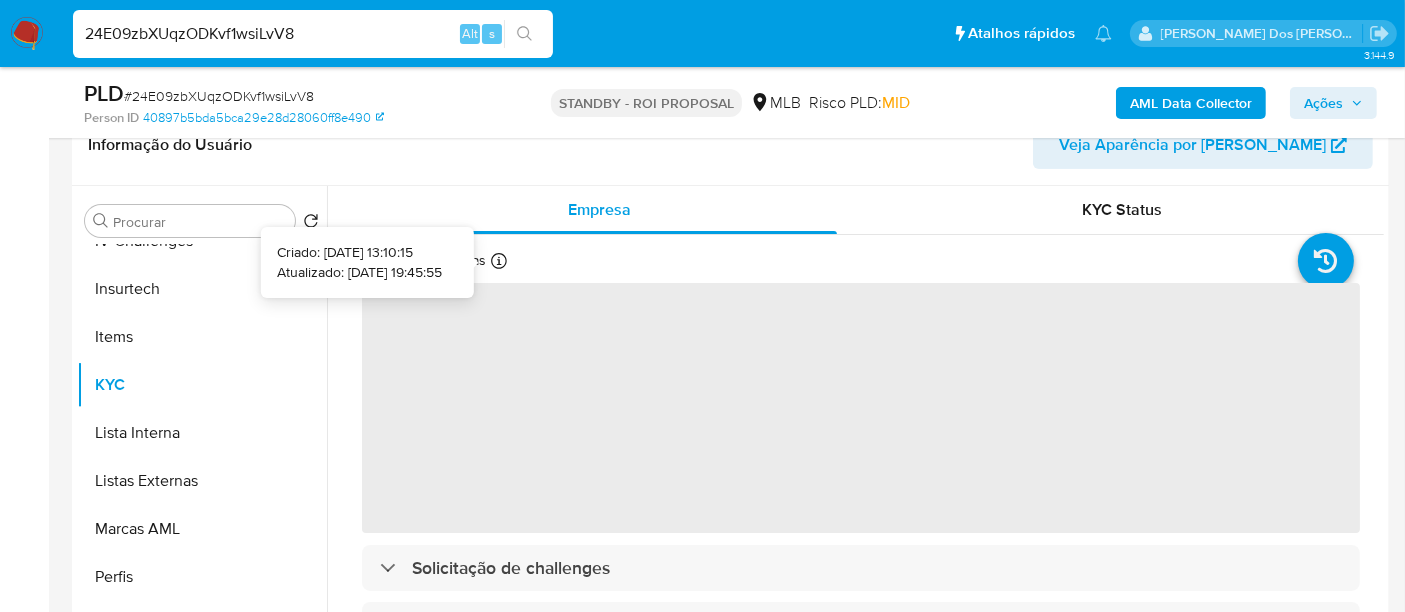type 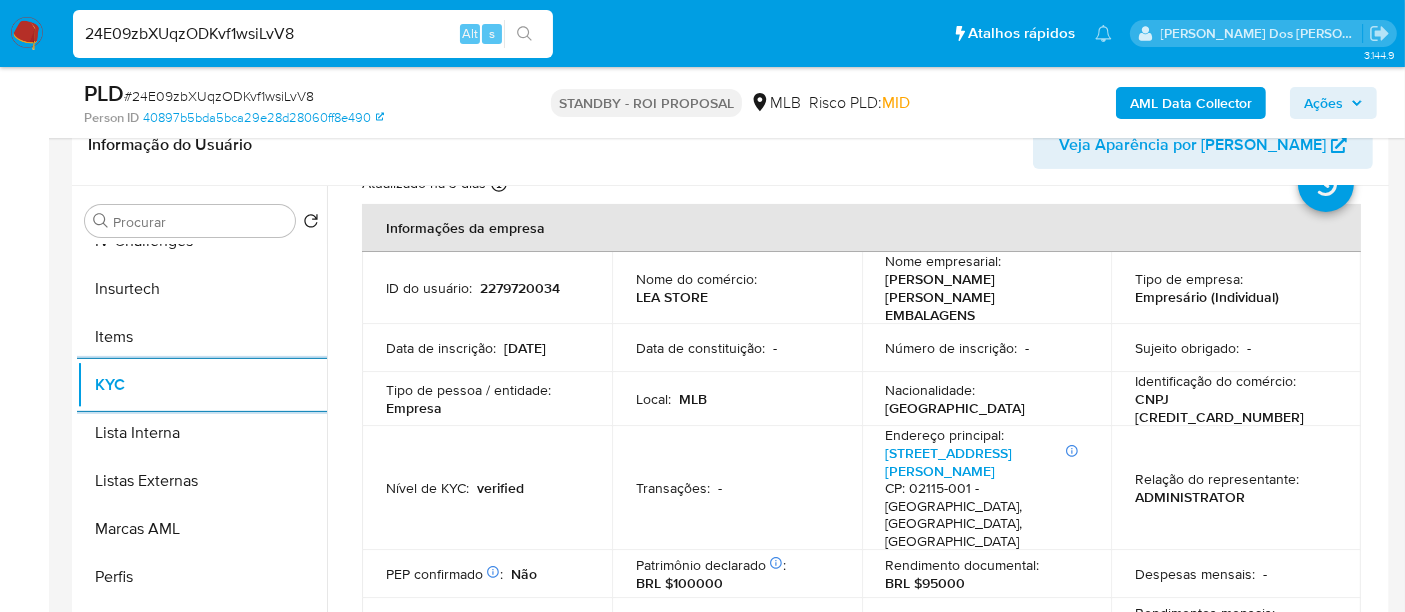scroll, scrollTop: 111, scrollLeft: 0, axis: vertical 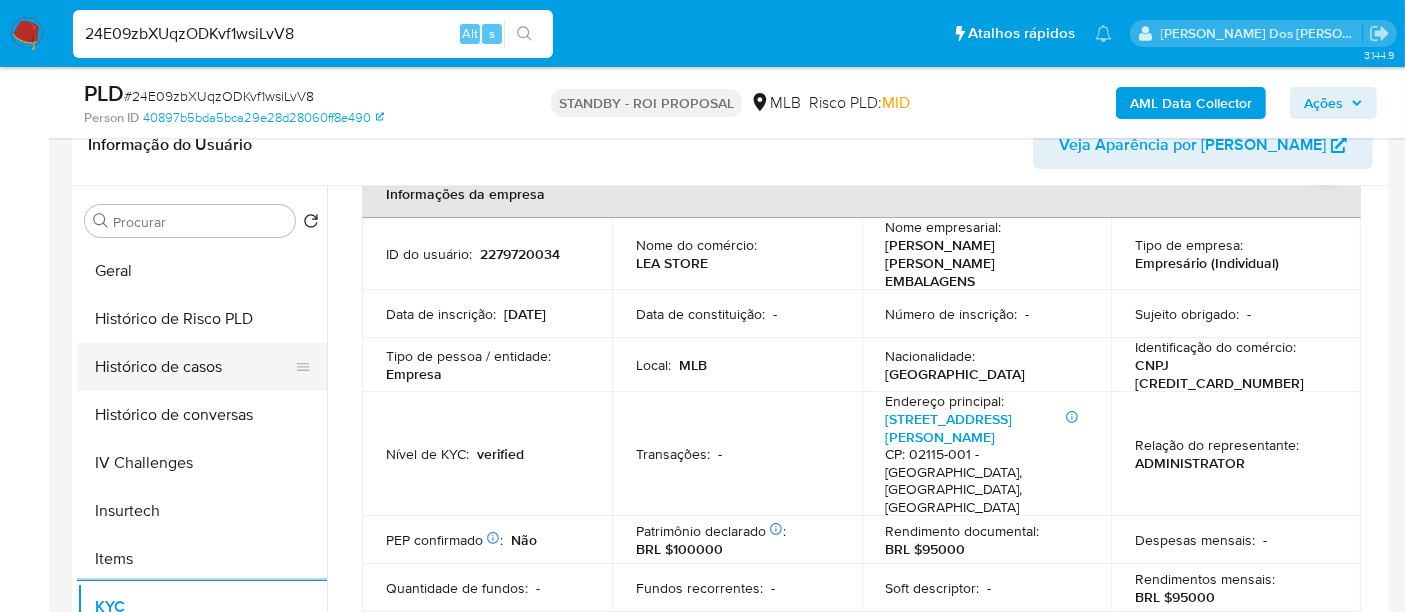 click on "Histórico de casos" at bounding box center (194, 367) 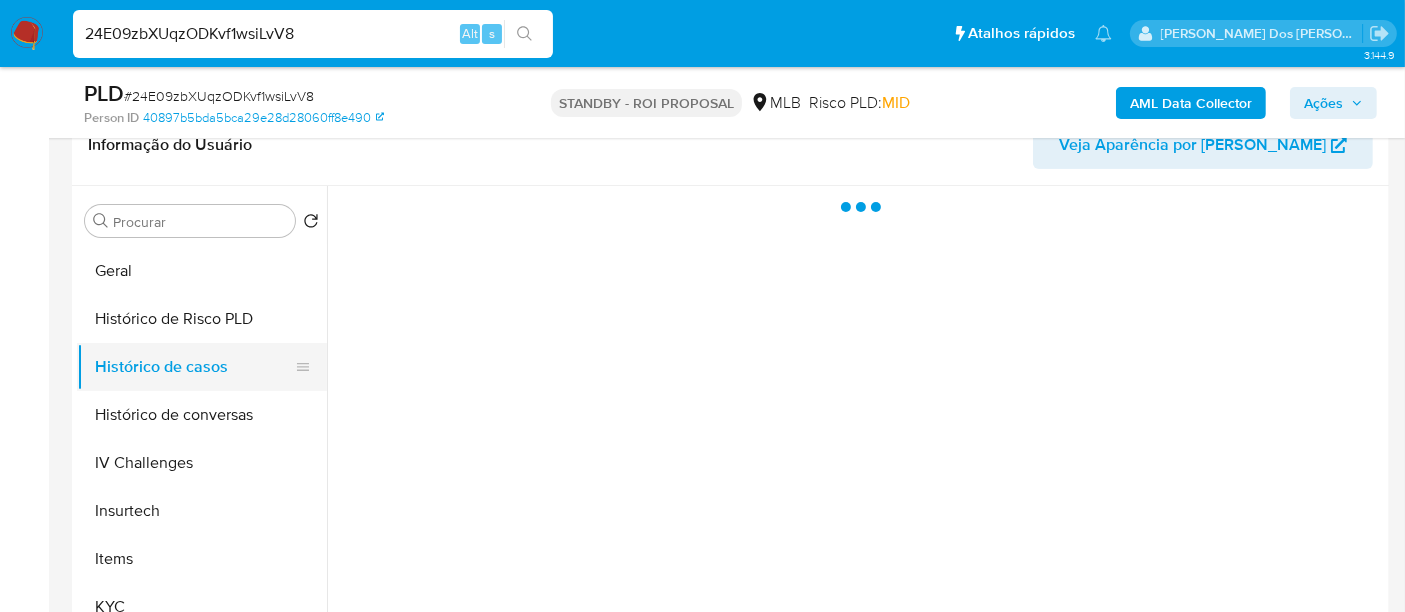 scroll, scrollTop: 0, scrollLeft: 0, axis: both 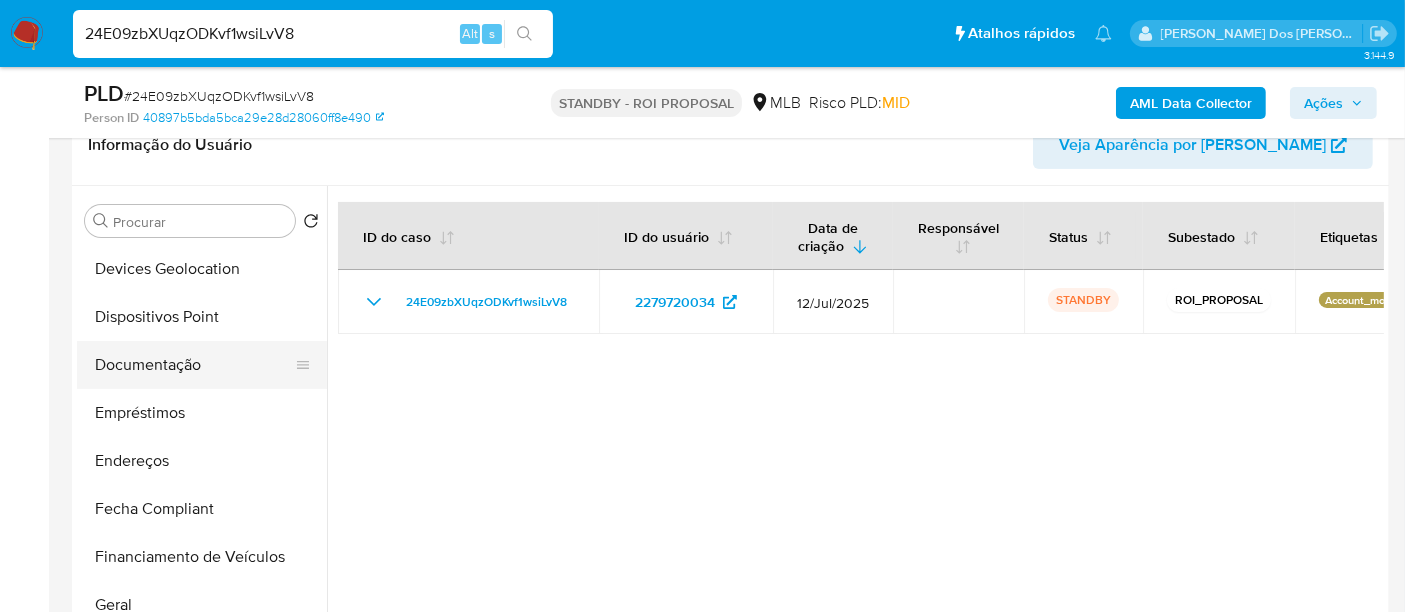 click on "Documentação" at bounding box center [194, 365] 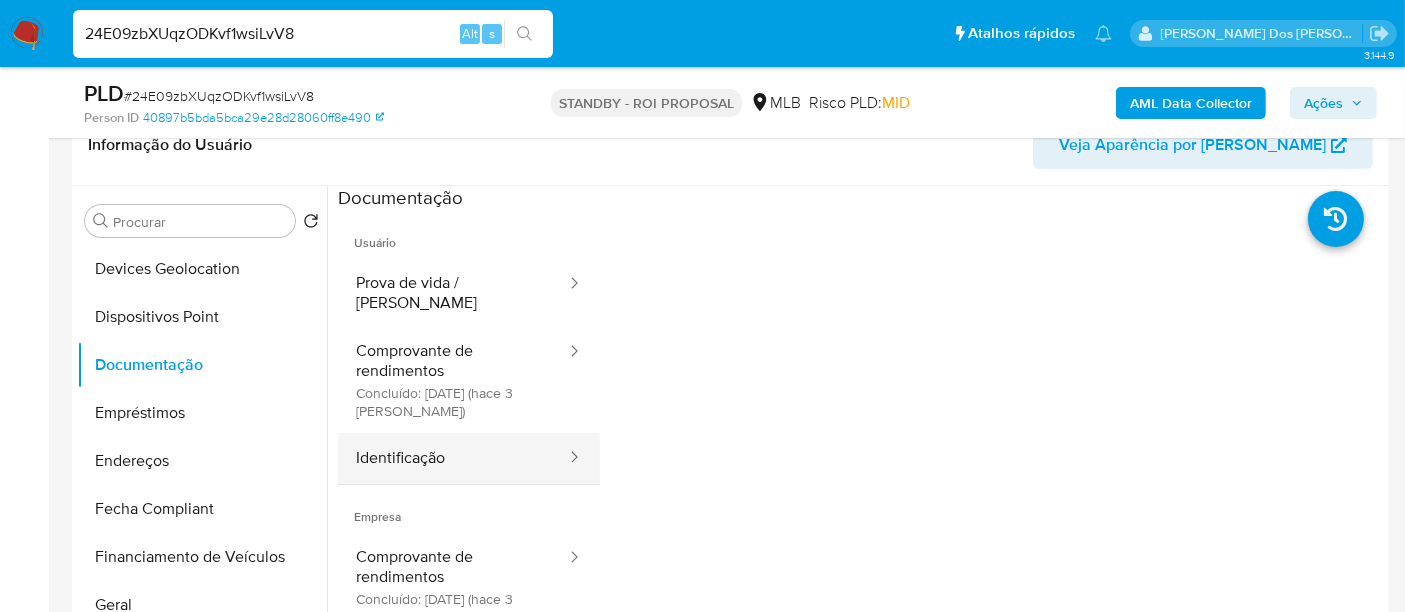 click on "Identificação" at bounding box center [453, 458] 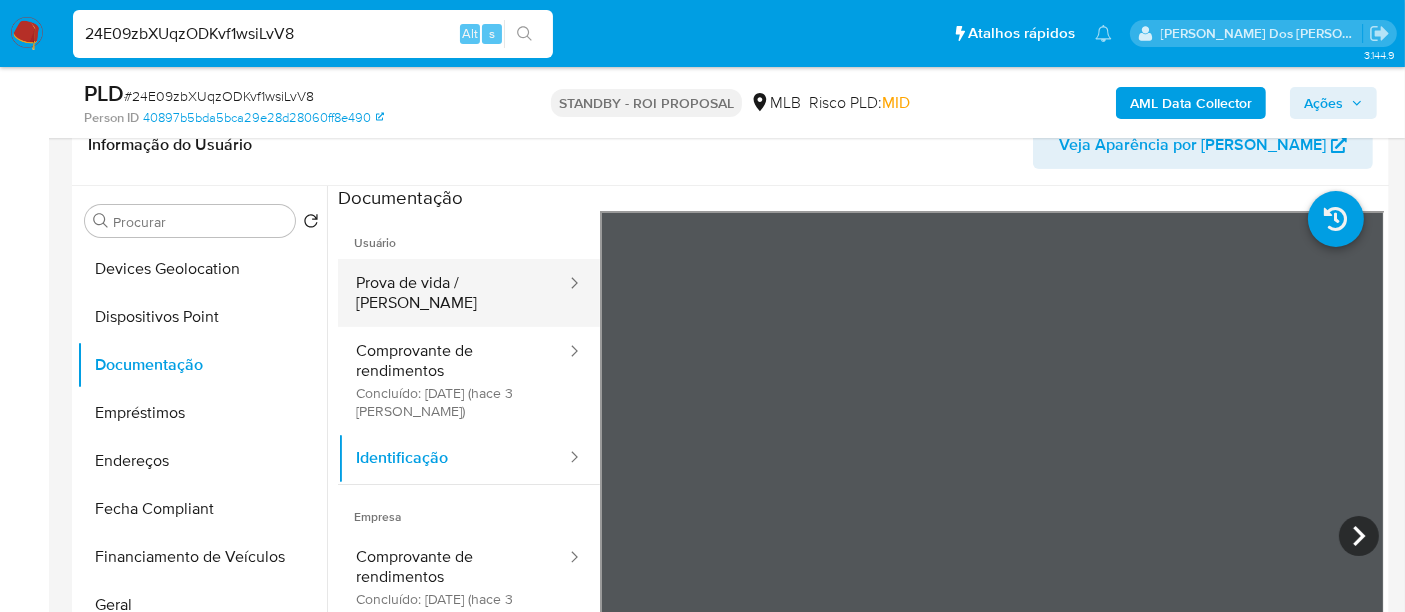 click on "Prova de vida / Selfie" at bounding box center [453, 293] 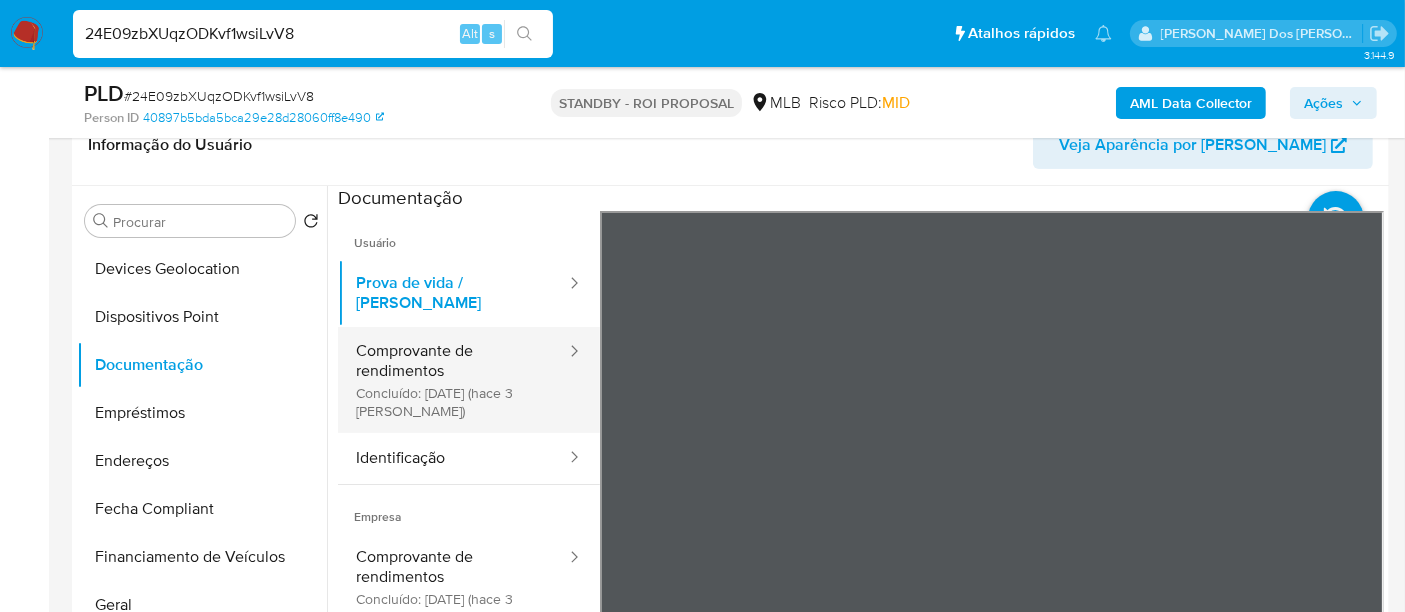 click on "Comprovante de rendimentos Concluído: 22/07/2025 (hace 3 días)" at bounding box center (453, 380) 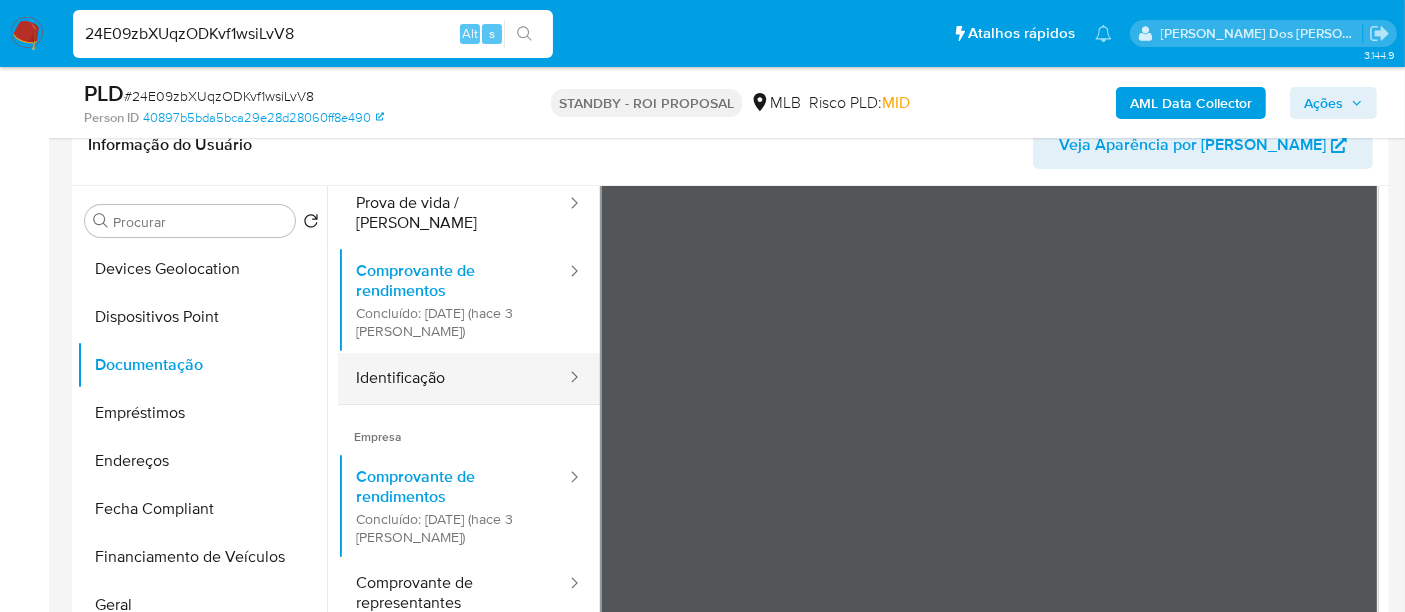 scroll, scrollTop: 111, scrollLeft: 0, axis: vertical 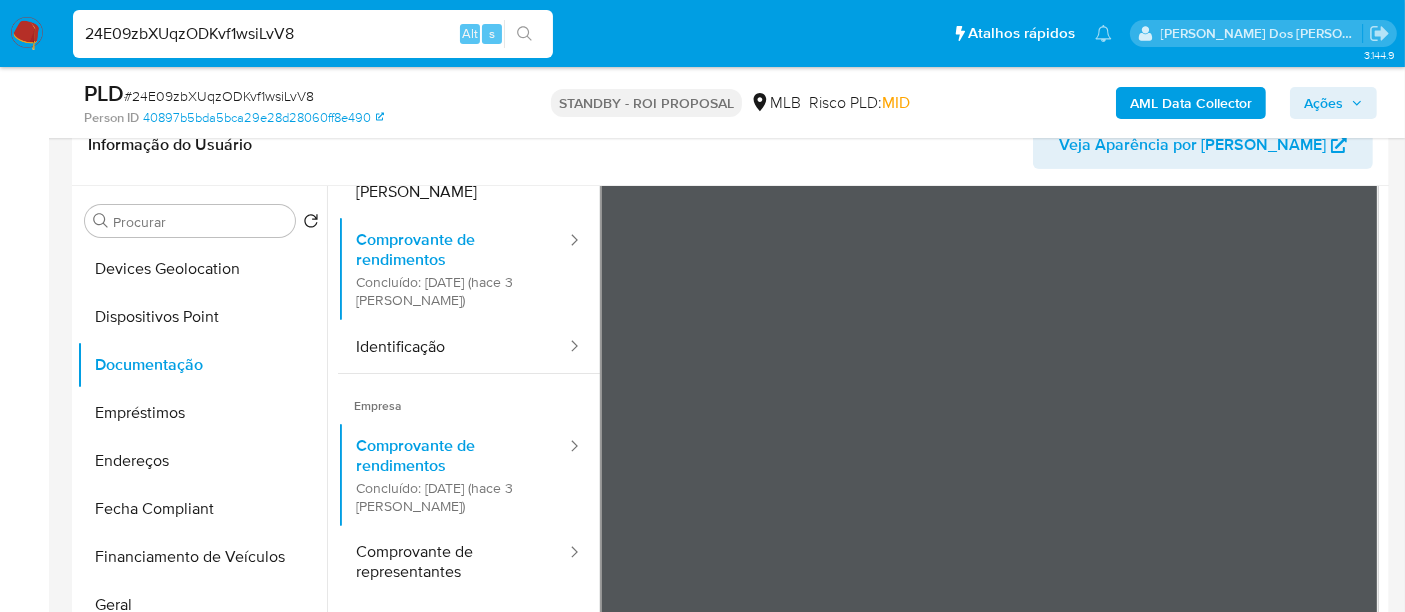type 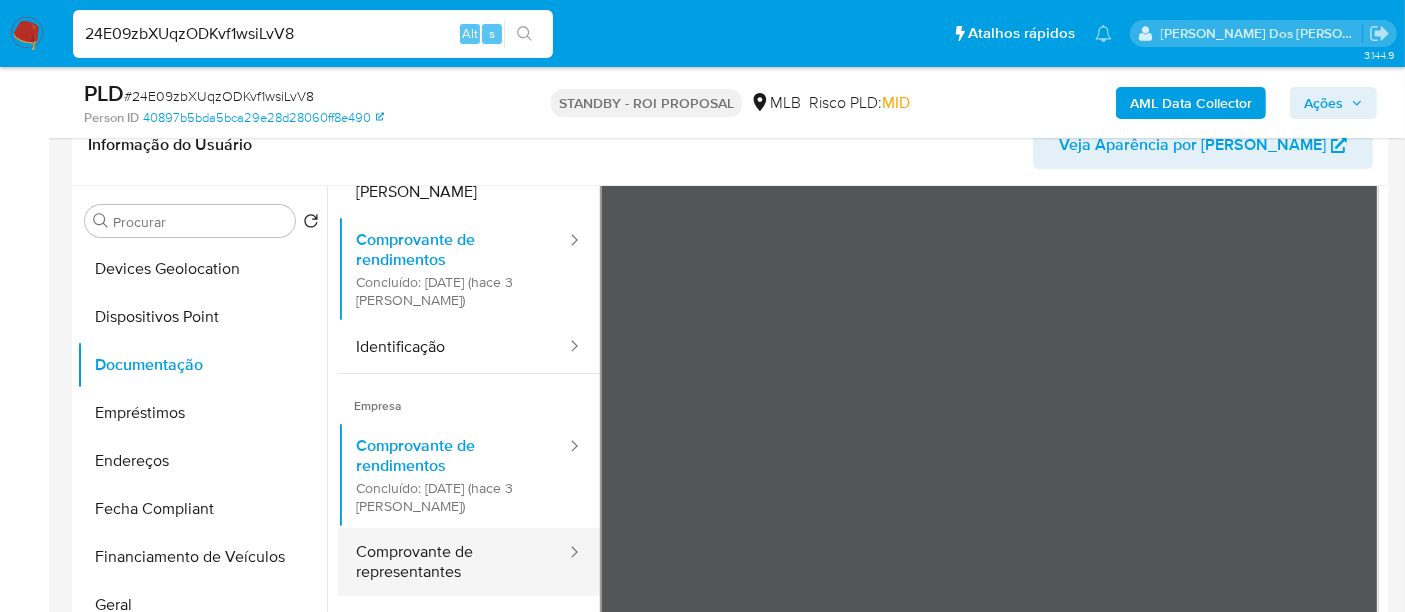 click on "Comprovante de representantes" at bounding box center (453, 562) 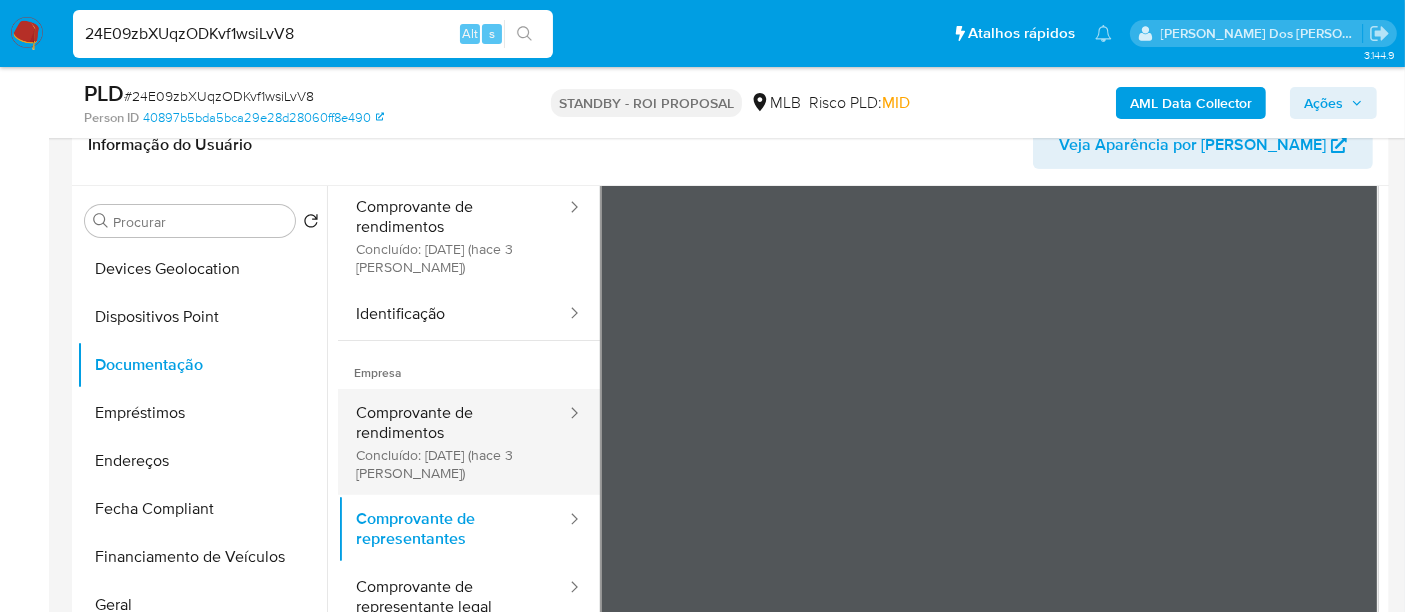 scroll, scrollTop: 174, scrollLeft: 0, axis: vertical 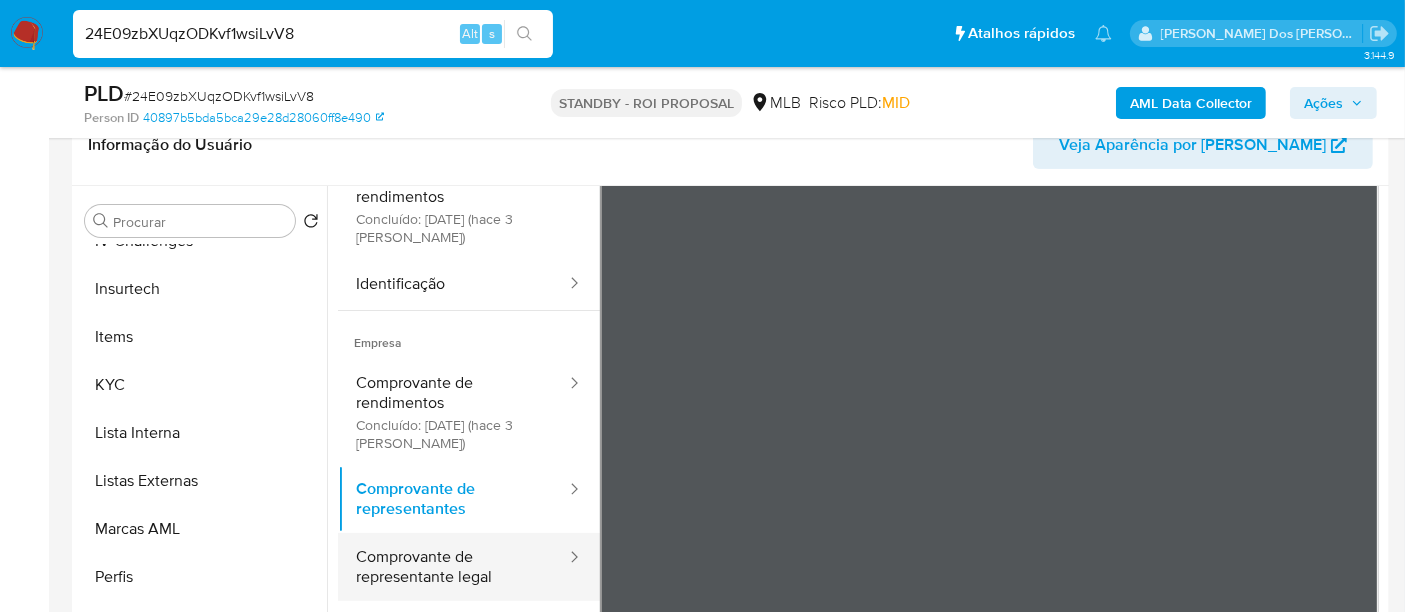 click on "Comprovante de representante legal" at bounding box center (453, 567) 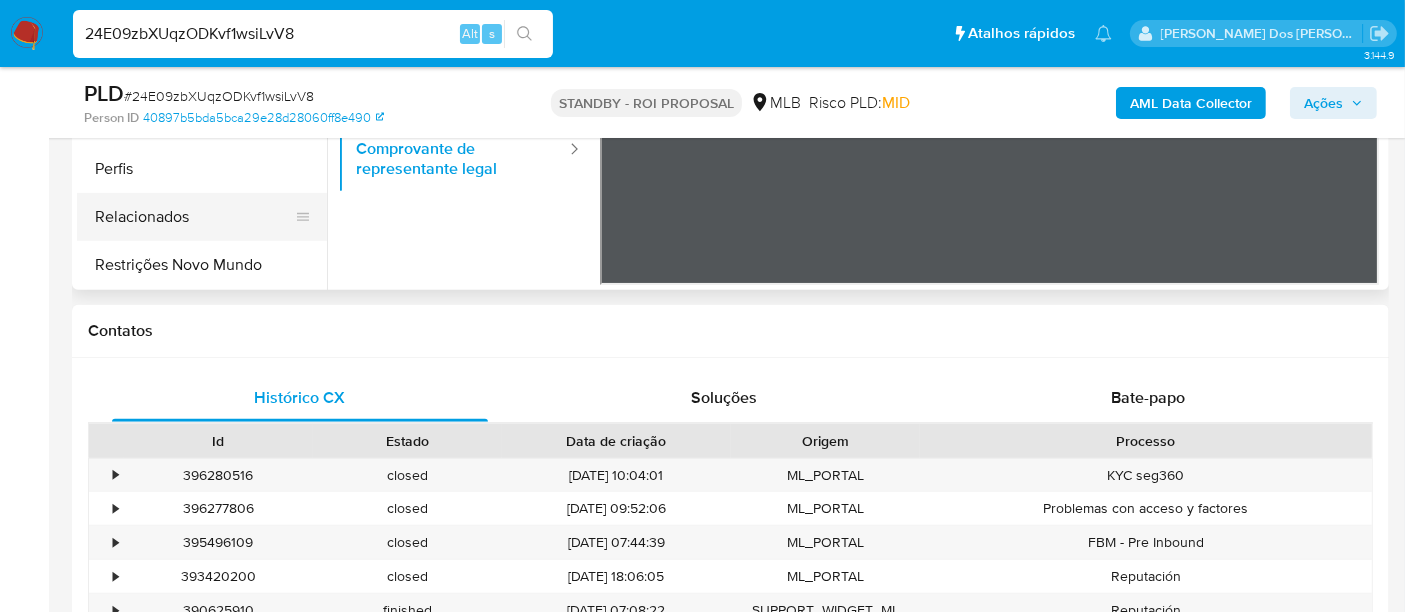 scroll, scrollTop: 666, scrollLeft: 0, axis: vertical 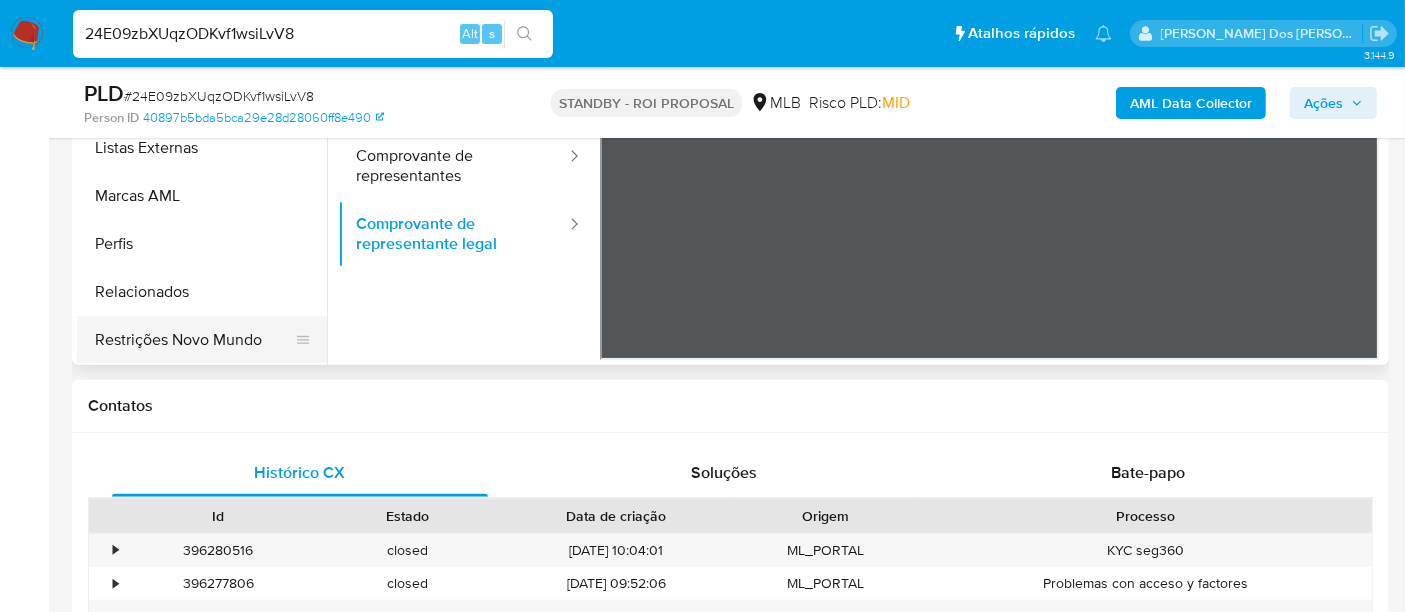 click on "Restrições Novo Mundo" at bounding box center (194, 340) 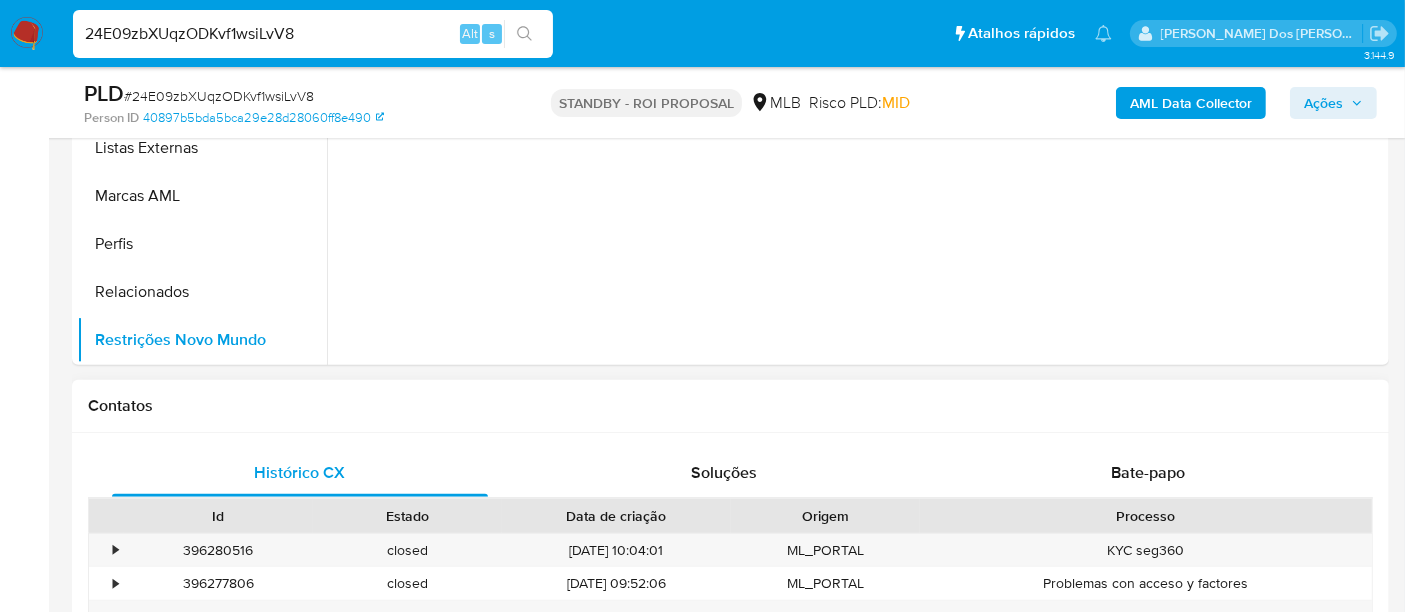 scroll, scrollTop: 0, scrollLeft: 0, axis: both 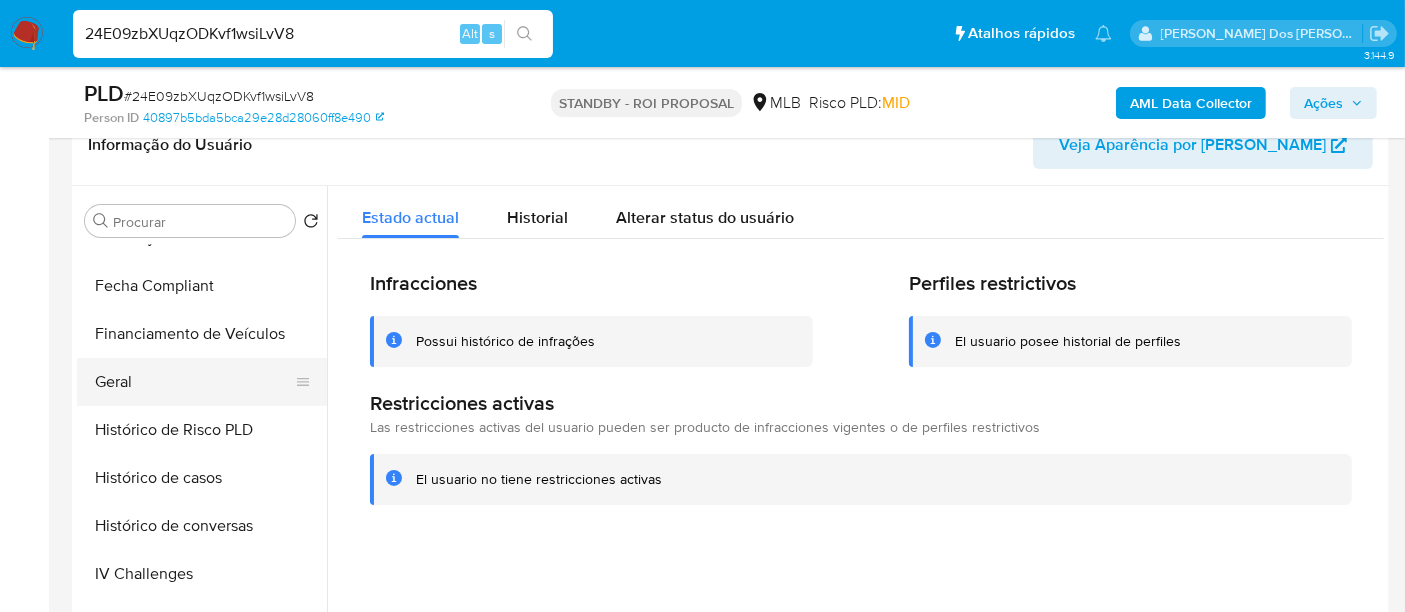 click on "Geral" at bounding box center [194, 382] 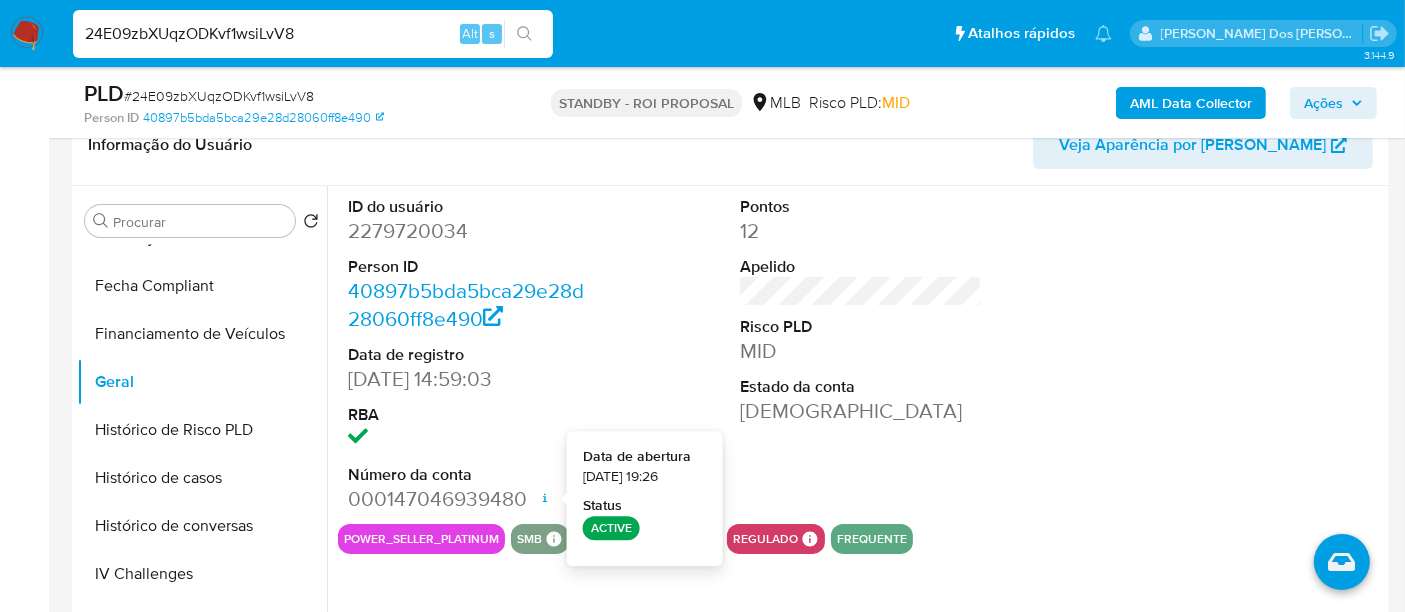 type 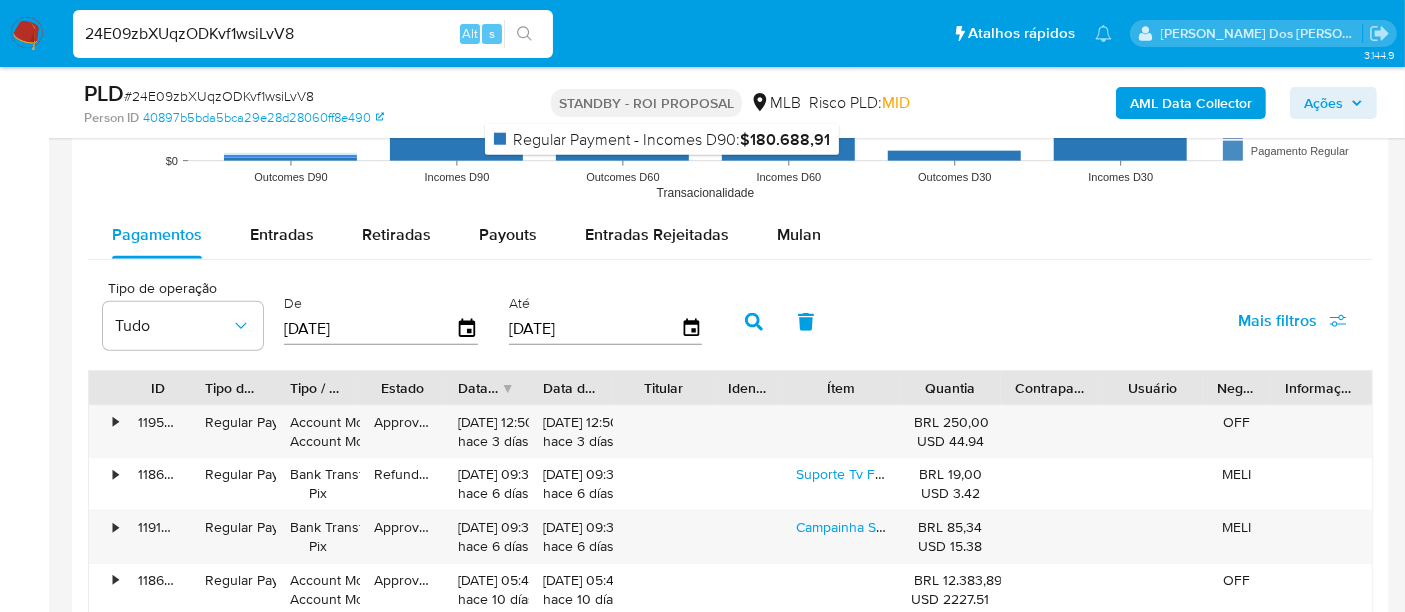 scroll, scrollTop: 2111, scrollLeft: 0, axis: vertical 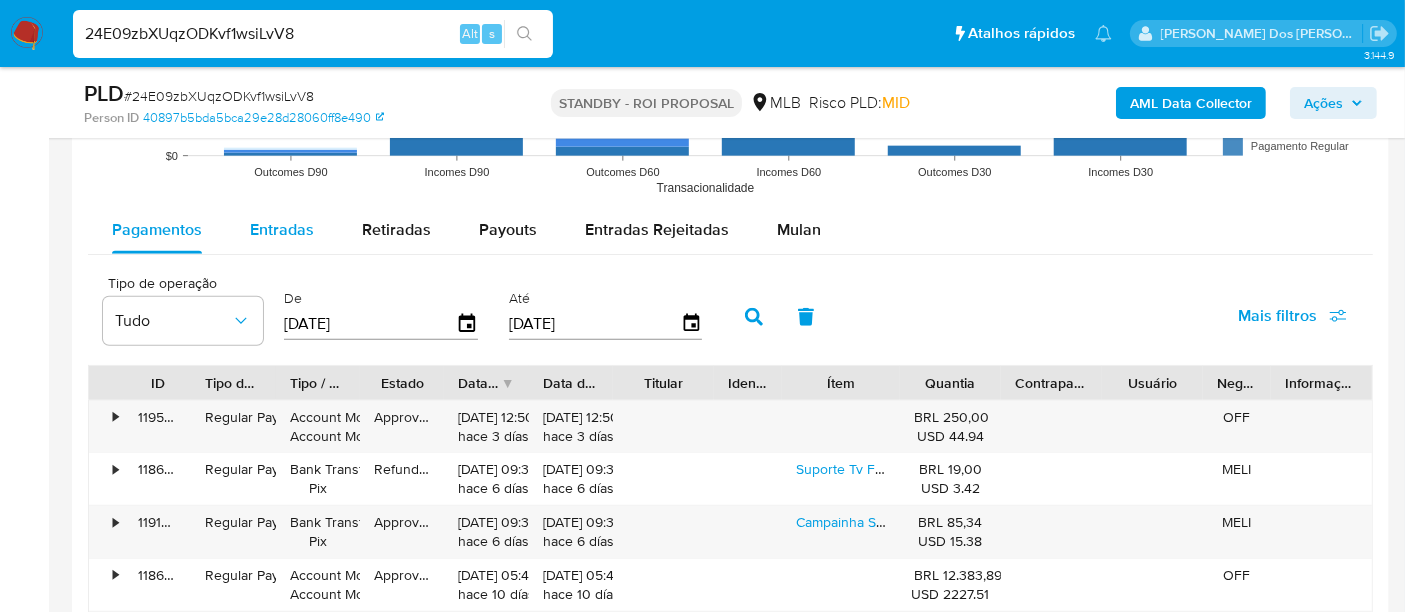 click on "Entradas" at bounding box center [282, 230] 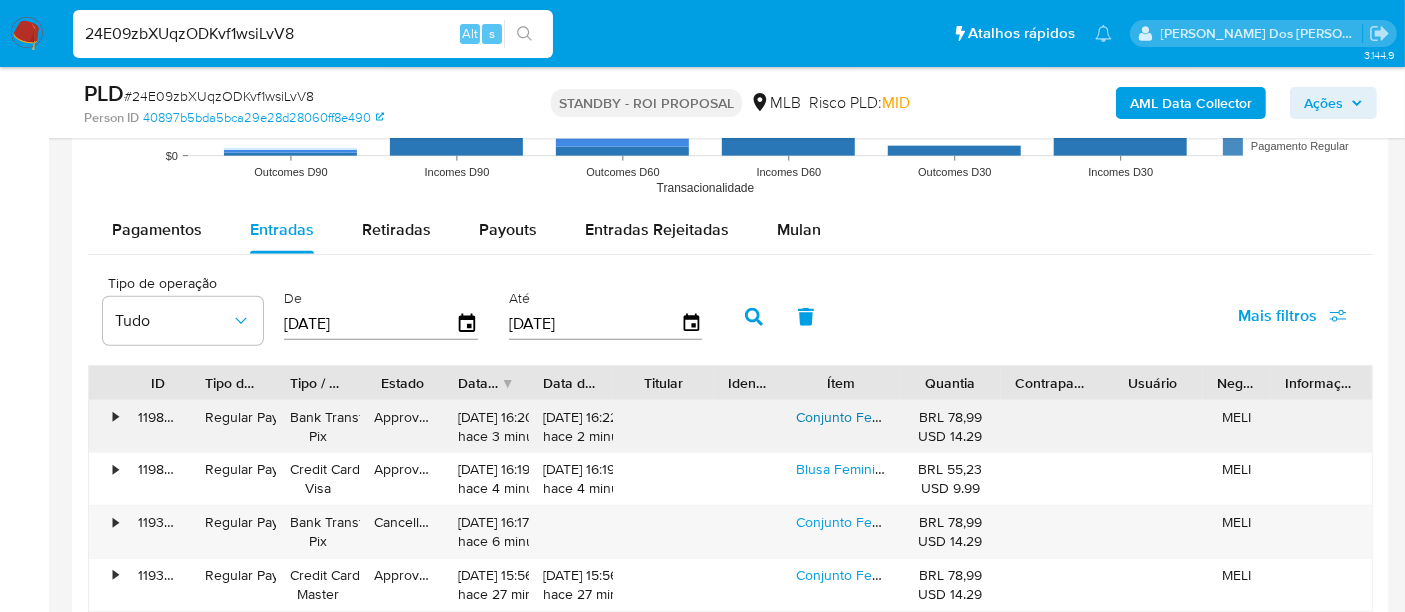 click on "Conjunto Feminino De Moletom Flanelado Com Capuz E Cordão" at bounding box center (994, 417) 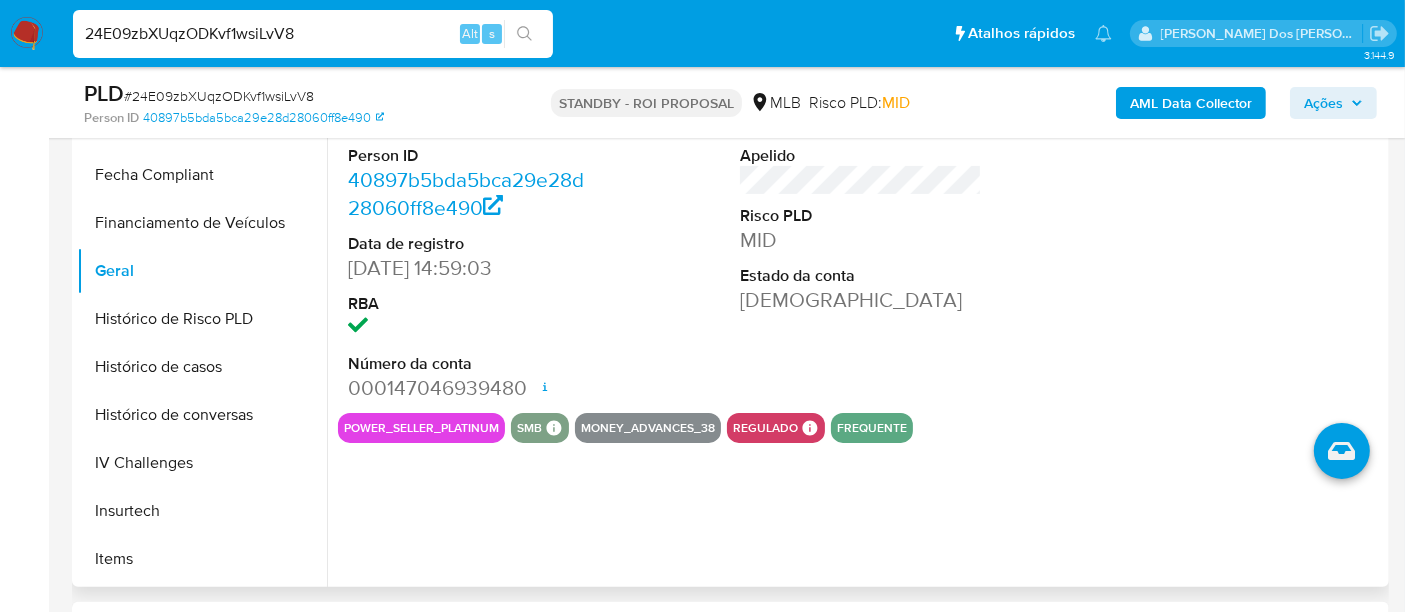 scroll, scrollTop: 333, scrollLeft: 0, axis: vertical 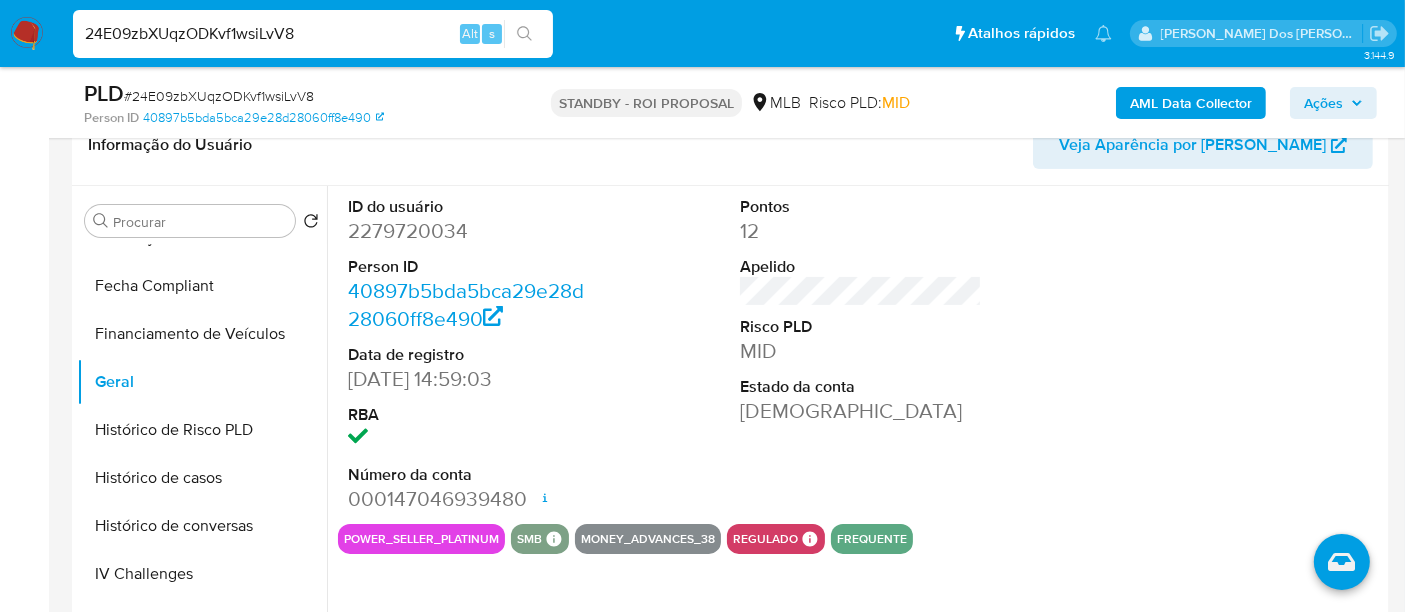 click on "24E09zbXUqzODKvf1wsiLvV8" at bounding box center [313, 34] 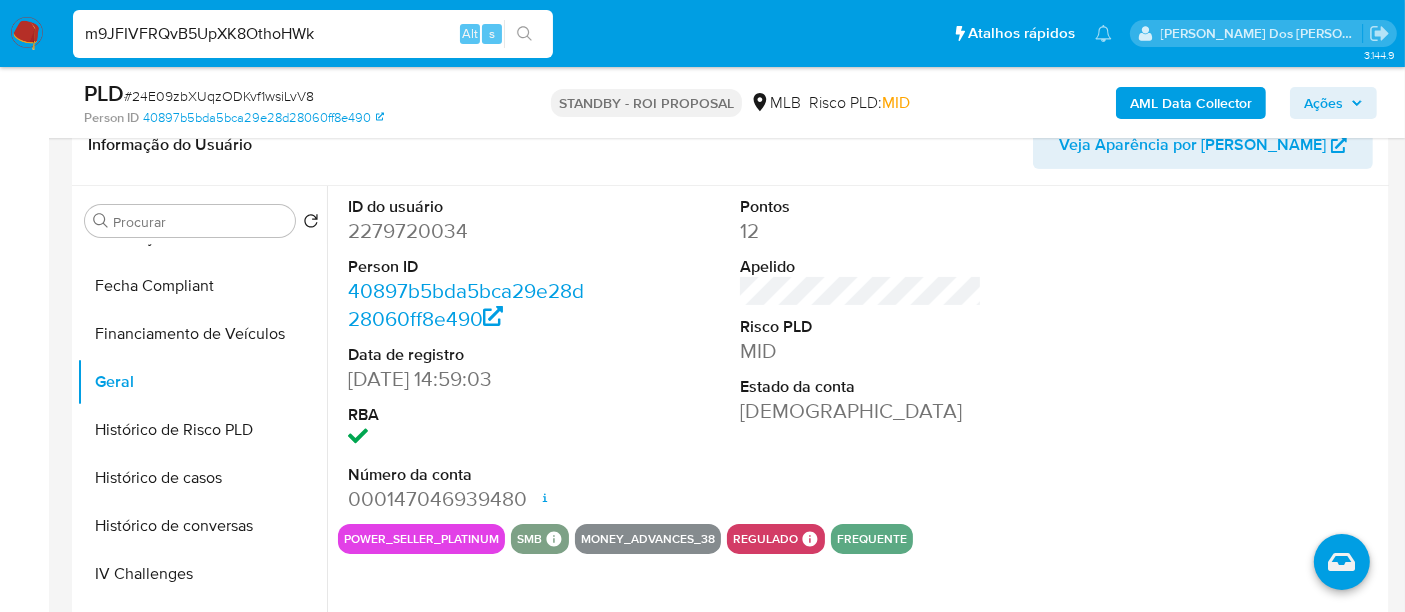 type on "m9JFIVFRQvB5UpXK8OthoHWk" 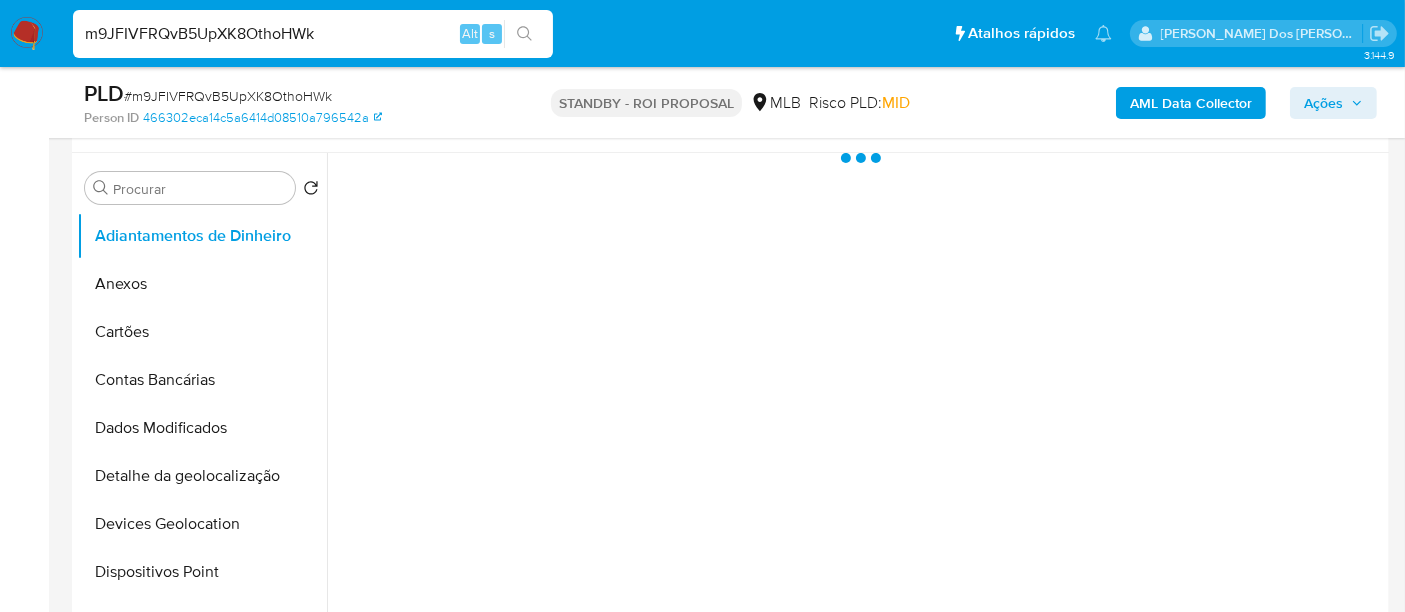 scroll, scrollTop: 444, scrollLeft: 0, axis: vertical 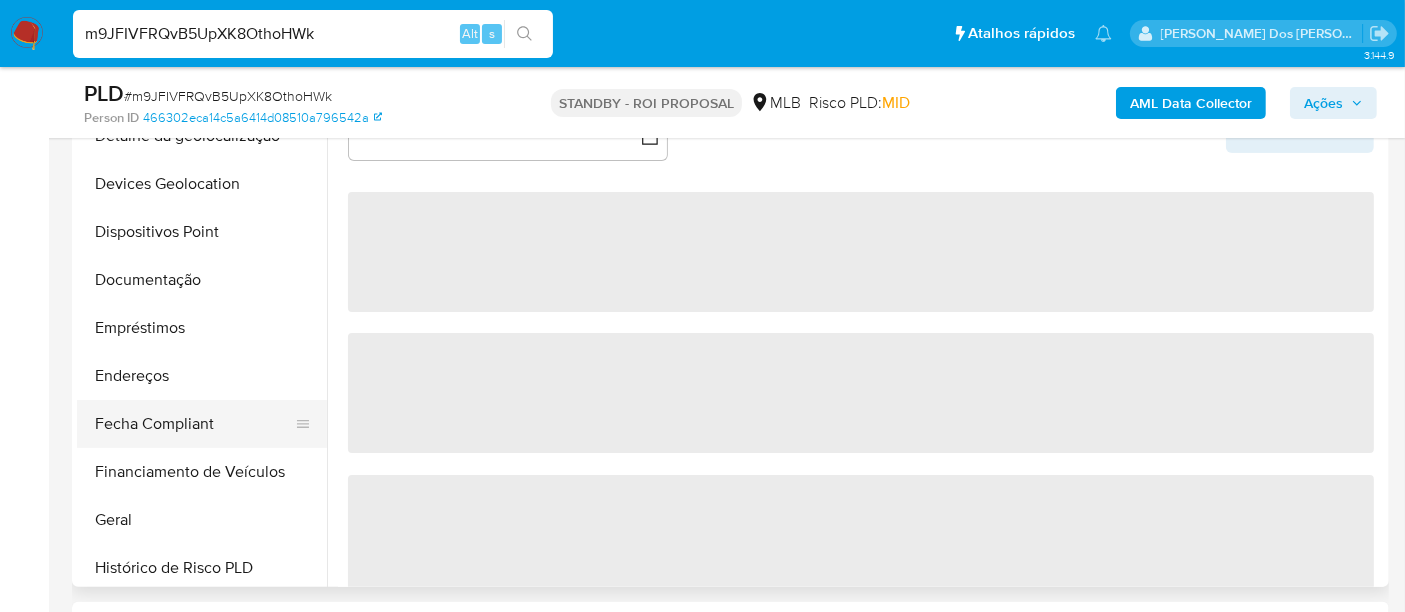 select on "10" 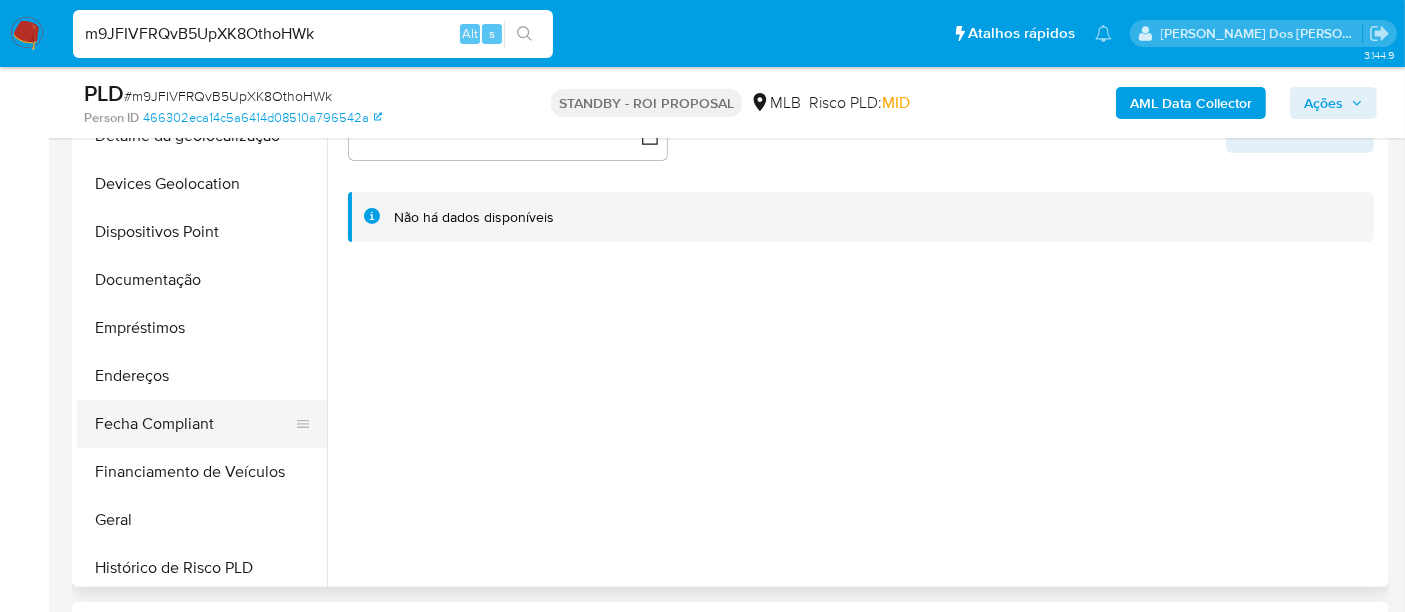 scroll, scrollTop: 555, scrollLeft: 0, axis: vertical 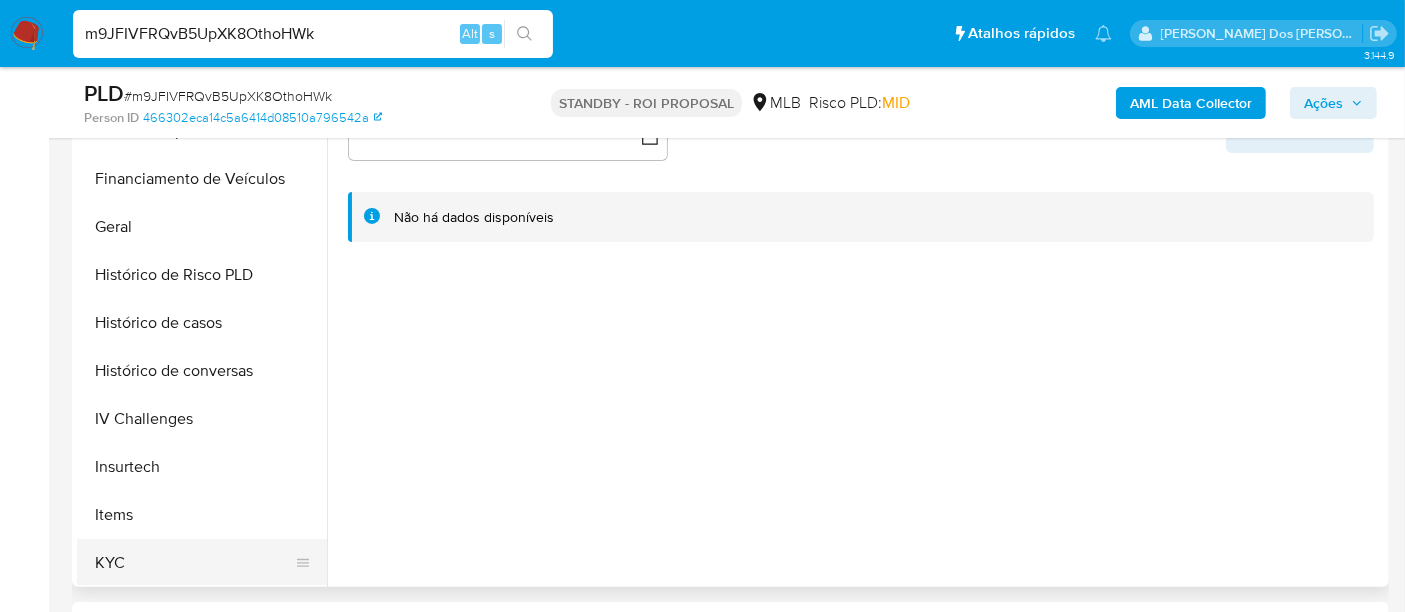 click on "KYC" at bounding box center [194, 563] 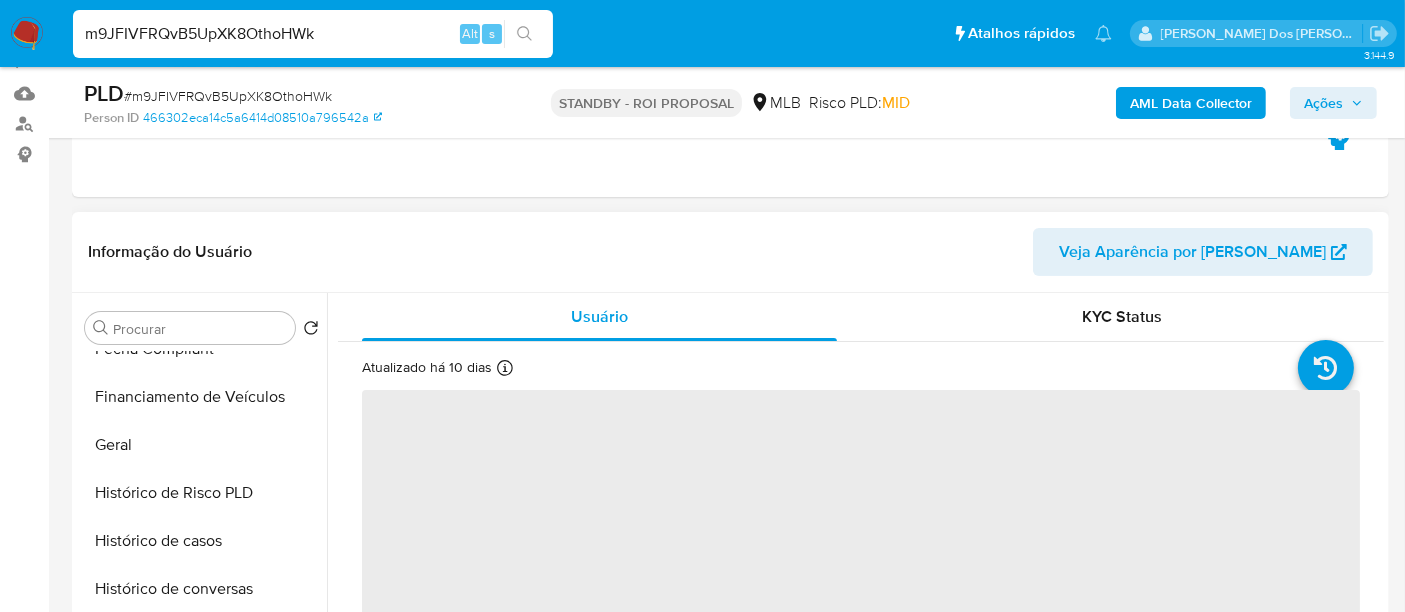 scroll, scrollTop: 222, scrollLeft: 0, axis: vertical 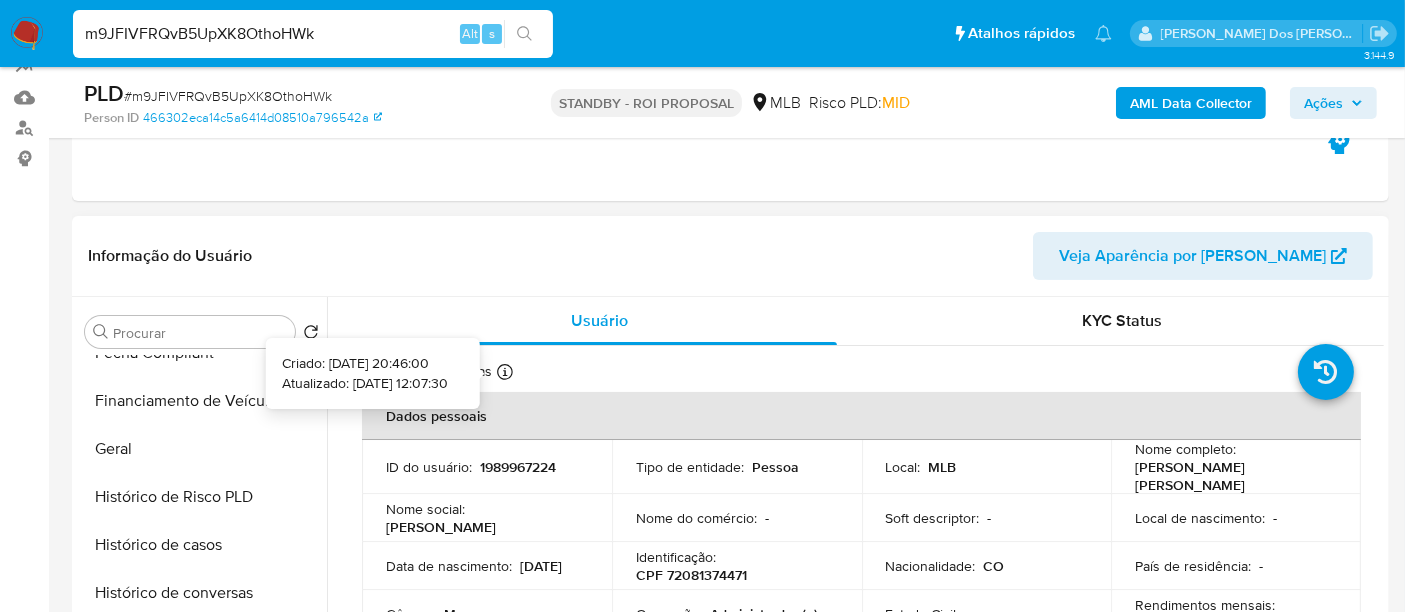 type 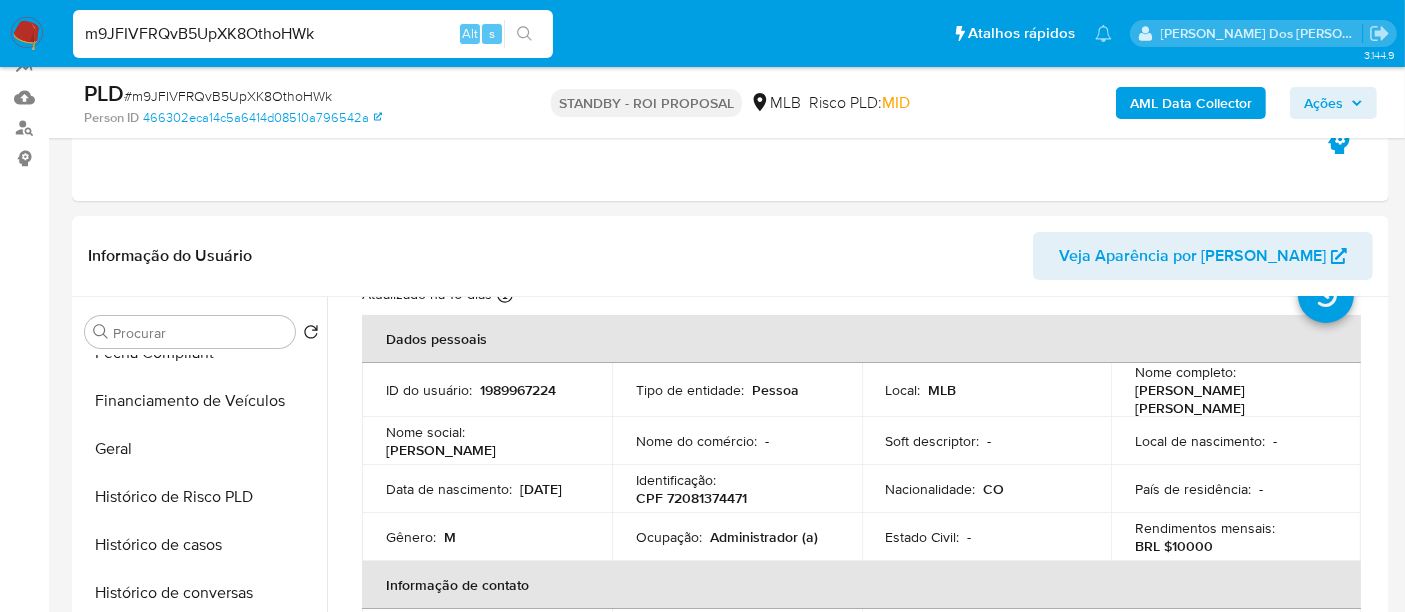 scroll, scrollTop: 111, scrollLeft: 0, axis: vertical 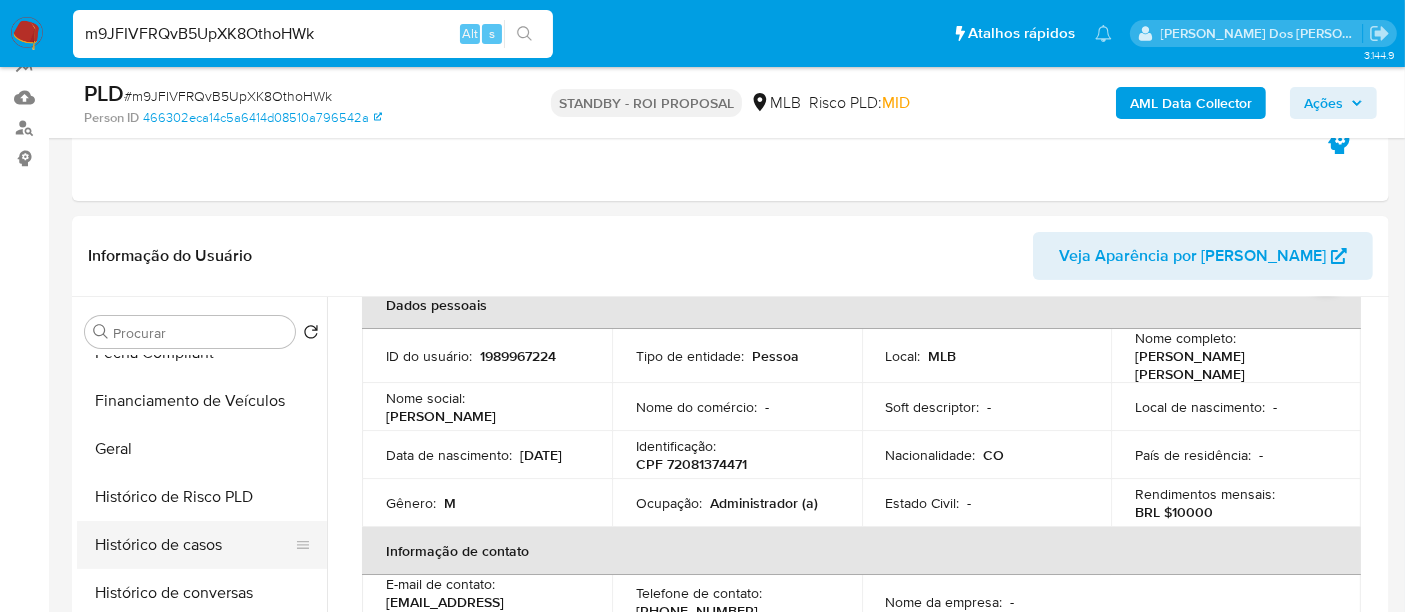 click on "Histórico de casos" at bounding box center (194, 545) 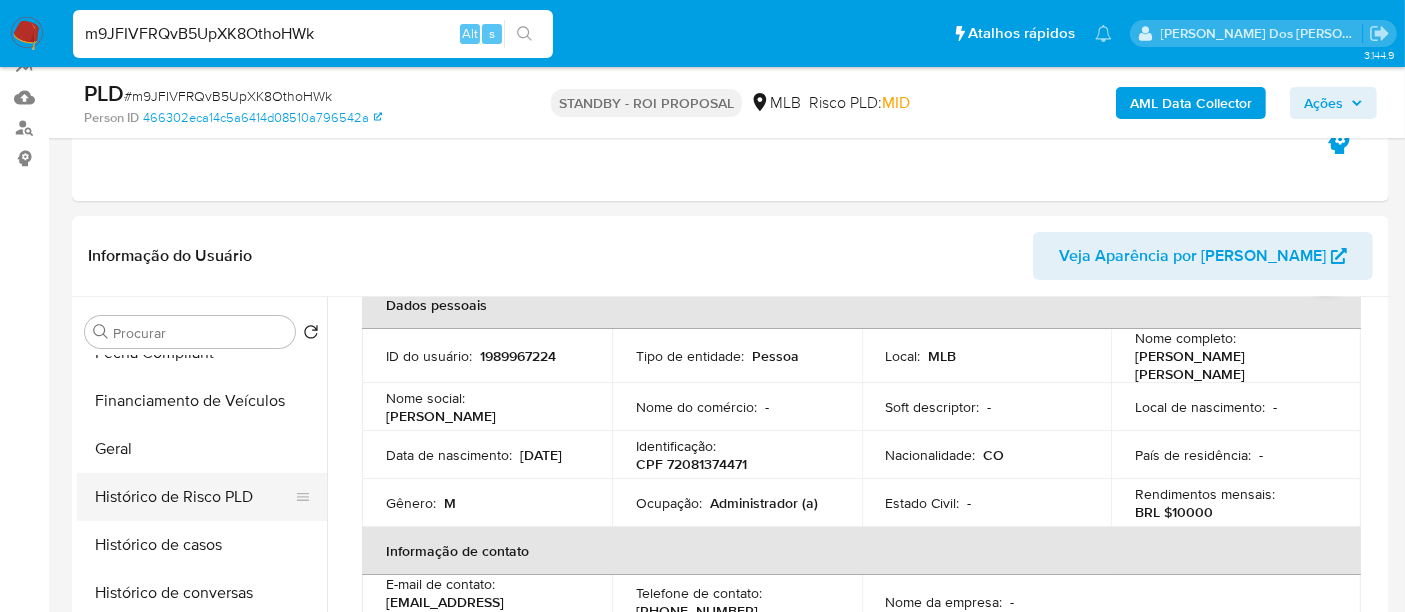 scroll, scrollTop: 0, scrollLeft: 0, axis: both 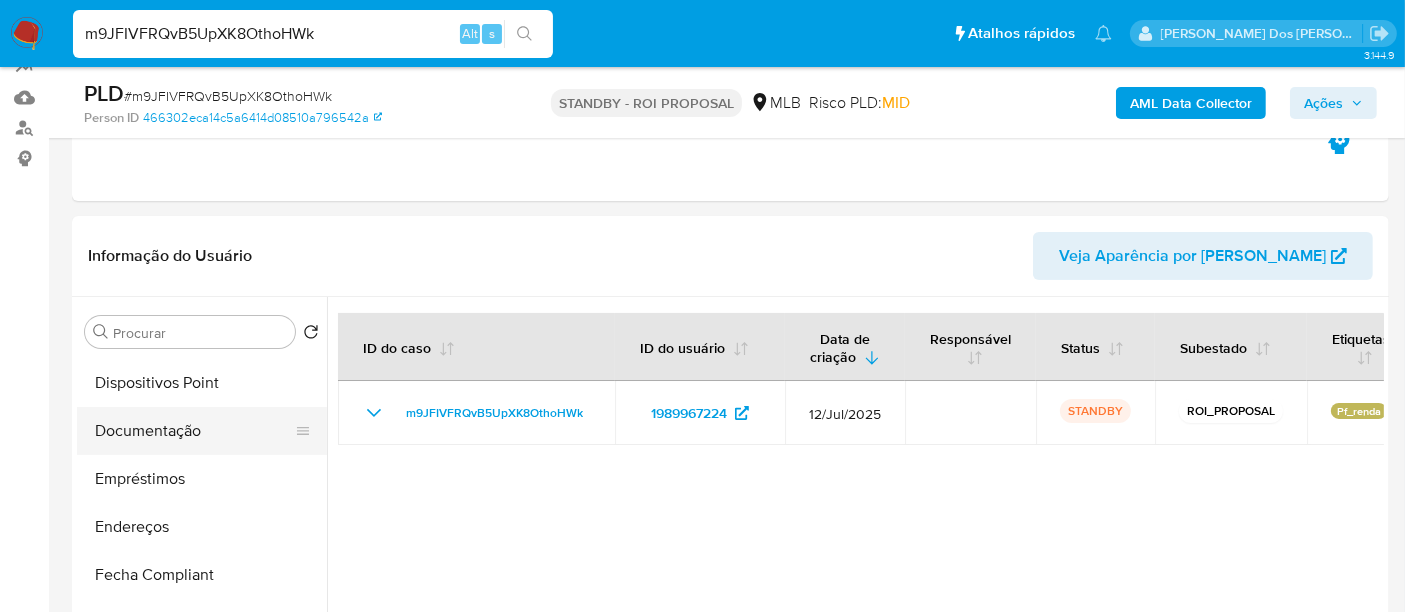 click on "Documentação" at bounding box center (194, 431) 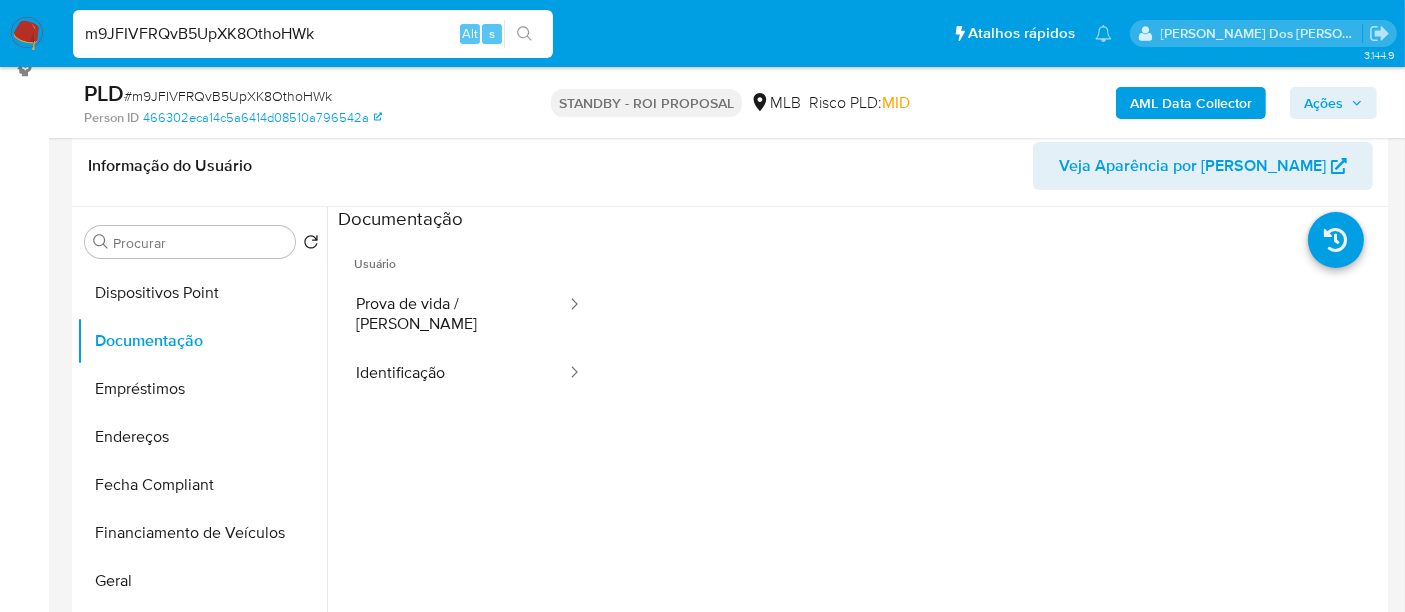 scroll, scrollTop: 333, scrollLeft: 0, axis: vertical 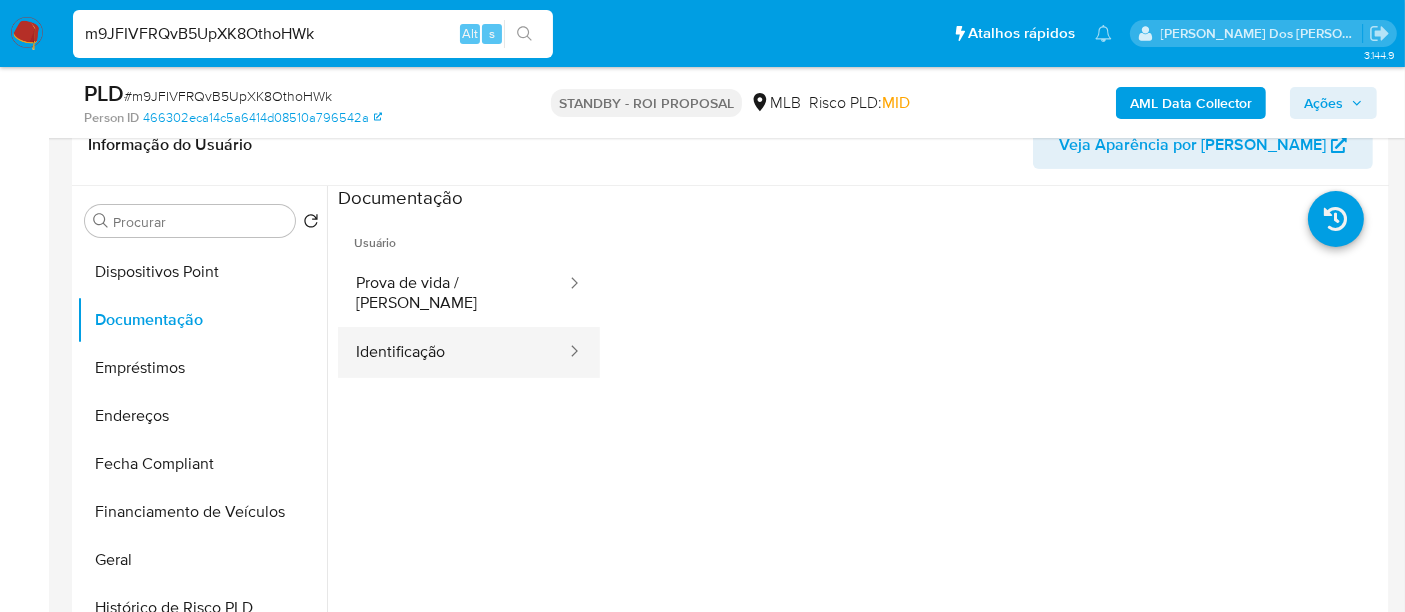 click on "Identificação" at bounding box center [453, 352] 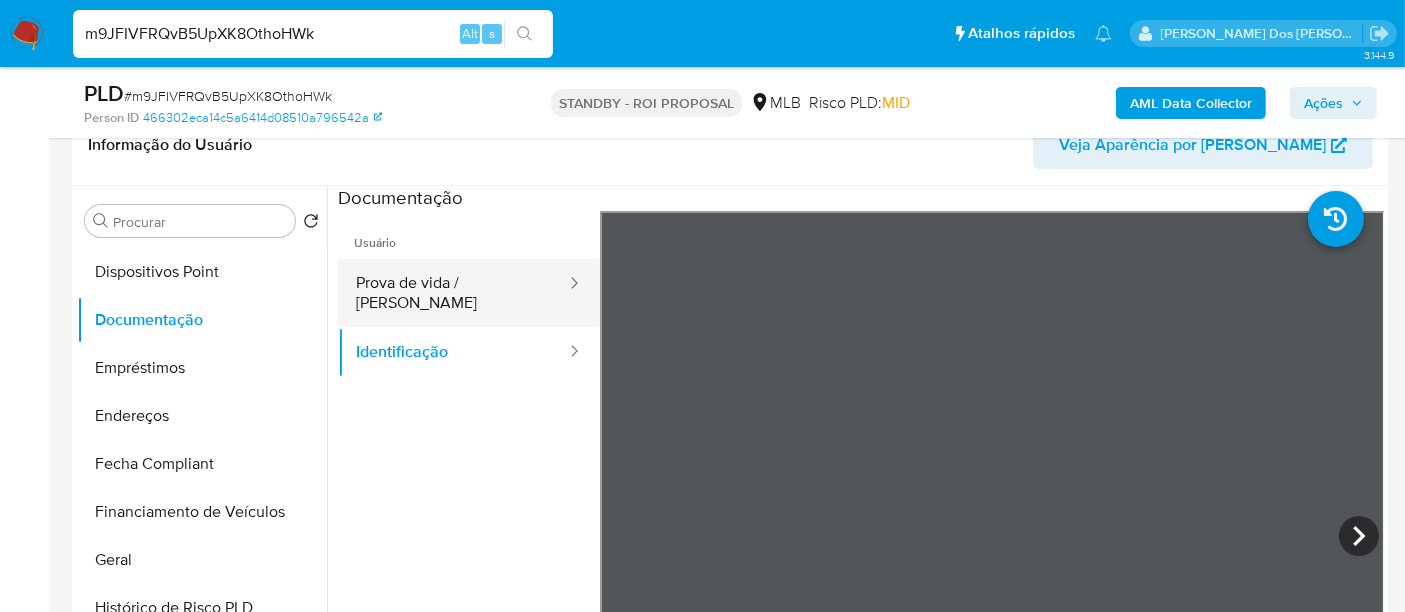 click on "Prova de vida / Selfie" at bounding box center [453, 293] 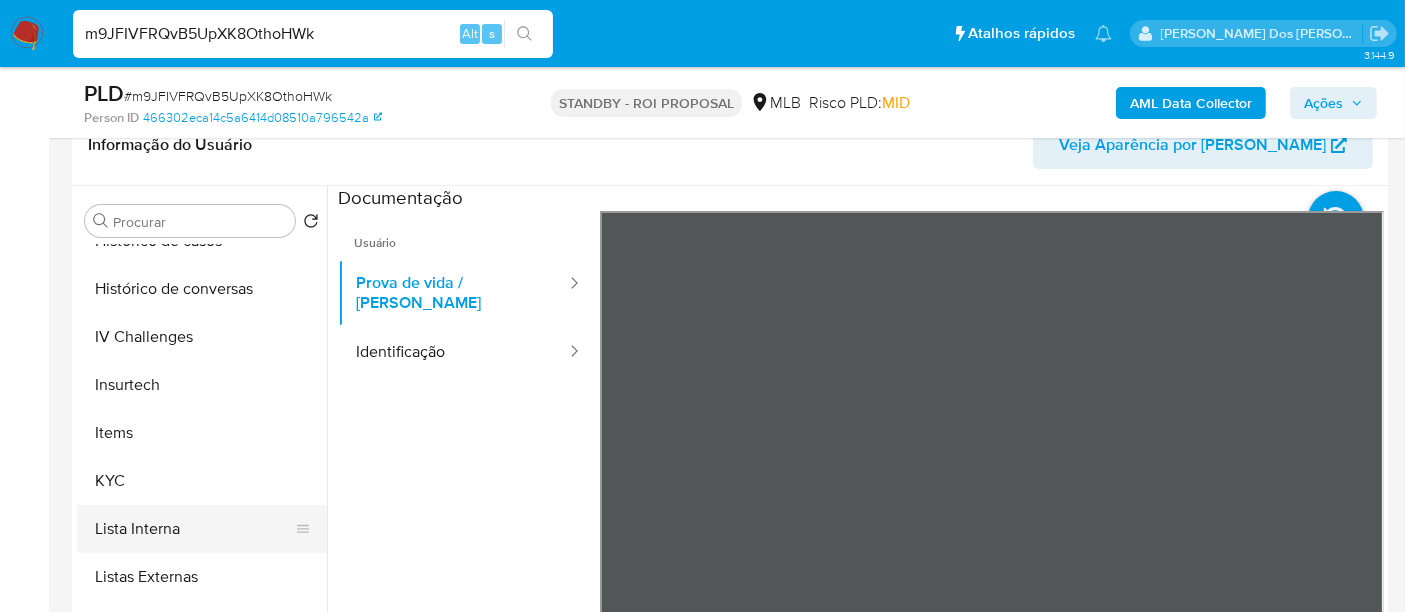 scroll, scrollTop: 844, scrollLeft: 0, axis: vertical 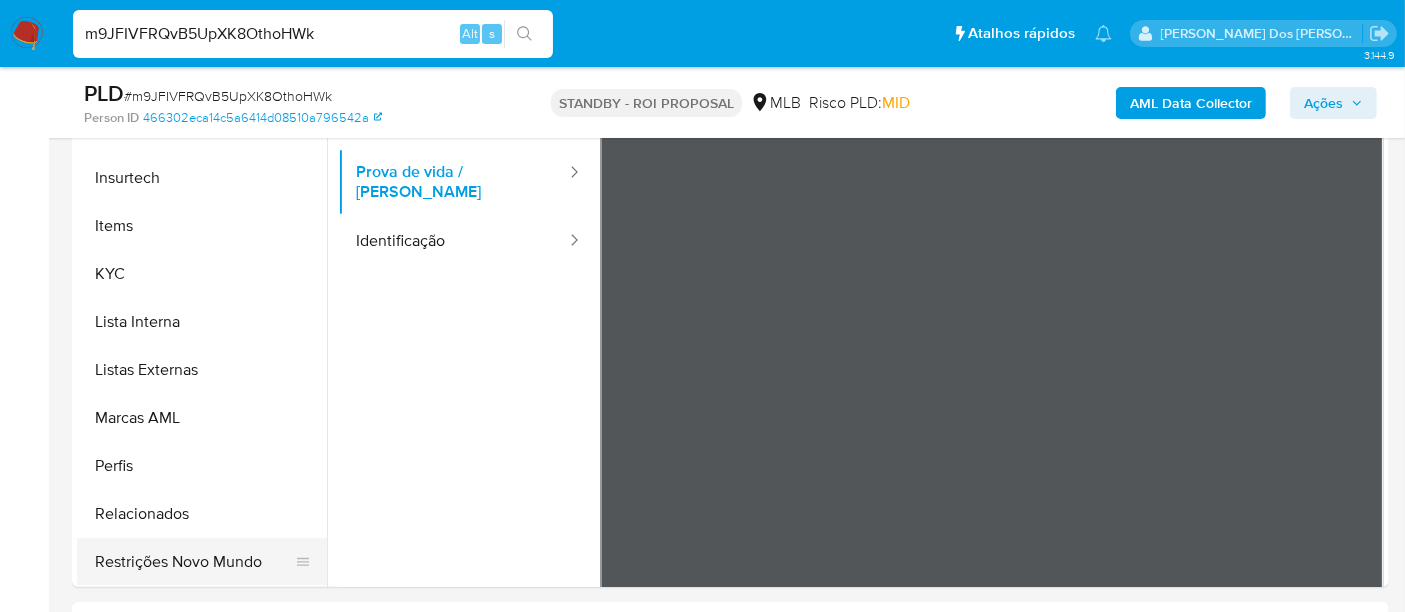 click on "Restrições Novo Mundo" at bounding box center (194, 562) 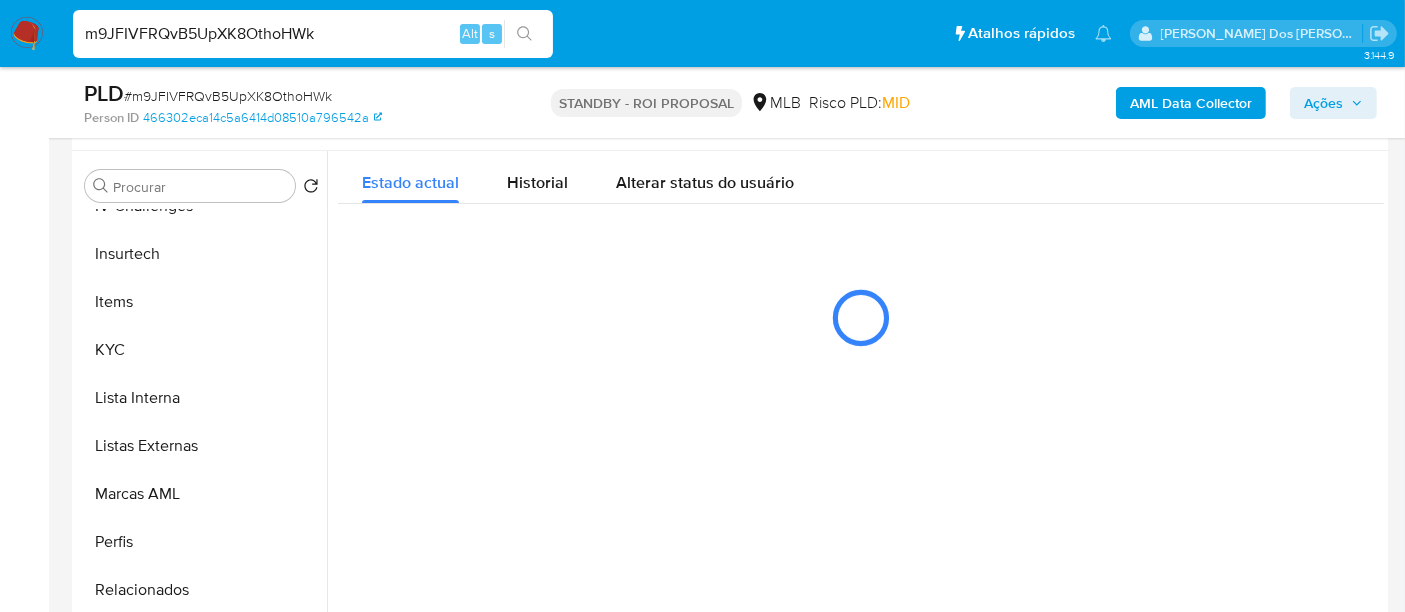 scroll, scrollTop: 333, scrollLeft: 0, axis: vertical 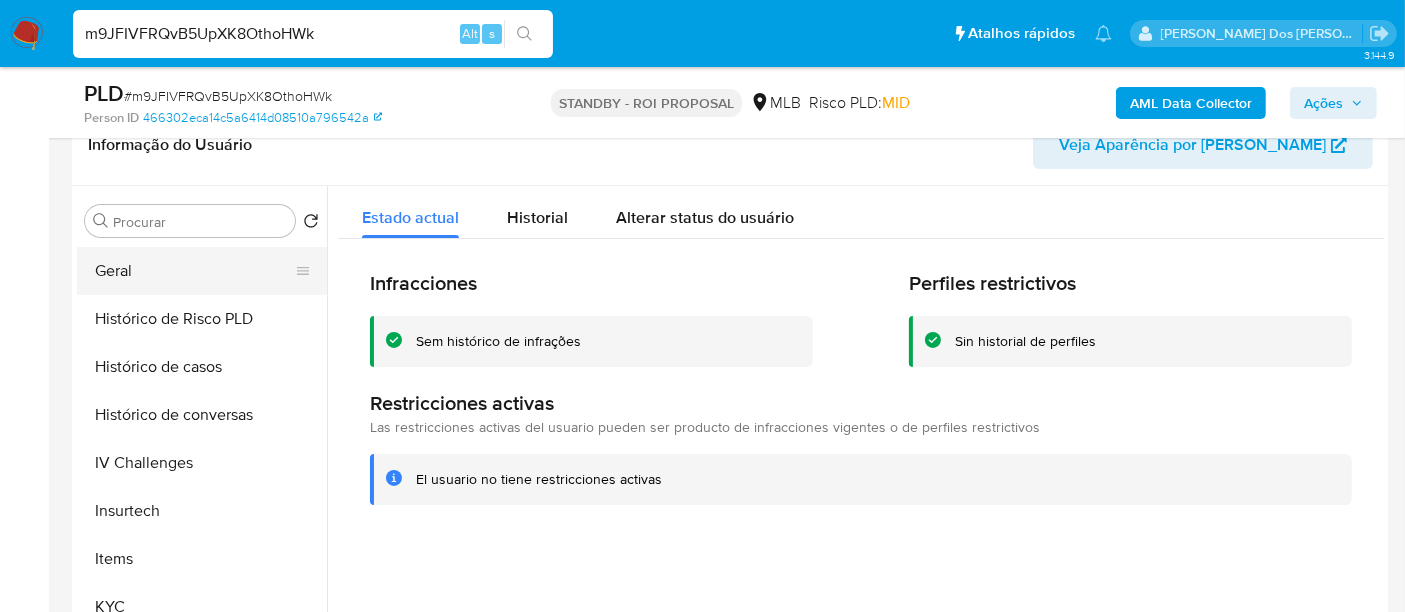 click on "Geral" at bounding box center [194, 271] 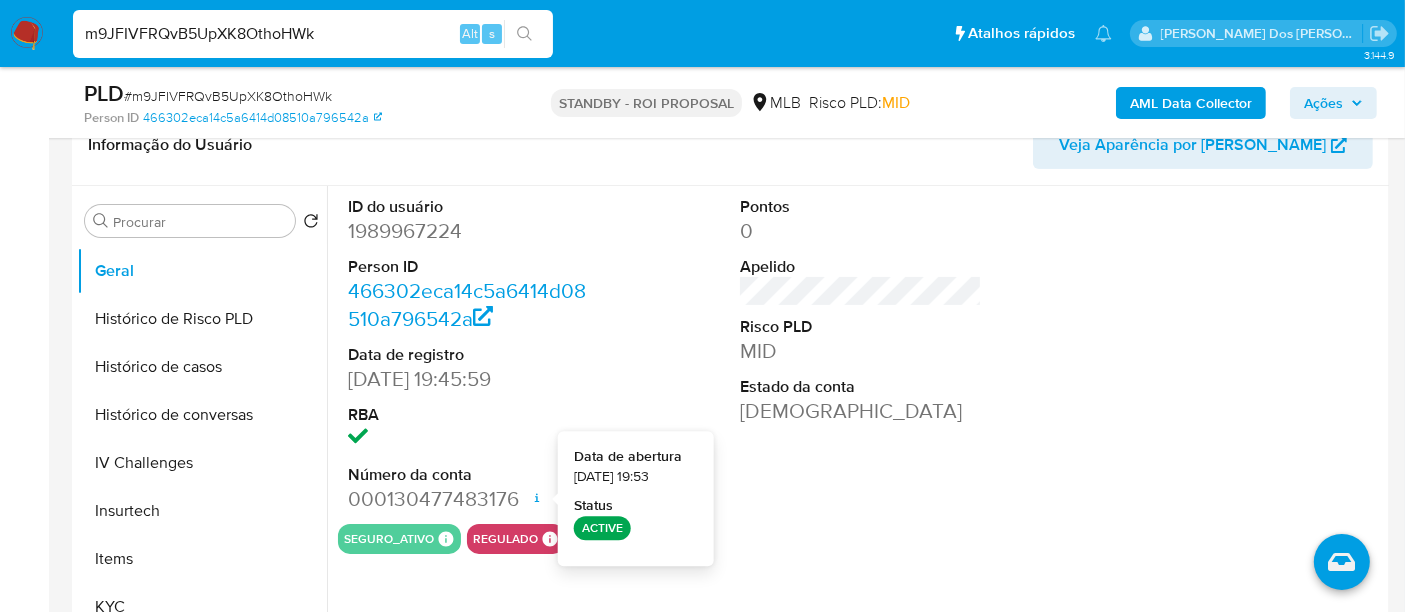 type 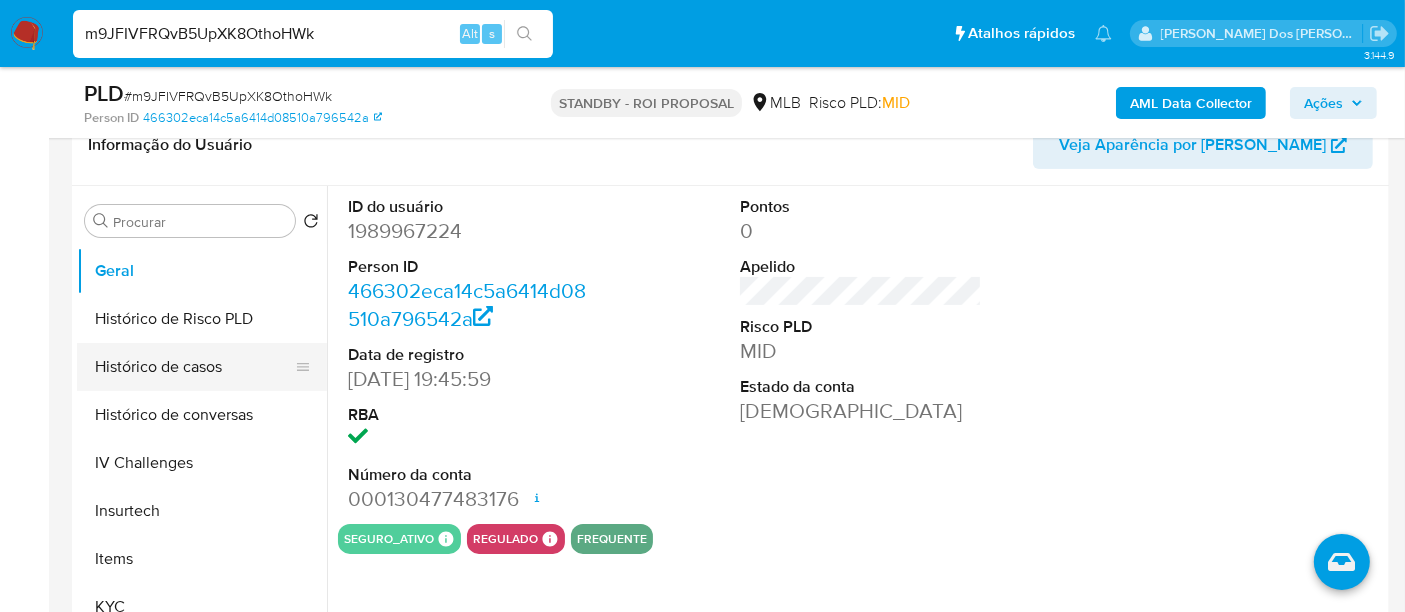 scroll, scrollTop: 400, scrollLeft: 0, axis: vertical 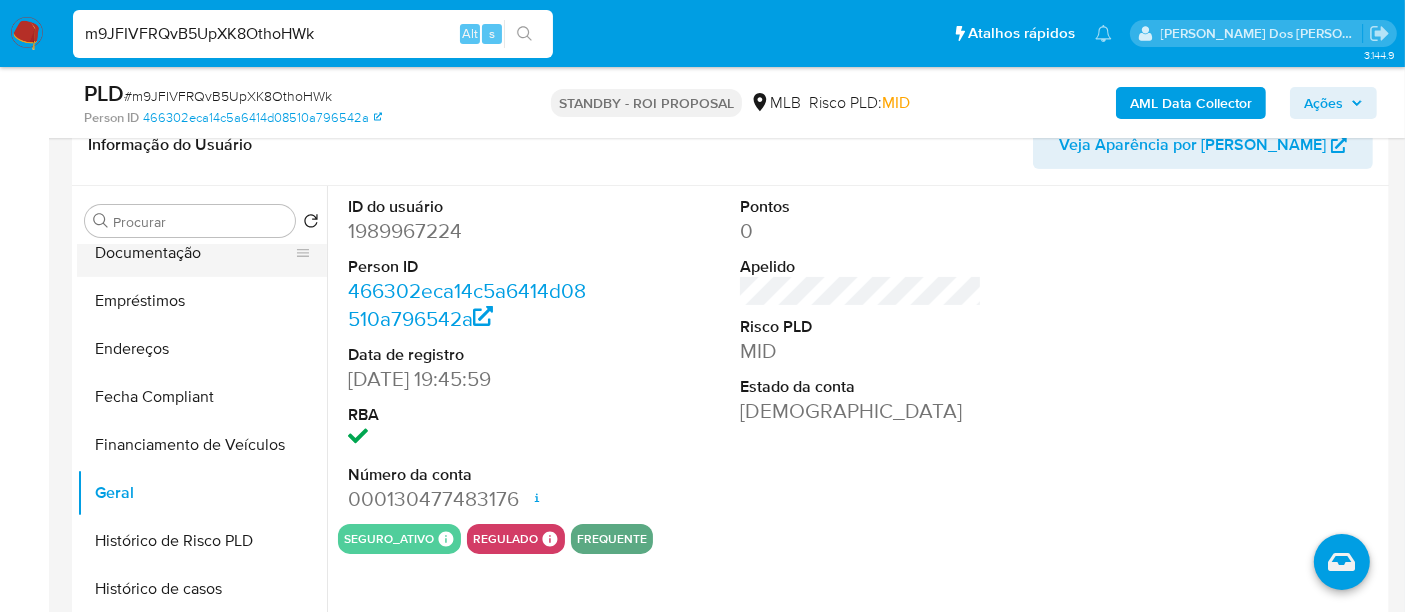 click on "Documentação" at bounding box center (194, 253) 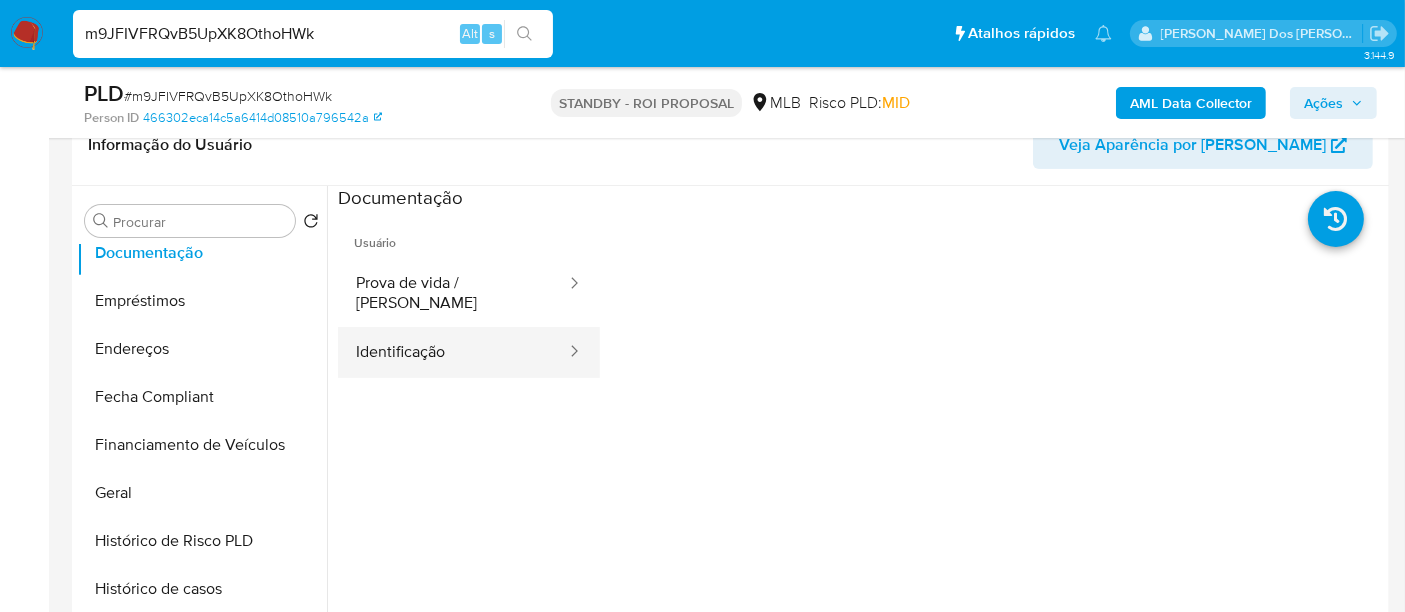 click on "Identificação" at bounding box center (453, 352) 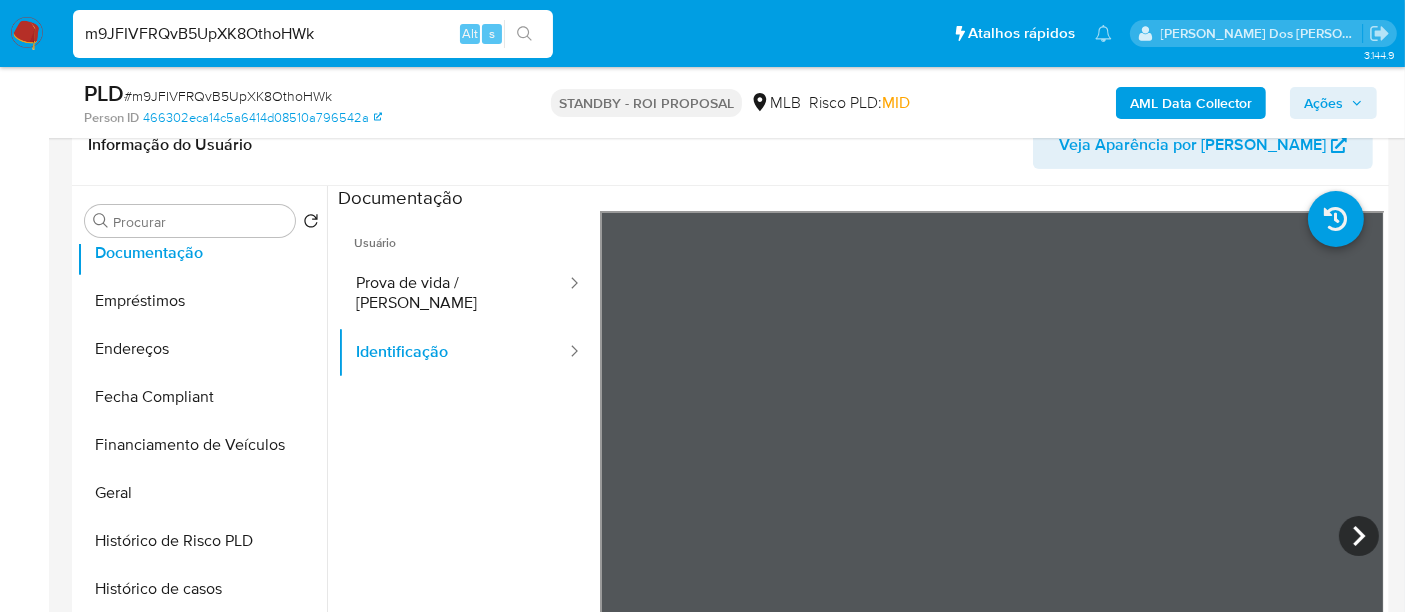 type 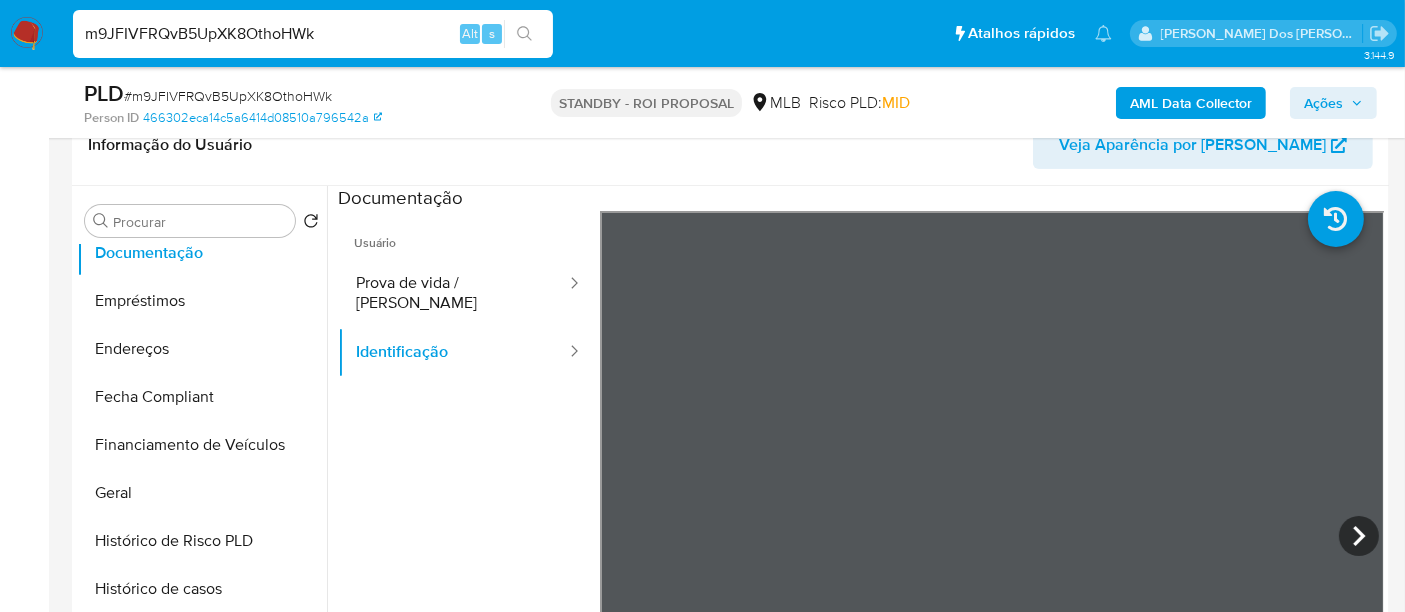 click on "m9JFIVFRQvB5UpXK8OthoHWk" at bounding box center [313, 34] 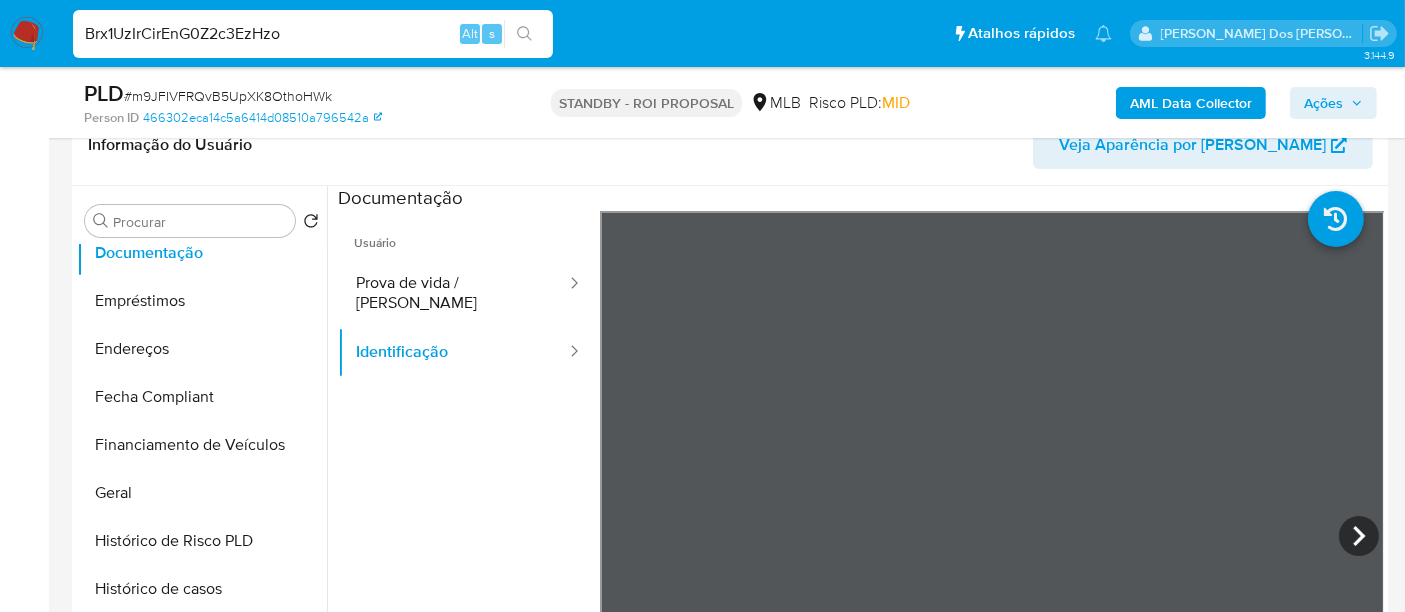 type on "Brx1UzIrCirEnG0Z2c3EzHzo" 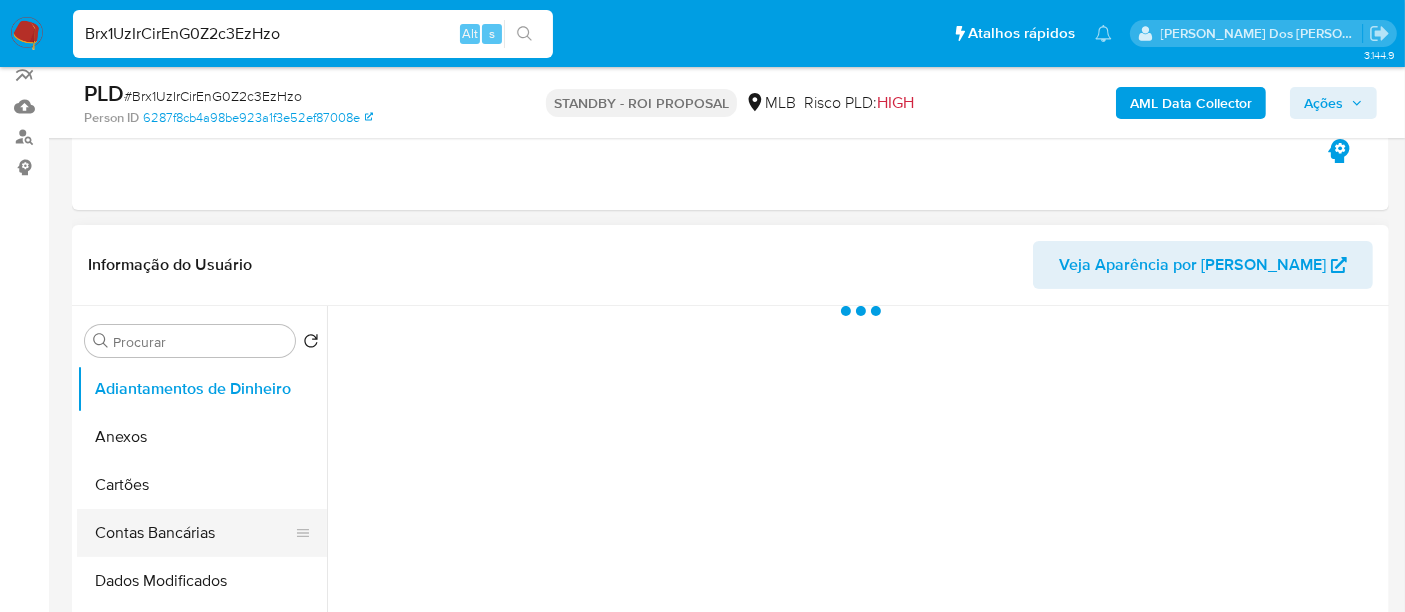 scroll, scrollTop: 333, scrollLeft: 0, axis: vertical 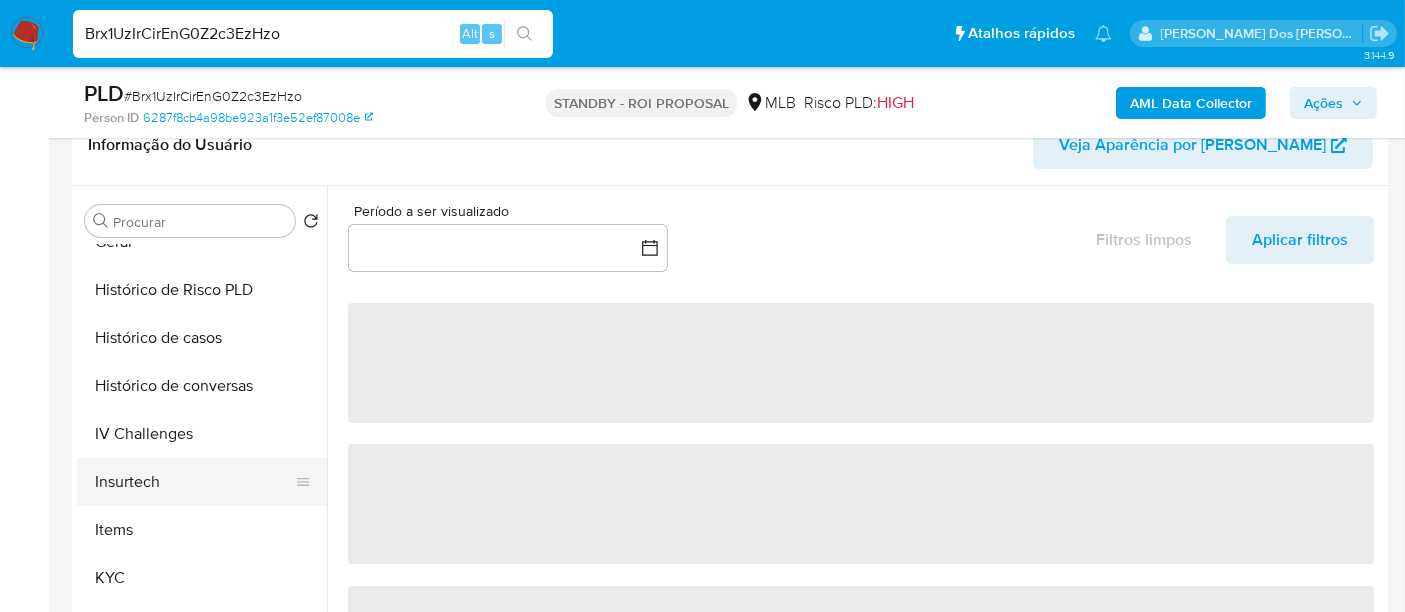 select on "10" 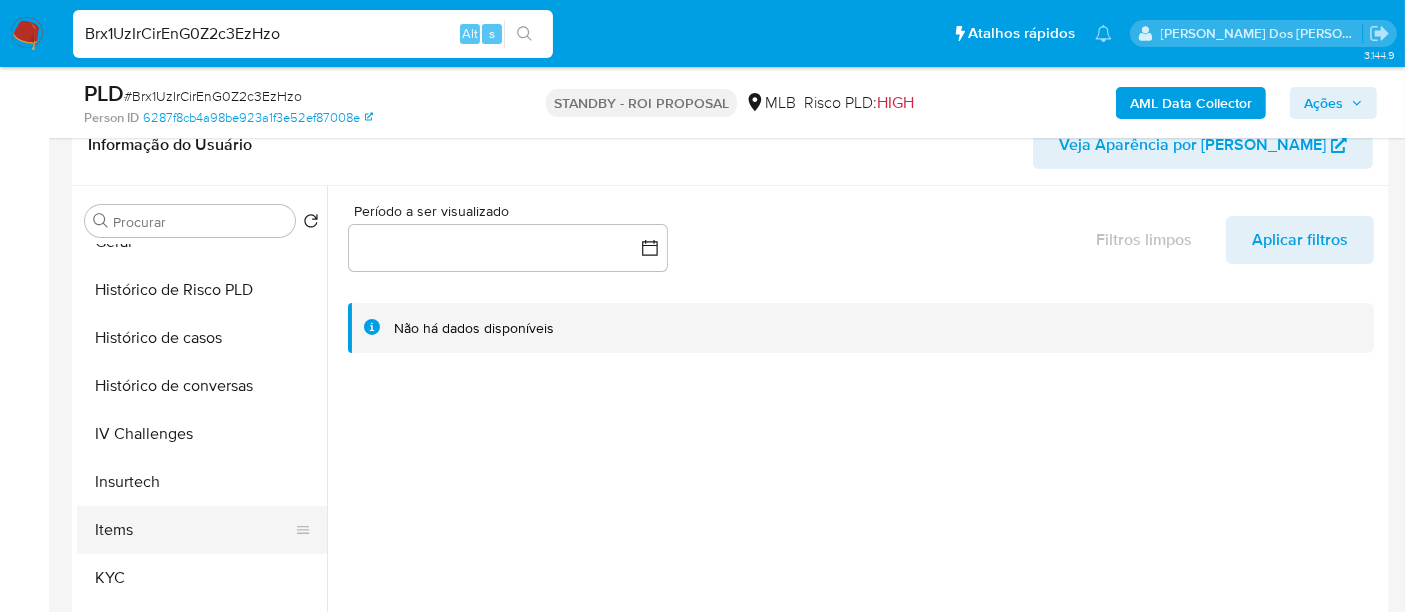 scroll, scrollTop: 666, scrollLeft: 0, axis: vertical 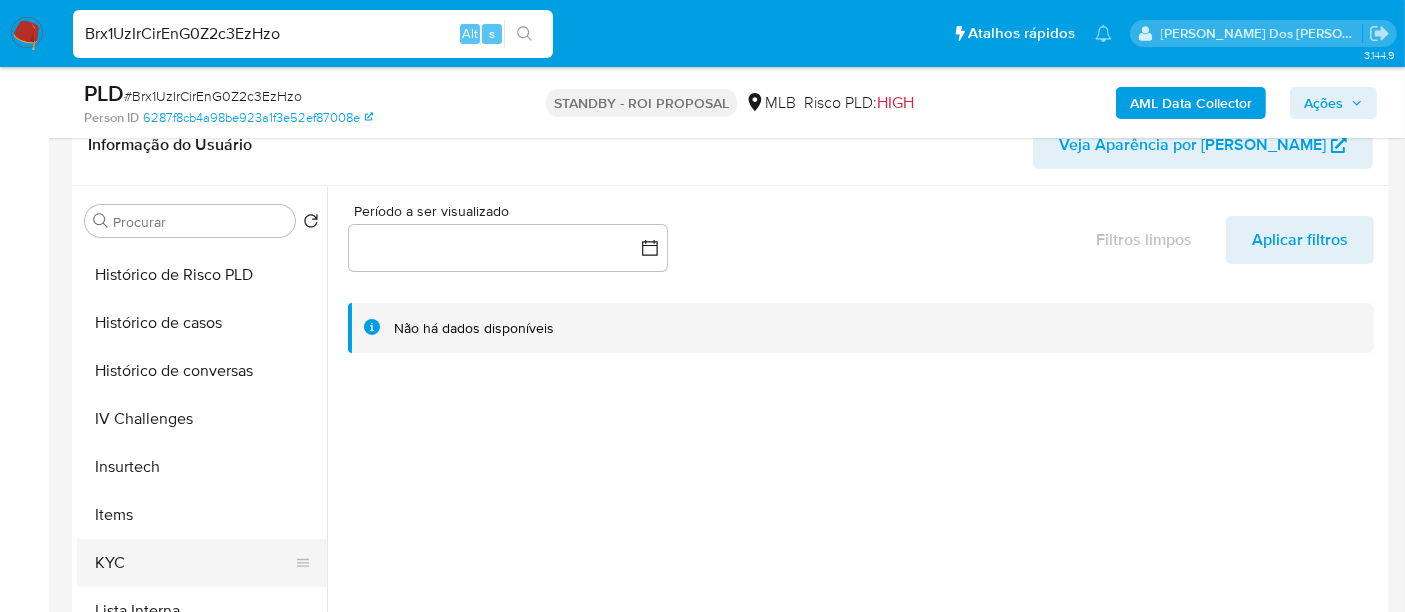 click on "KYC" at bounding box center (194, 563) 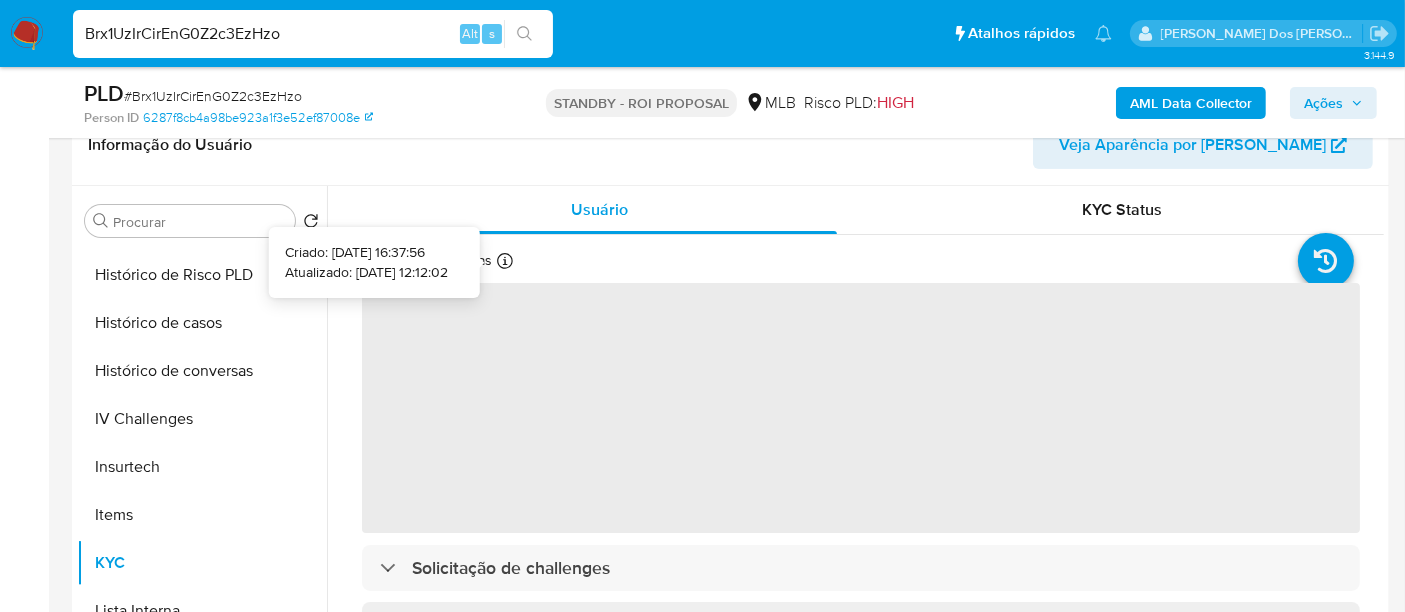 type 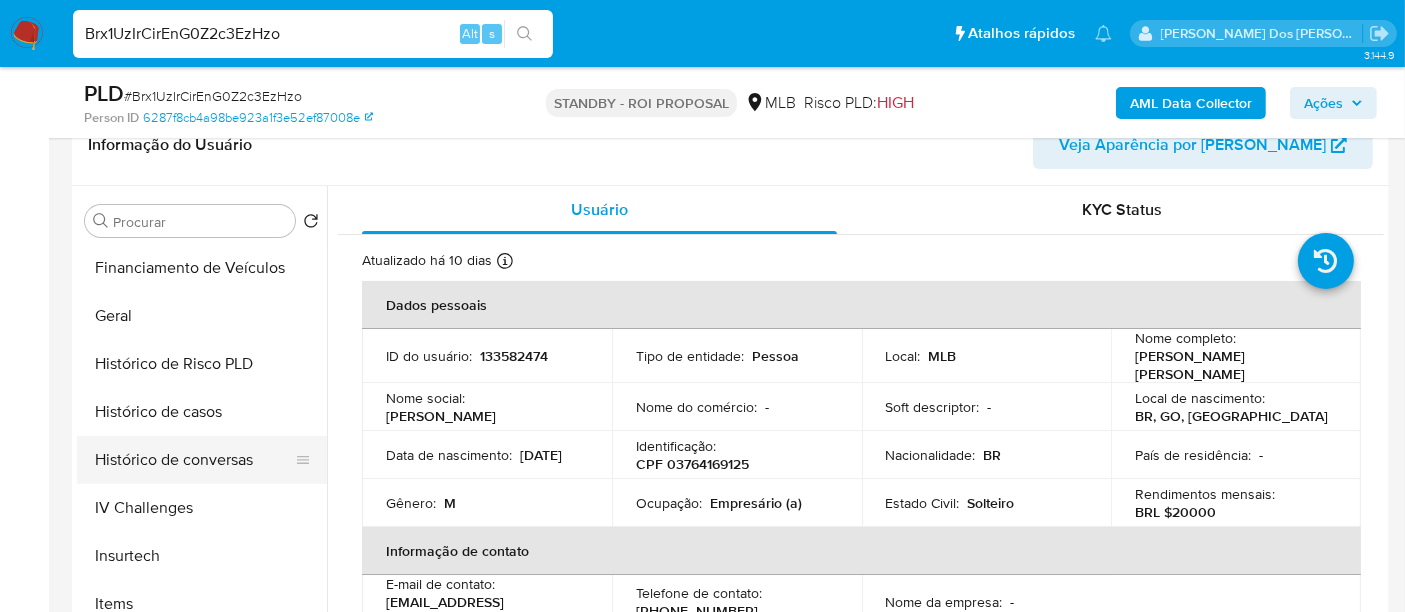 scroll, scrollTop: 555, scrollLeft: 0, axis: vertical 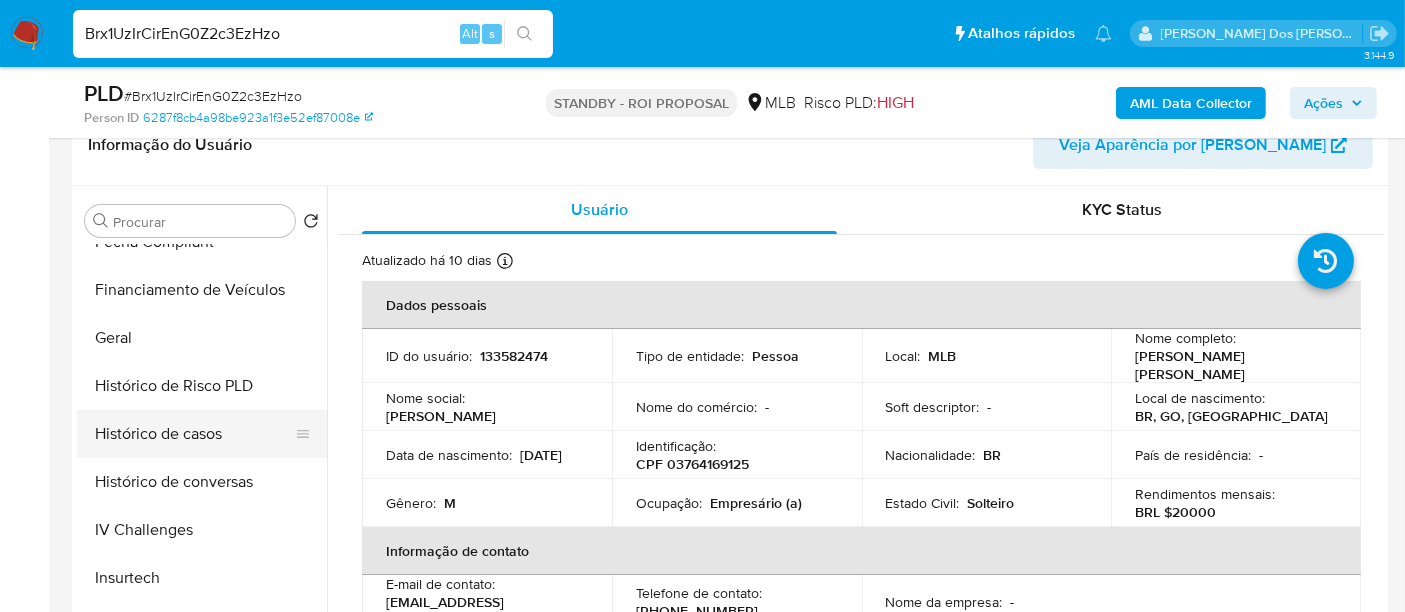 click on "Histórico de casos" at bounding box center (194, 434) 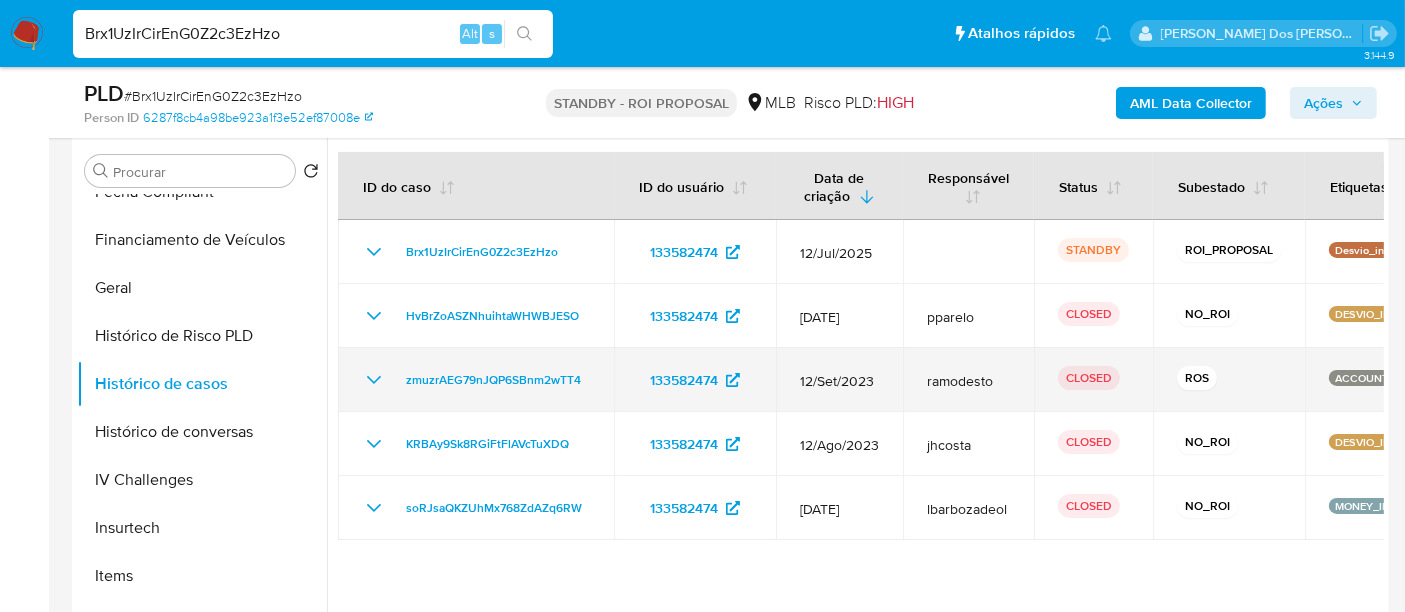 scroll, scrollTop: 333, scrollLeft: 0, axis: vertical 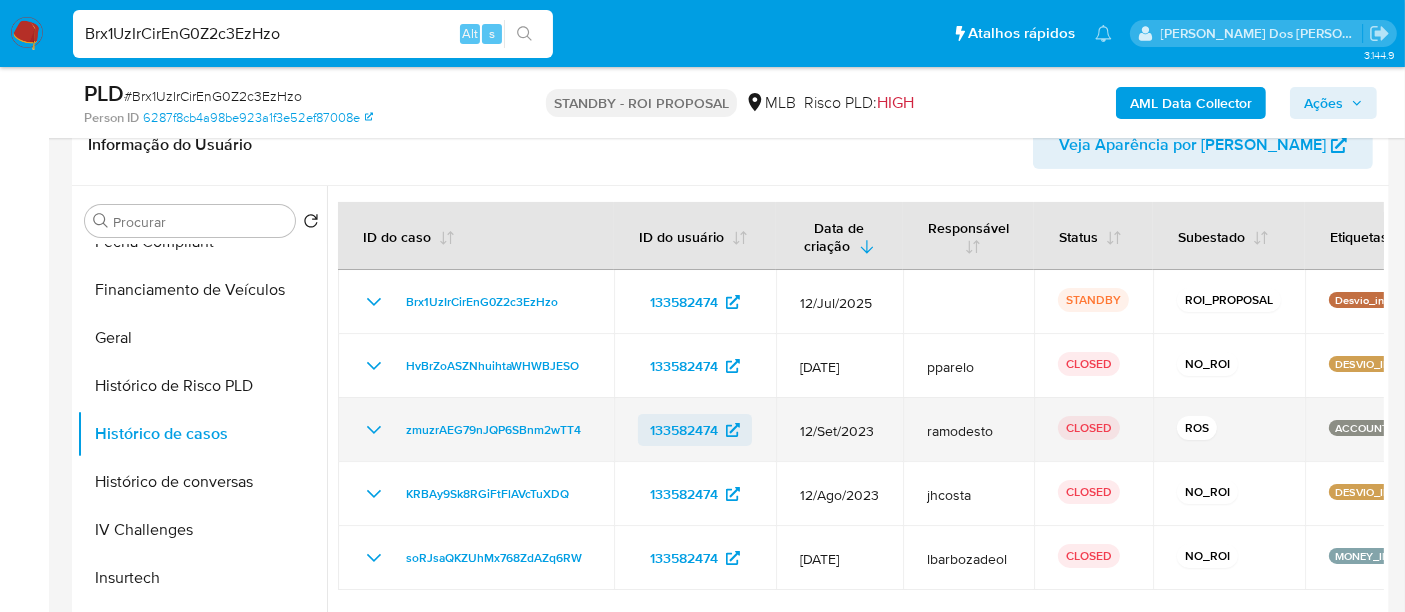 type 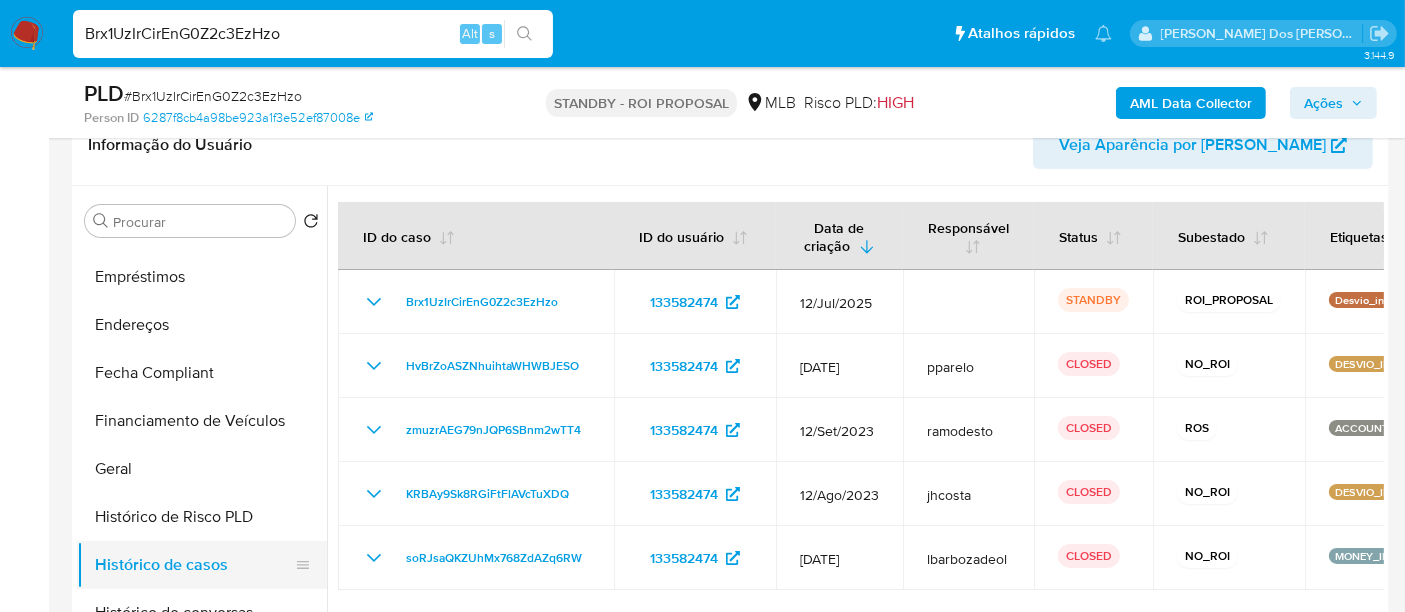 scroll, scrollTop: 333, scrollLeft: 0, axis: vertical 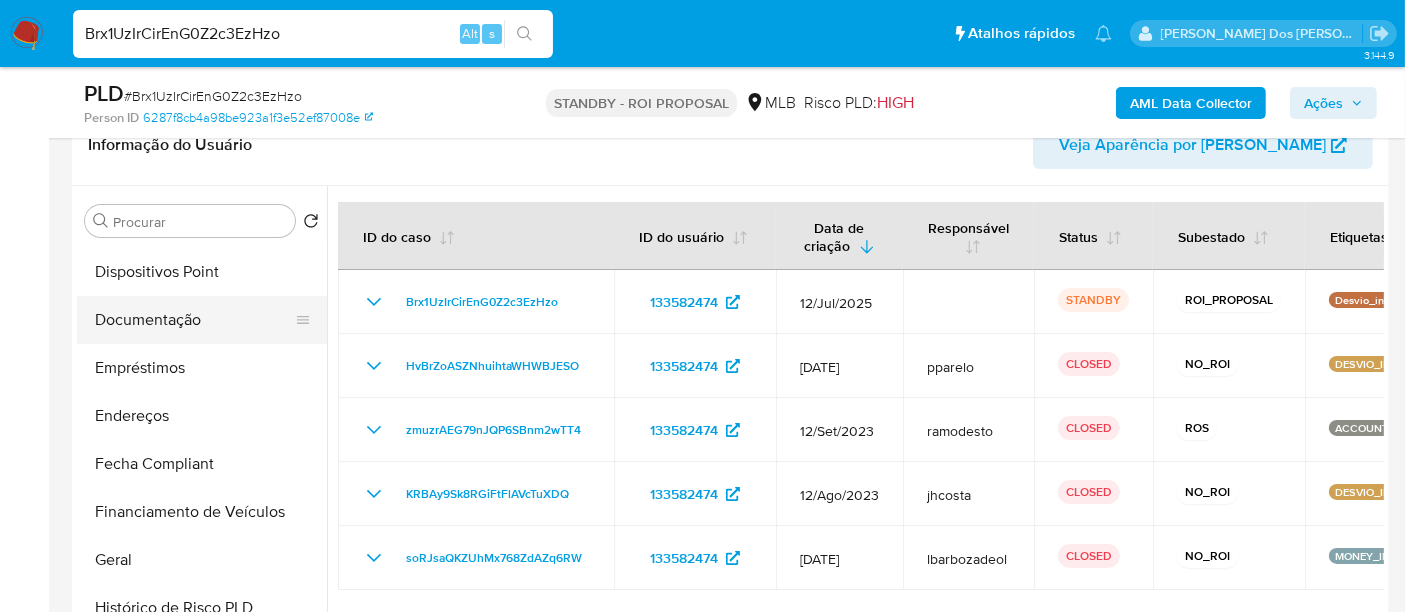click on "Documentação" at bounding box center [194, 320] 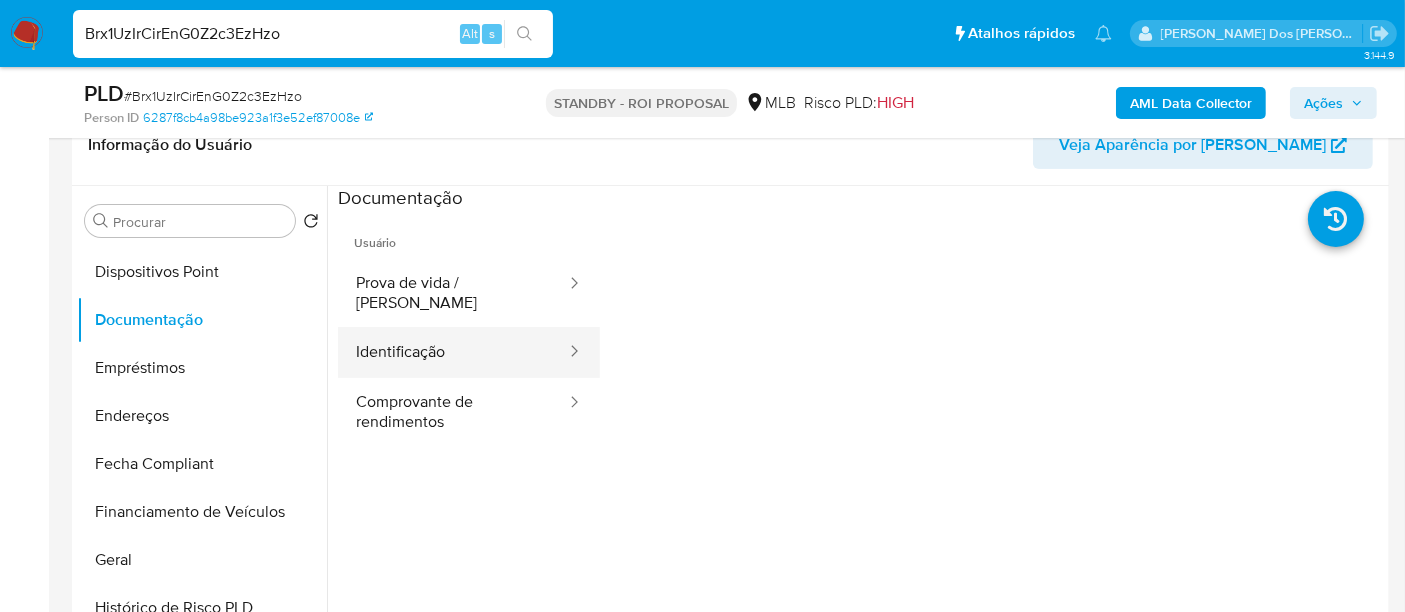 click on "Identificação" at bounding box center (453, 352) 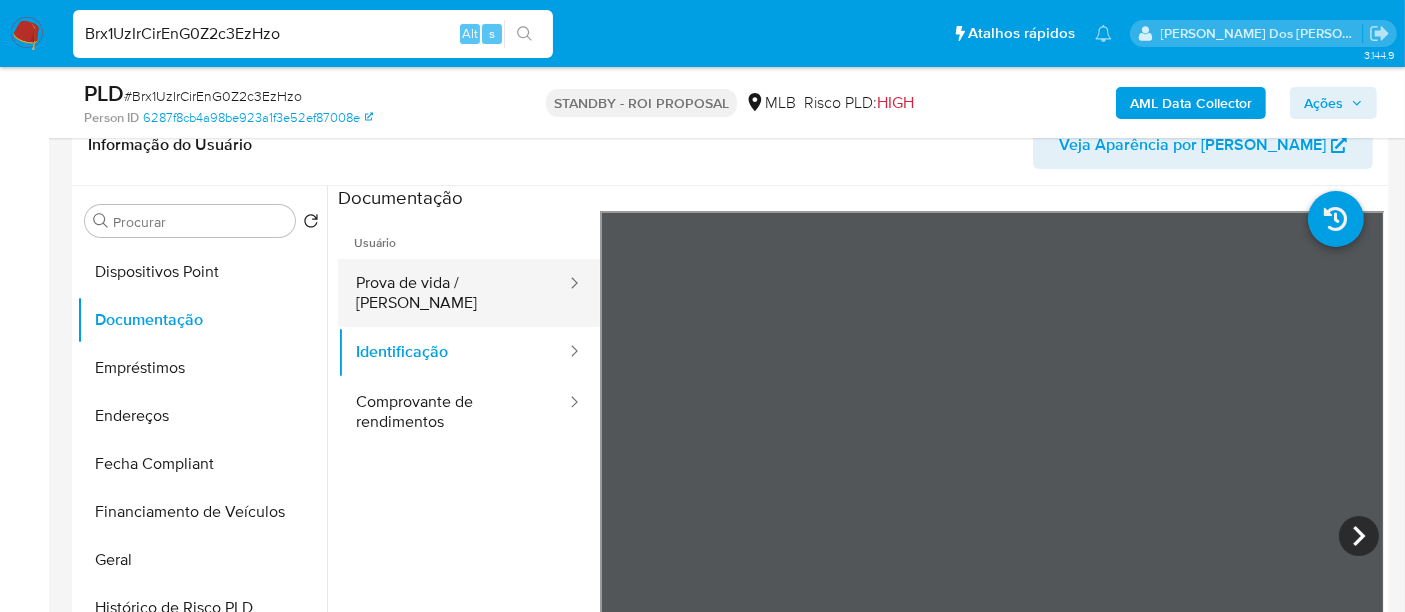 click on "Prova de vida / Selfie" at bounding box center (453, 293) 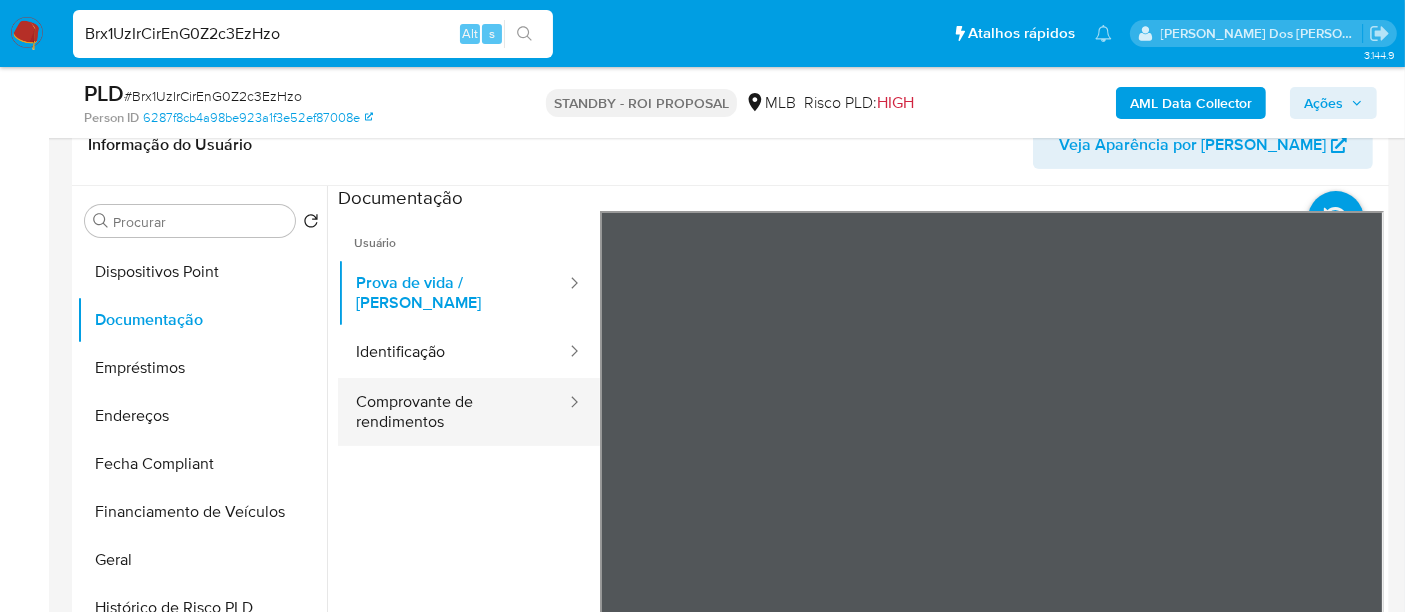 click on "Comprovante de rendimentos" at bounding box center (453, 412) 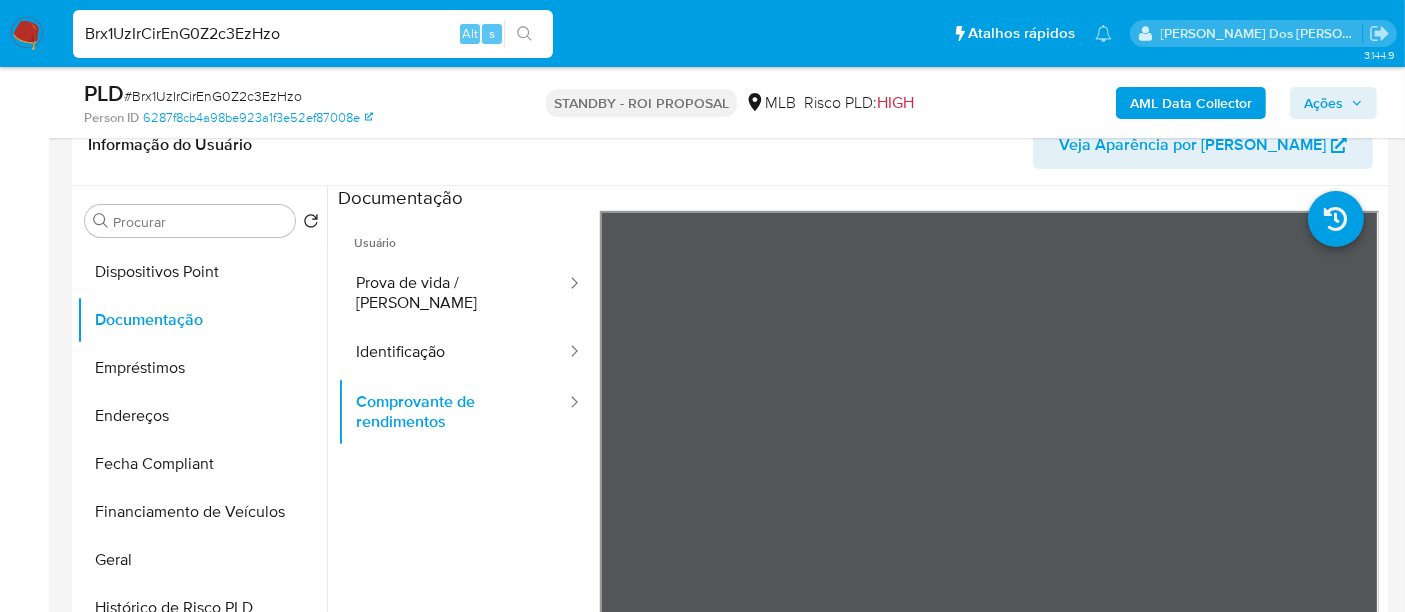 type 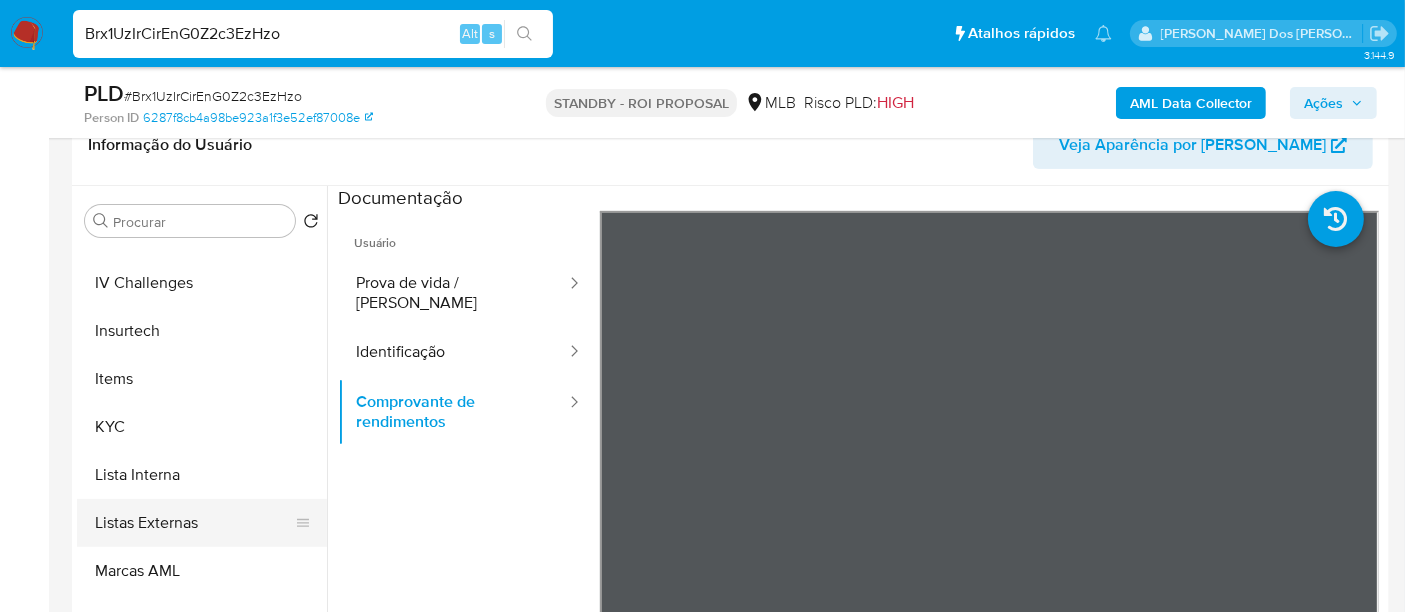 scroll, scrollTop: 844, scrollLeft: 0, axis: vertical 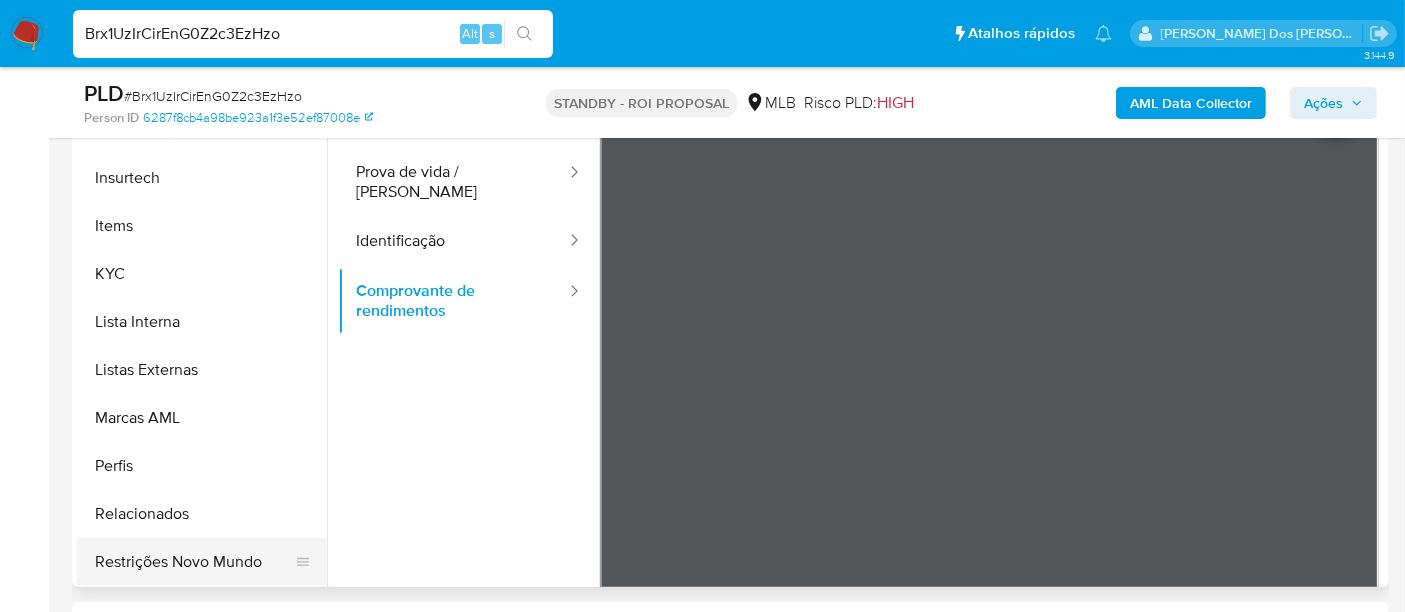 click on "Restrições Novo Mundo" at bounding box center [194, 562] 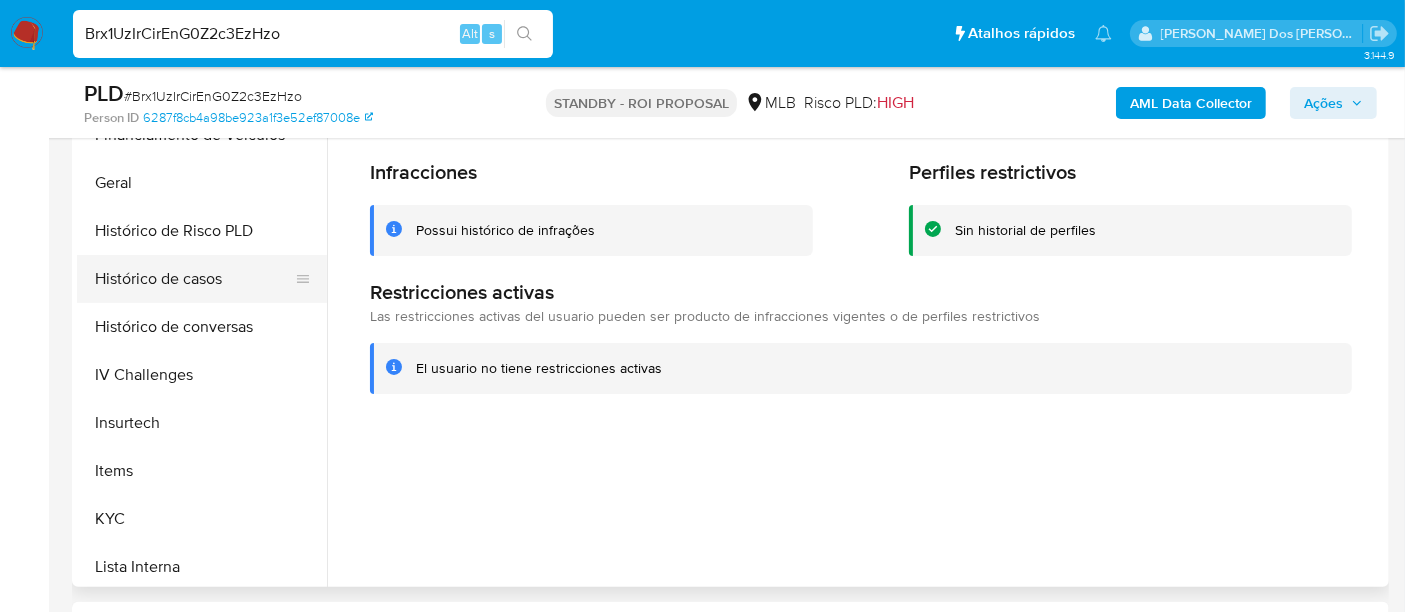 scroll, scrollTop: 400, scrollLeft: 0, axis: vertical 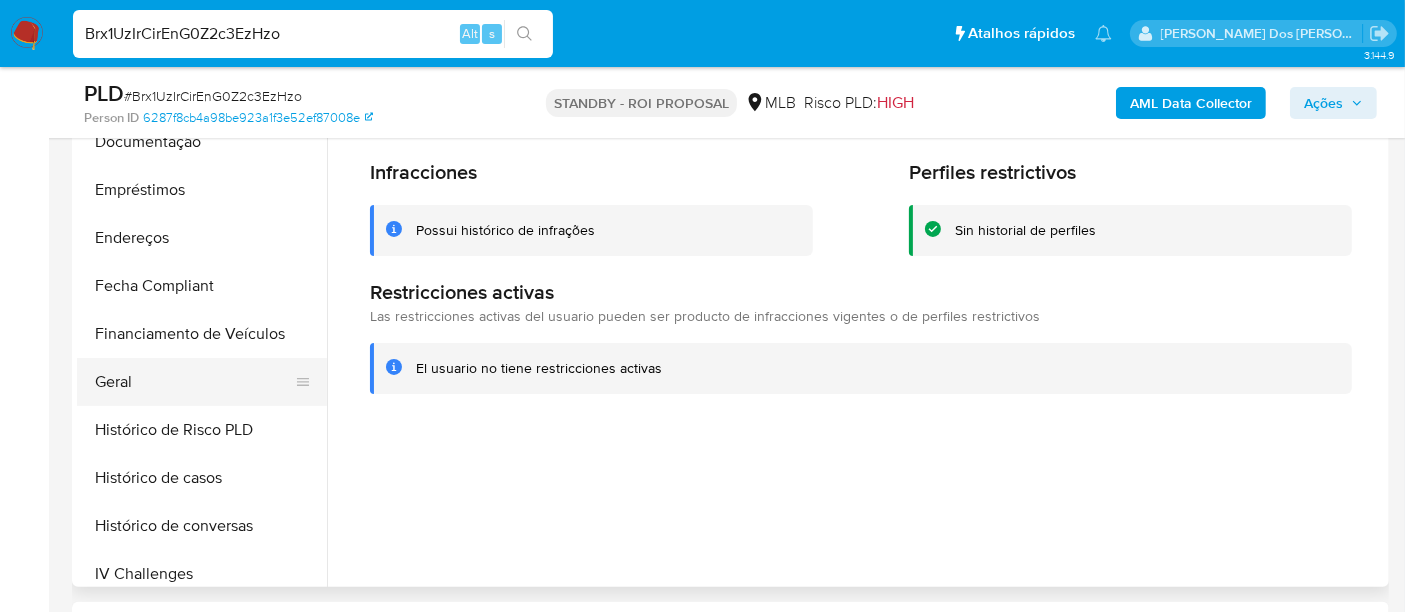 click on "Geral" at bounding box center (194, 382) 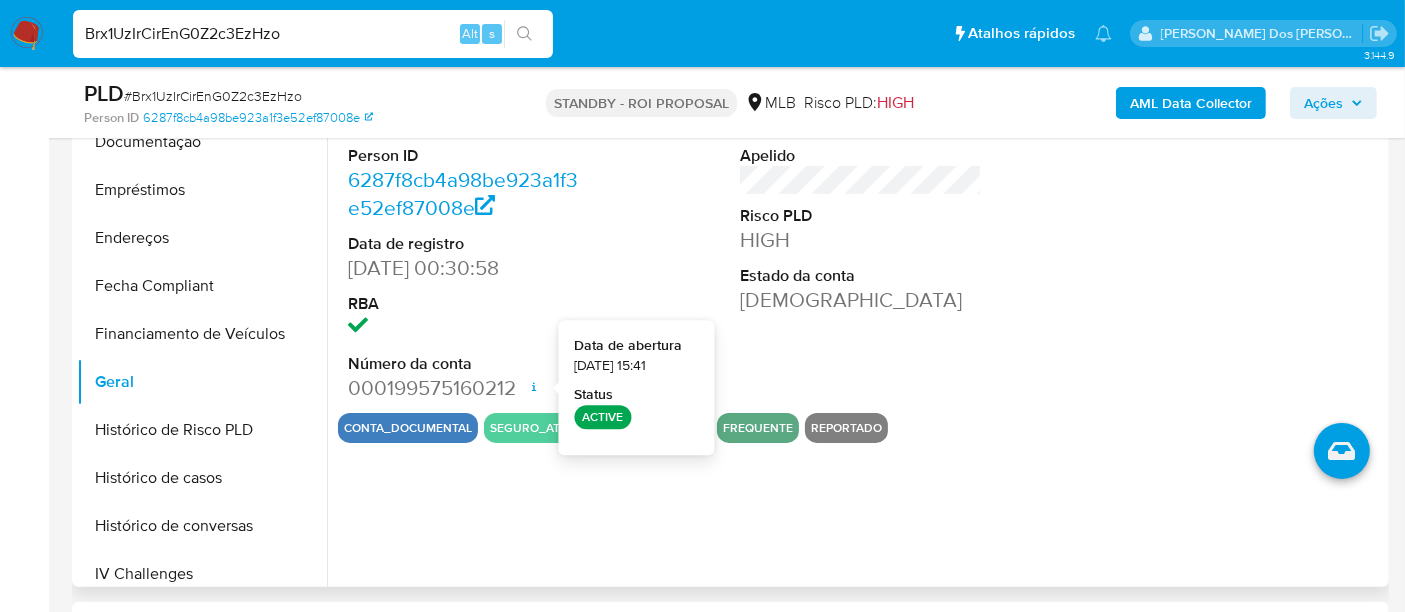 type 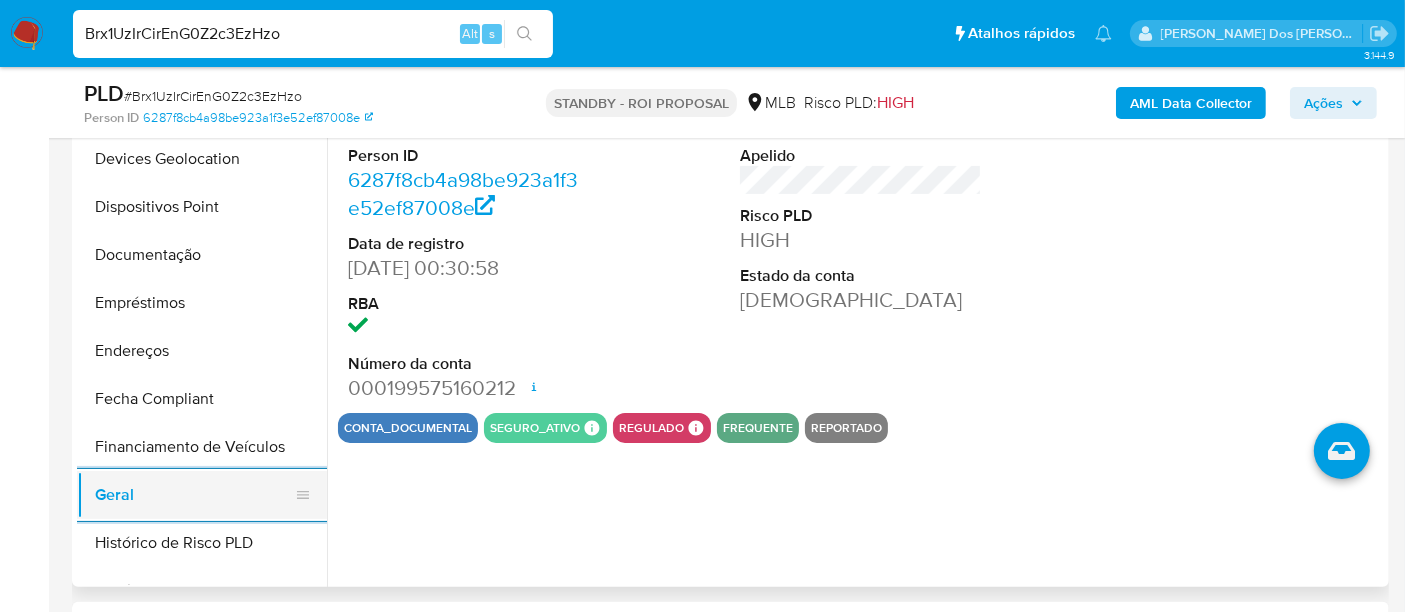 scroll, scrollTop: 177, scrollLeft: 0, axis: vertical 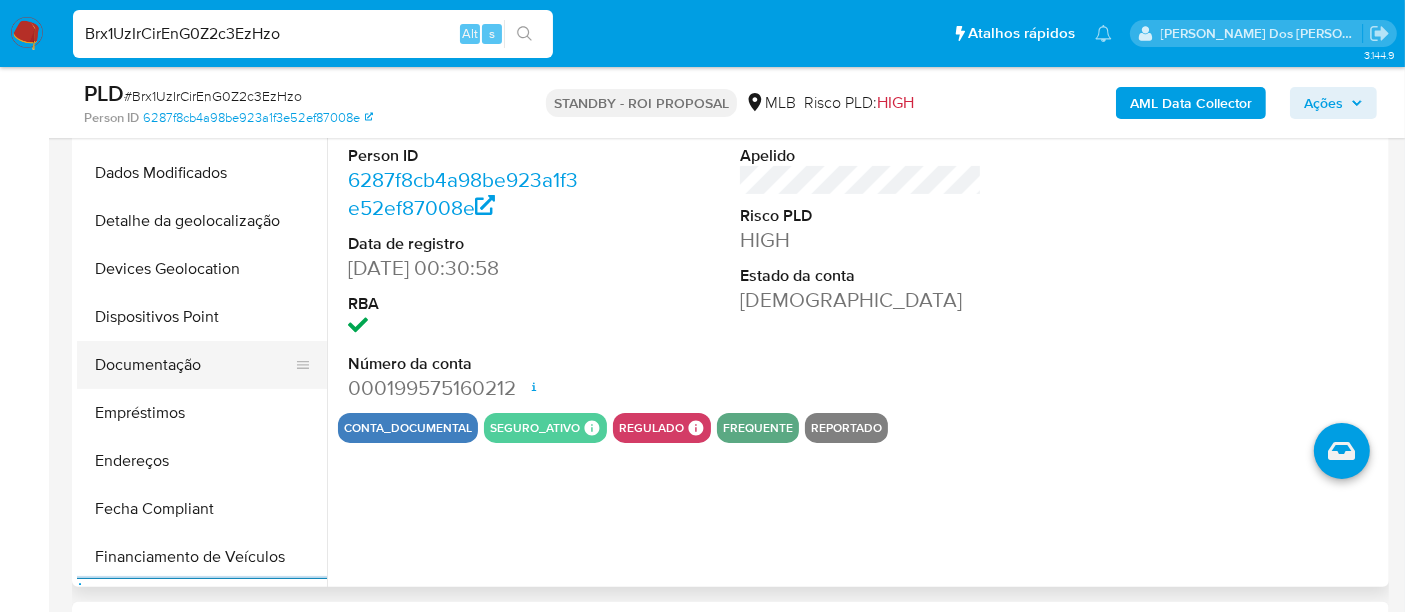 click on "Documentação" at bounding box center (194, 365) 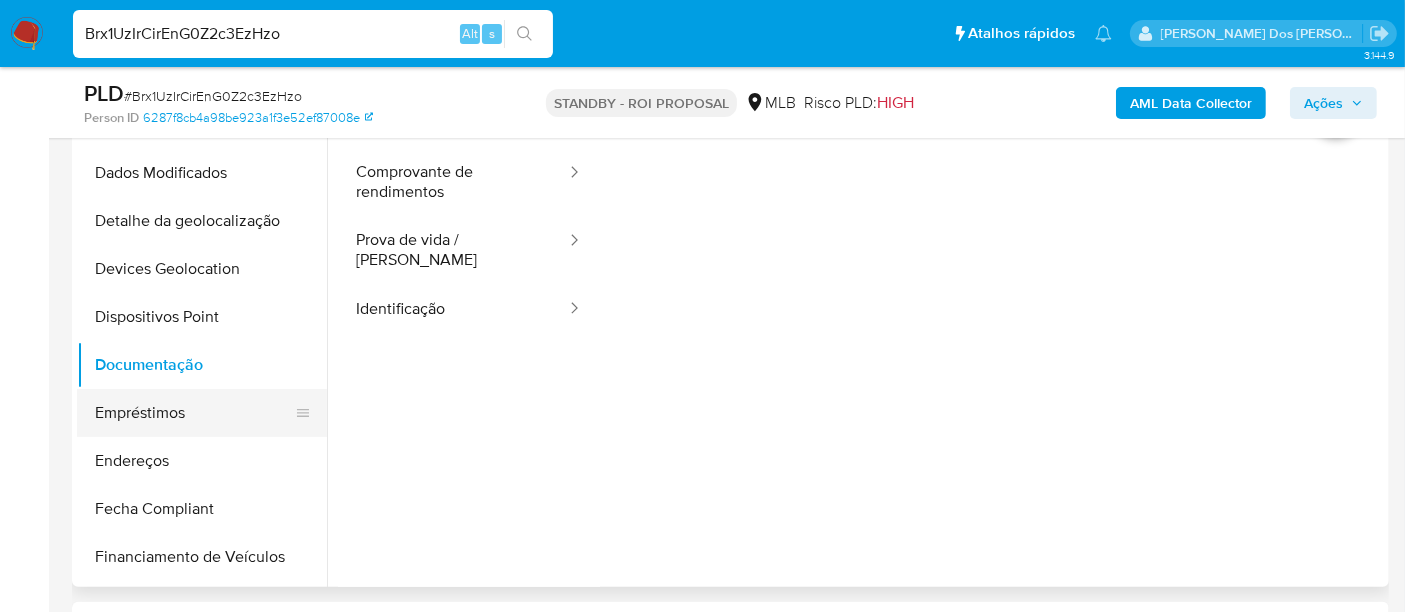 scroll, scrollTop: 400, scrollLeft: 0, axis: vertical 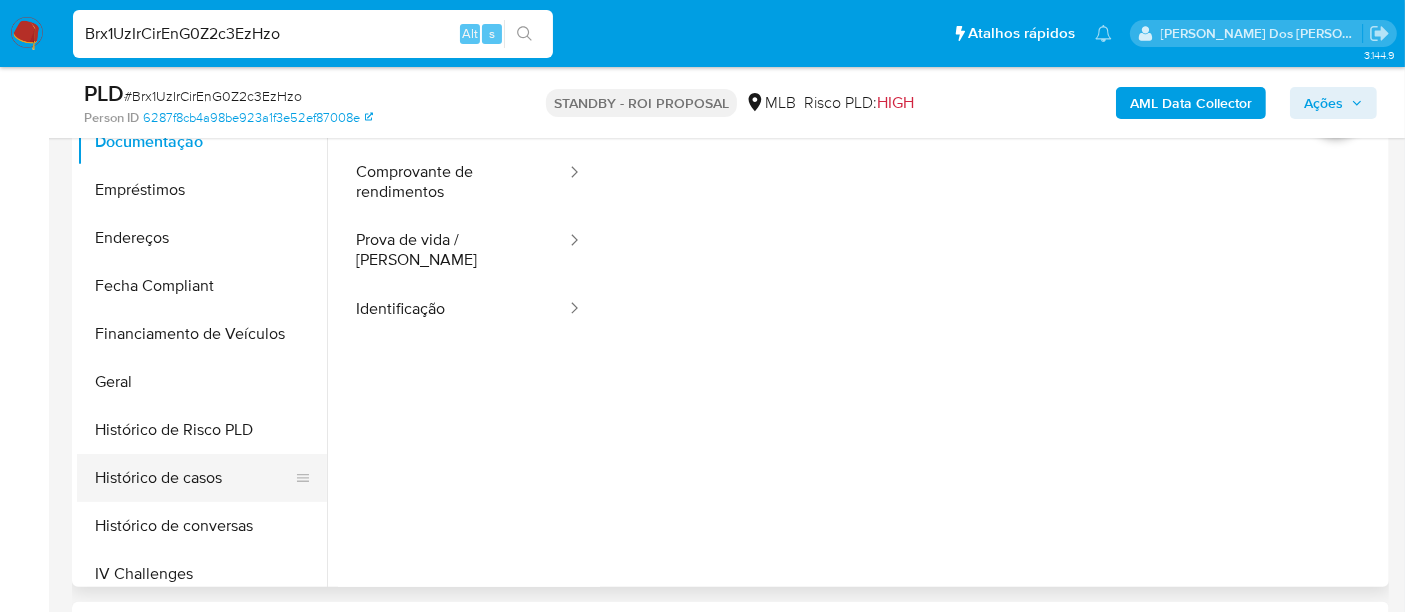 click on "Histórico de casos" at bounding box center (194, 478) 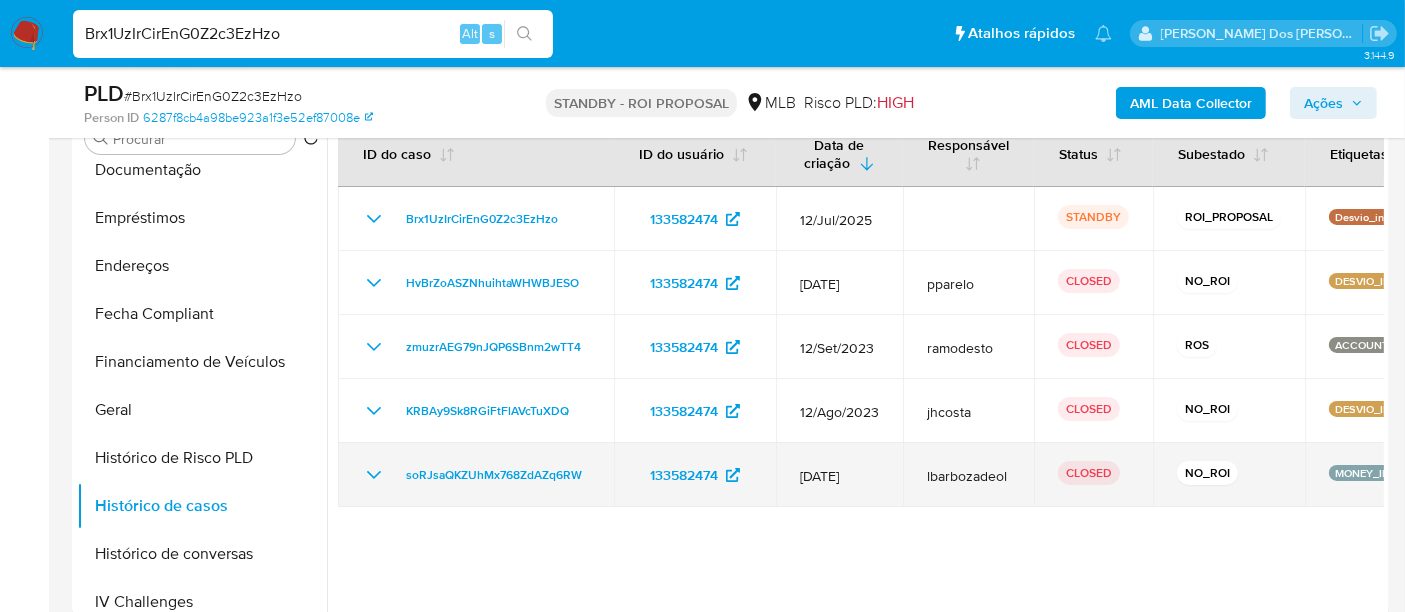 scroll, scrollTop: 333, scrollLeft: 0, axis: vertical 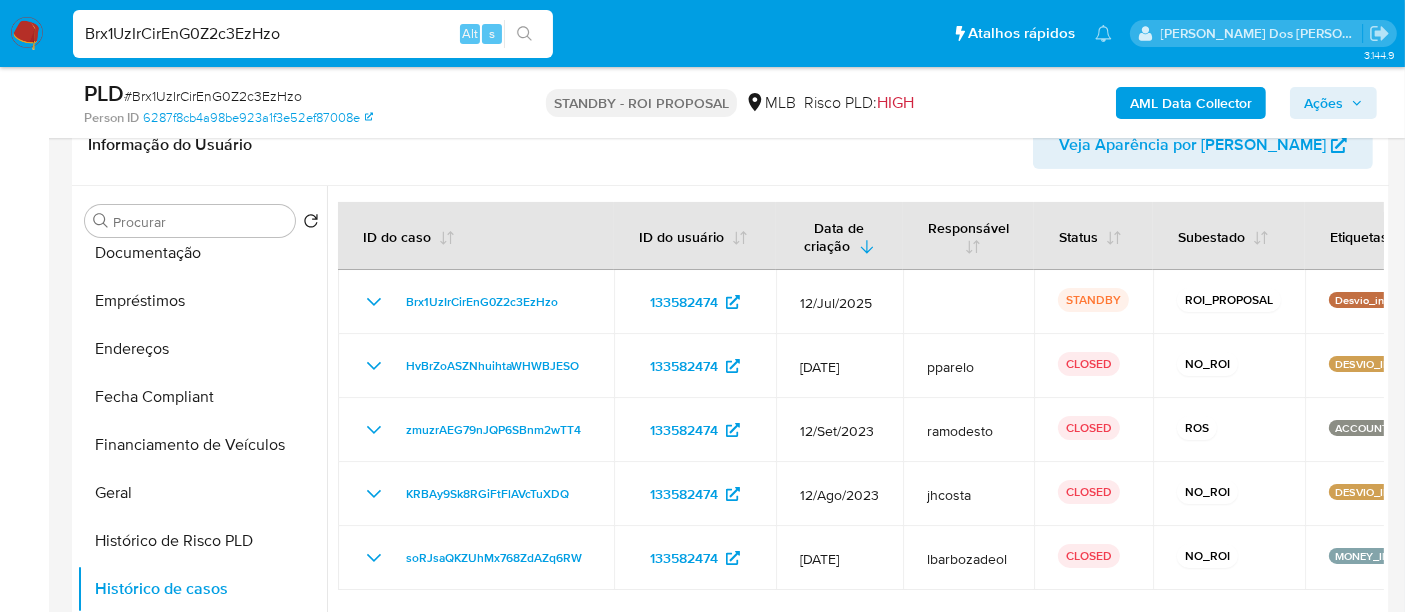 click on "Brx1UzIrCirEnG0Z2c3EzHzo" at bounding box center (313, 34) 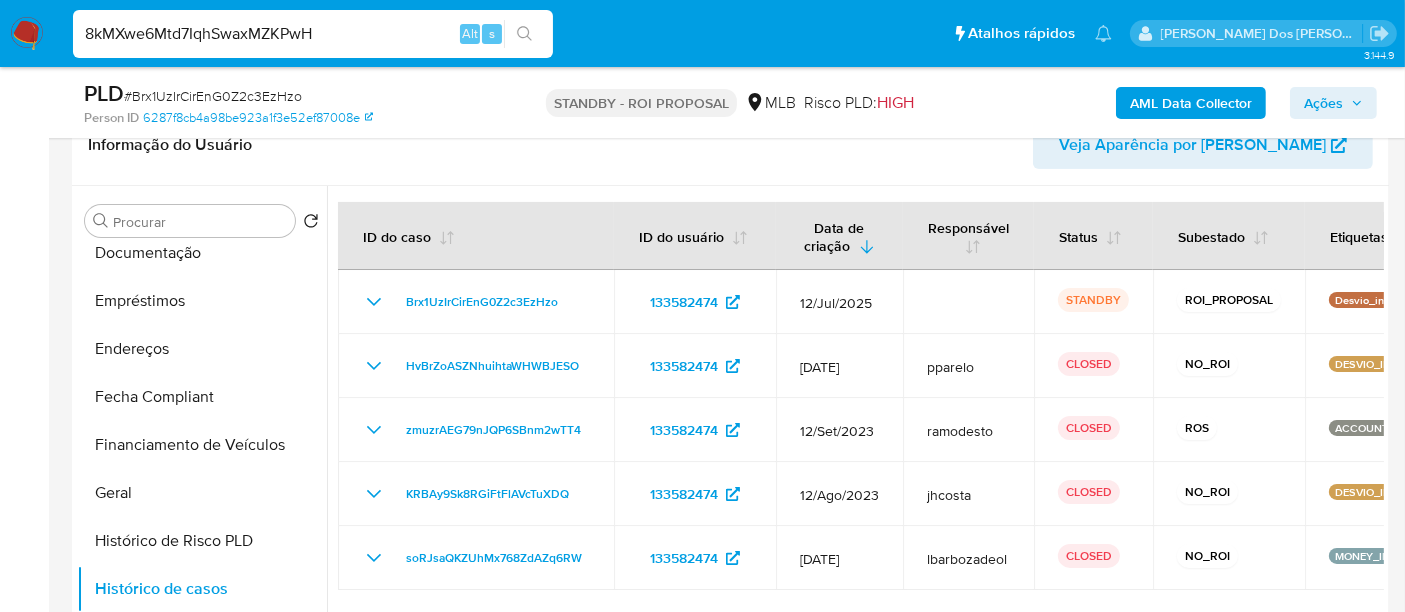 type on "8kMXwe6Mtd7IqhSwaxMZKPwH" 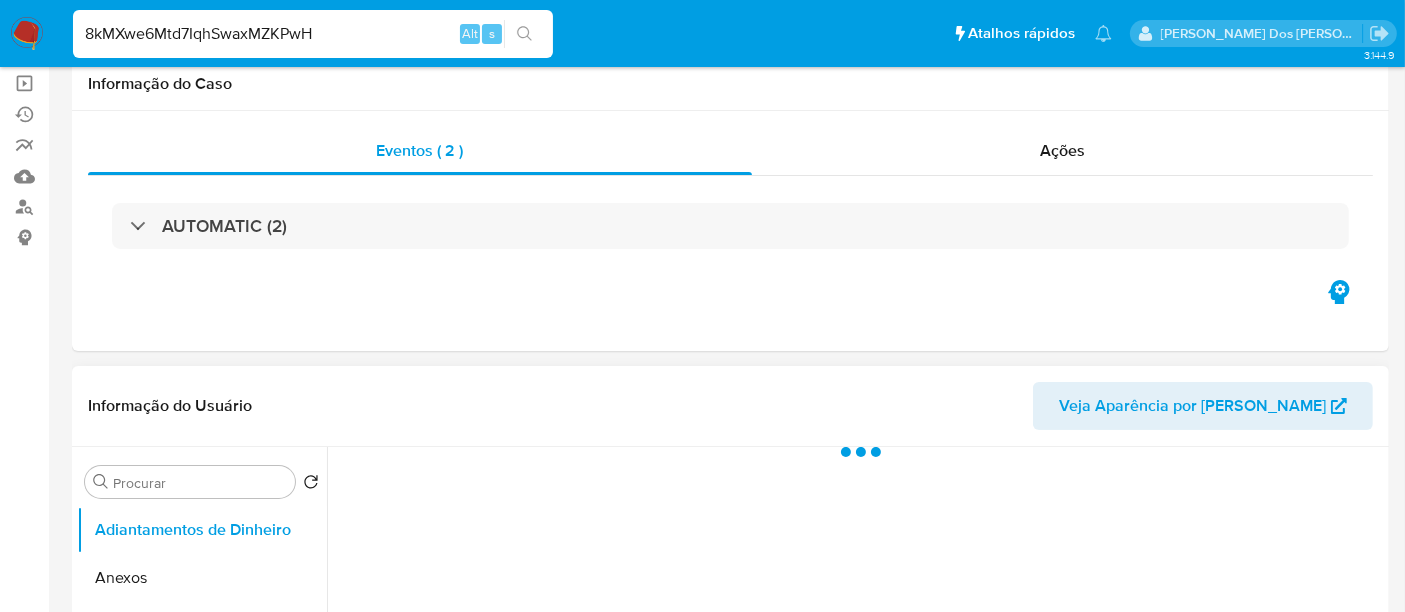 scroll, scrollTop: 333, scrollLeft: 0, axis: vertical 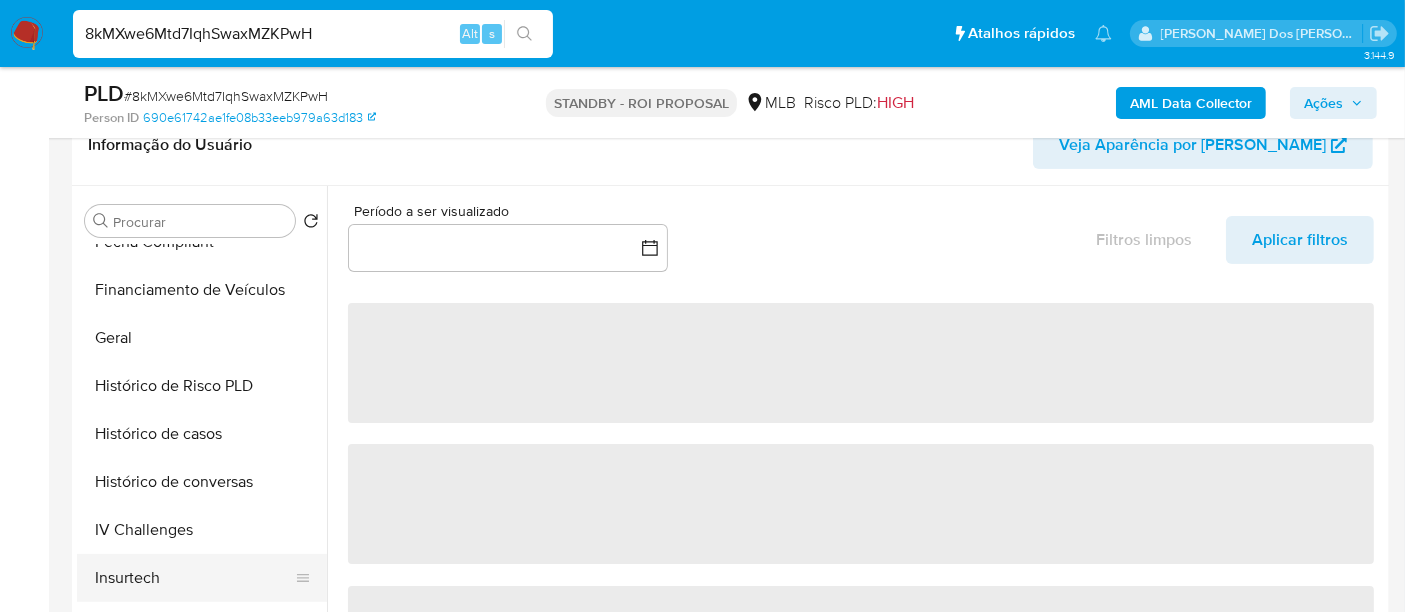select on "10" 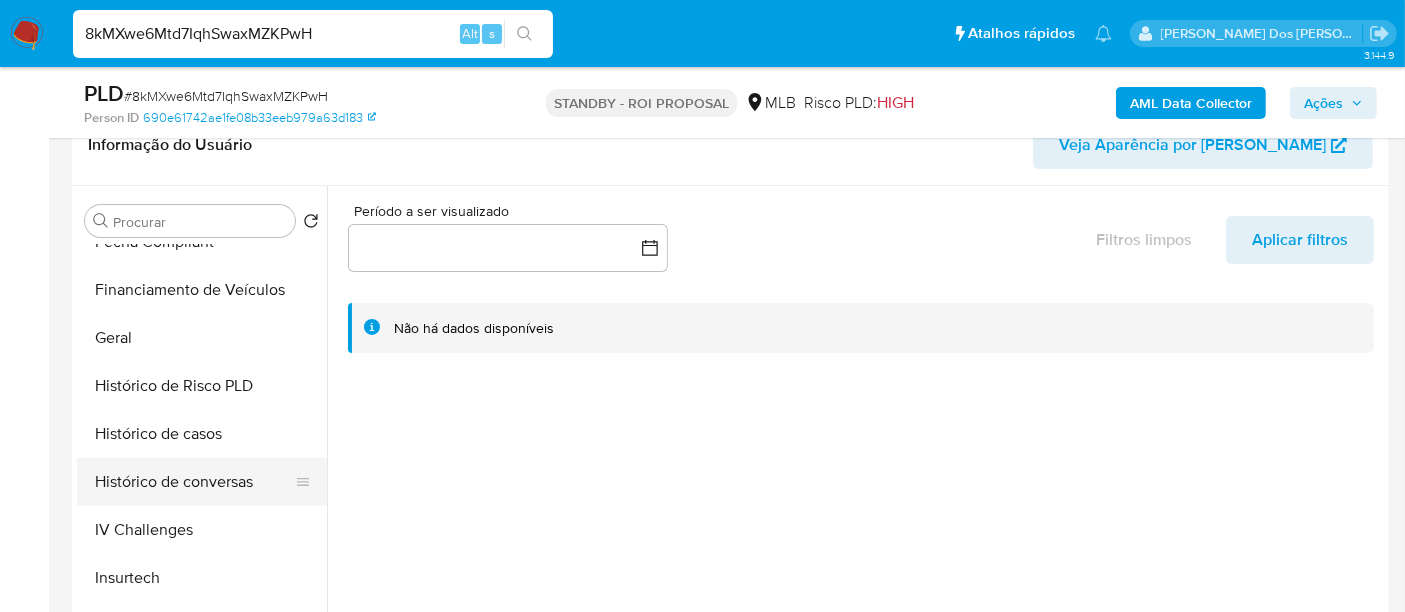 scroll, scrollTop: 666, scrollLeft: 0, axis: vertical 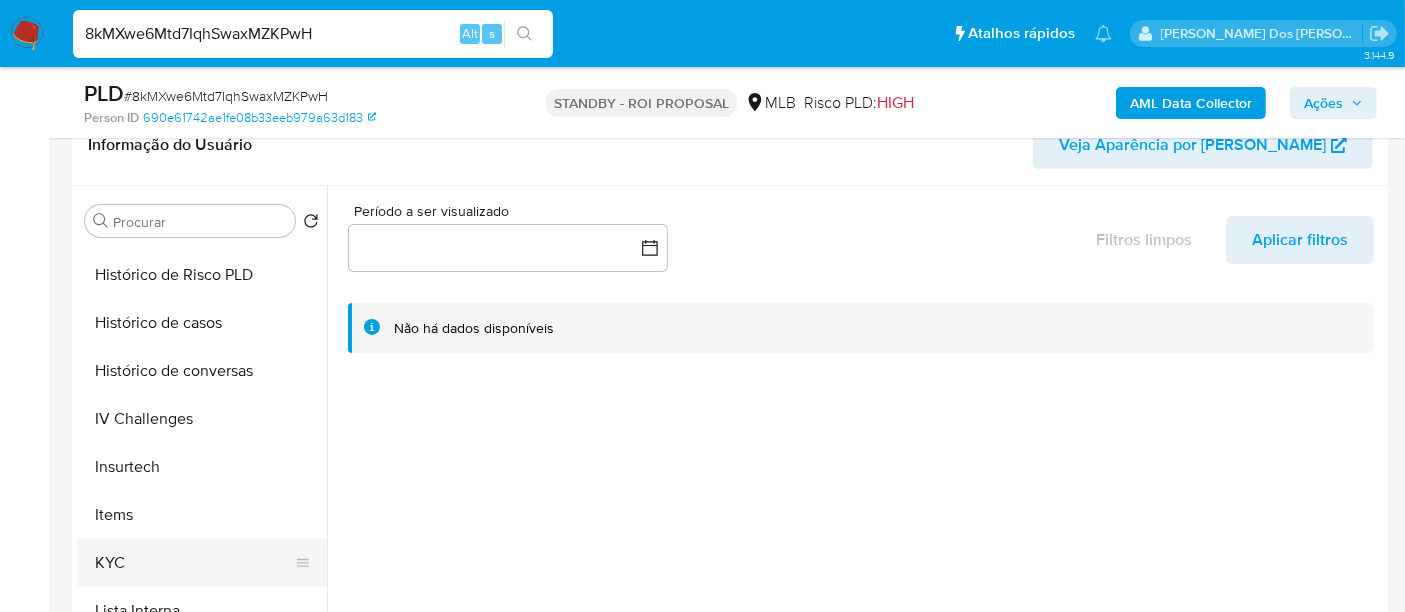 click on "KYC" at bounding box center (194, 563) 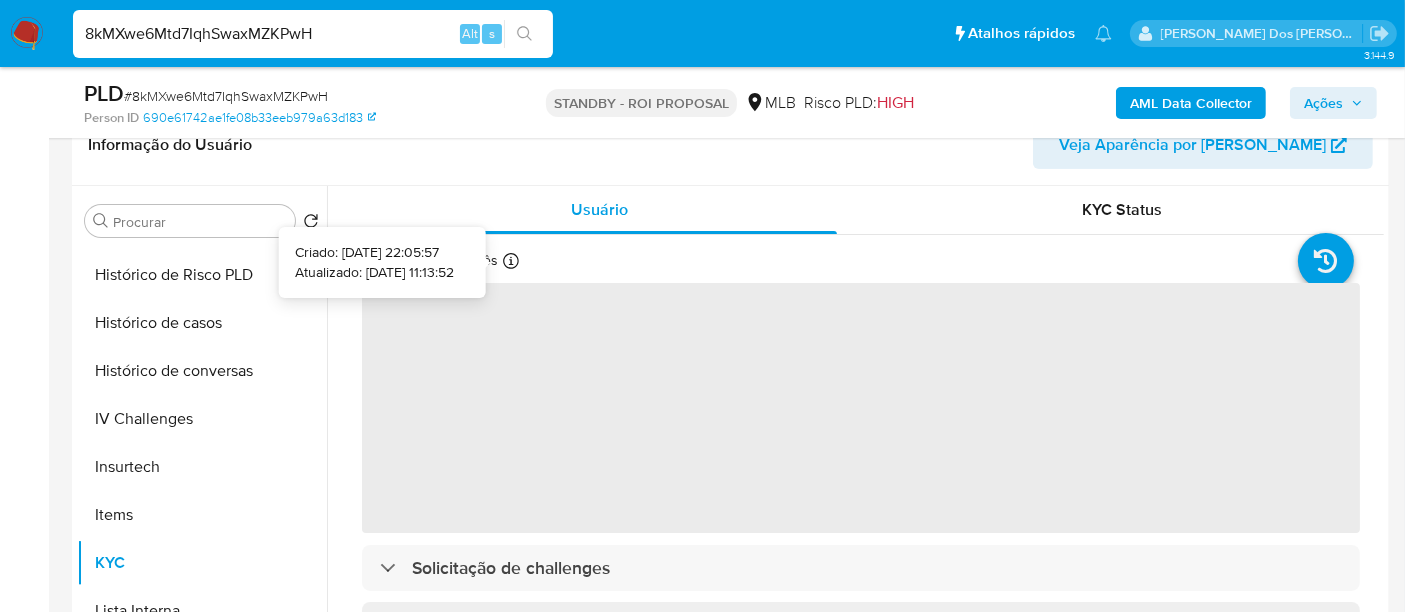type 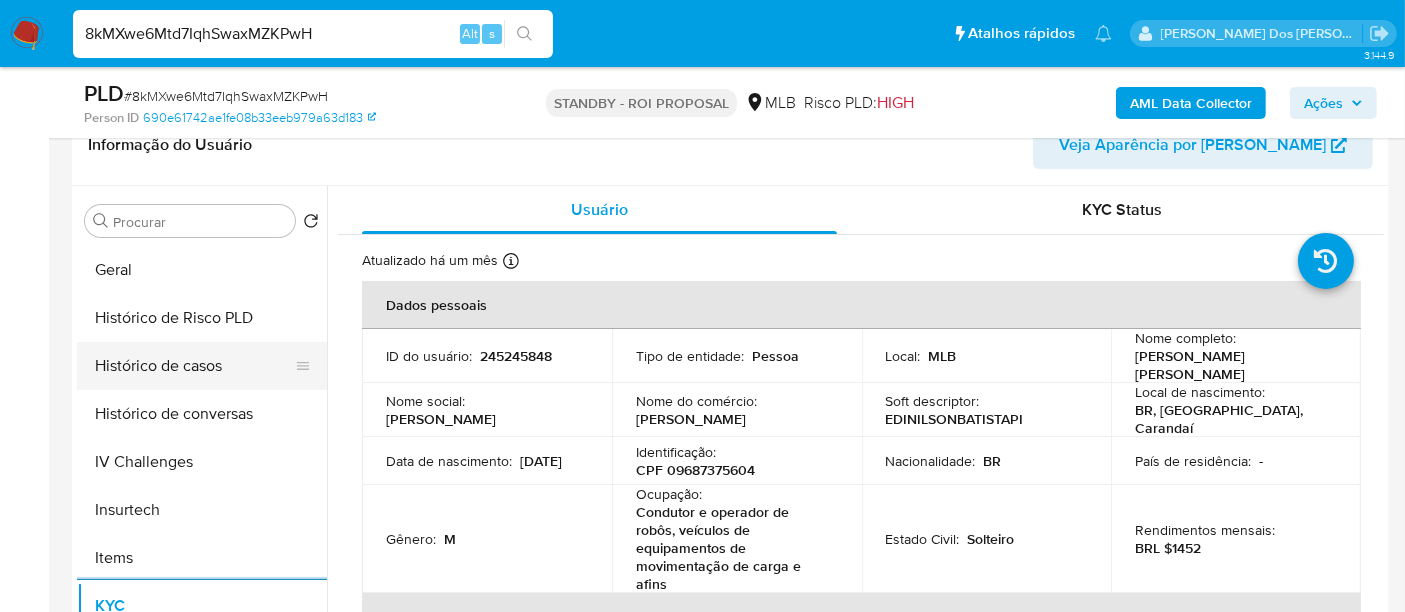 scroll, scrollTop: 555, scrollLeft: 0, axis: vertical 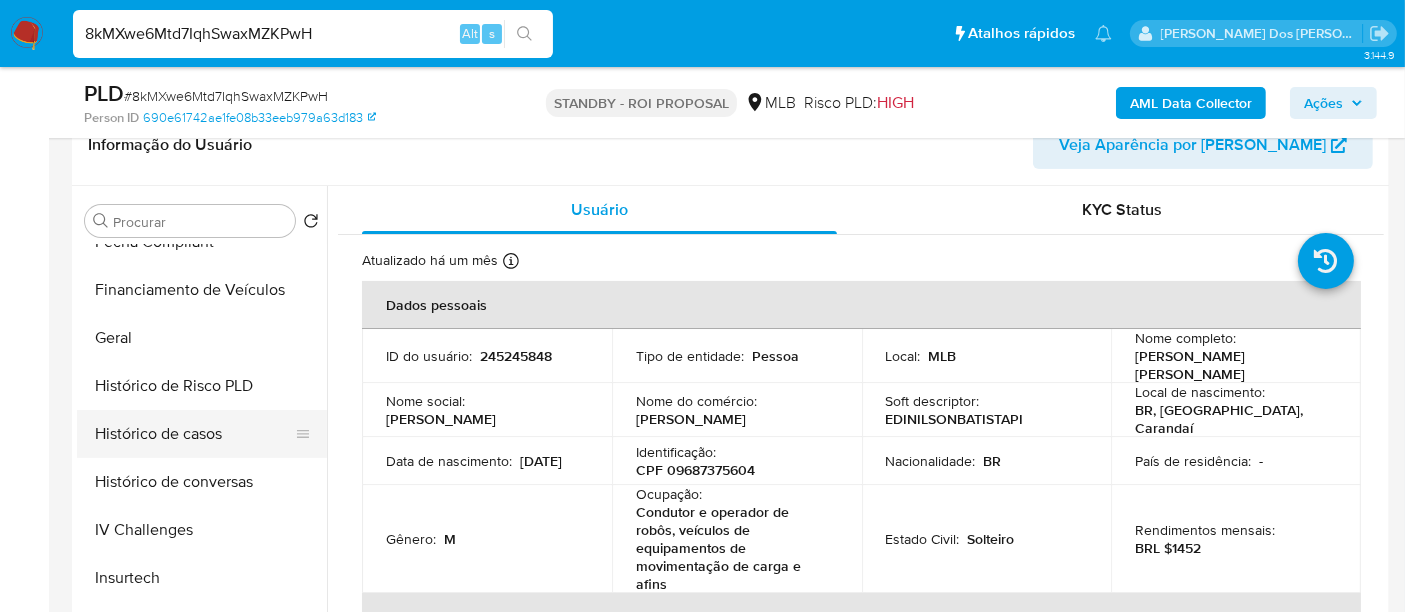 click on "Histórico de casos" at bounding box center [194, 434] 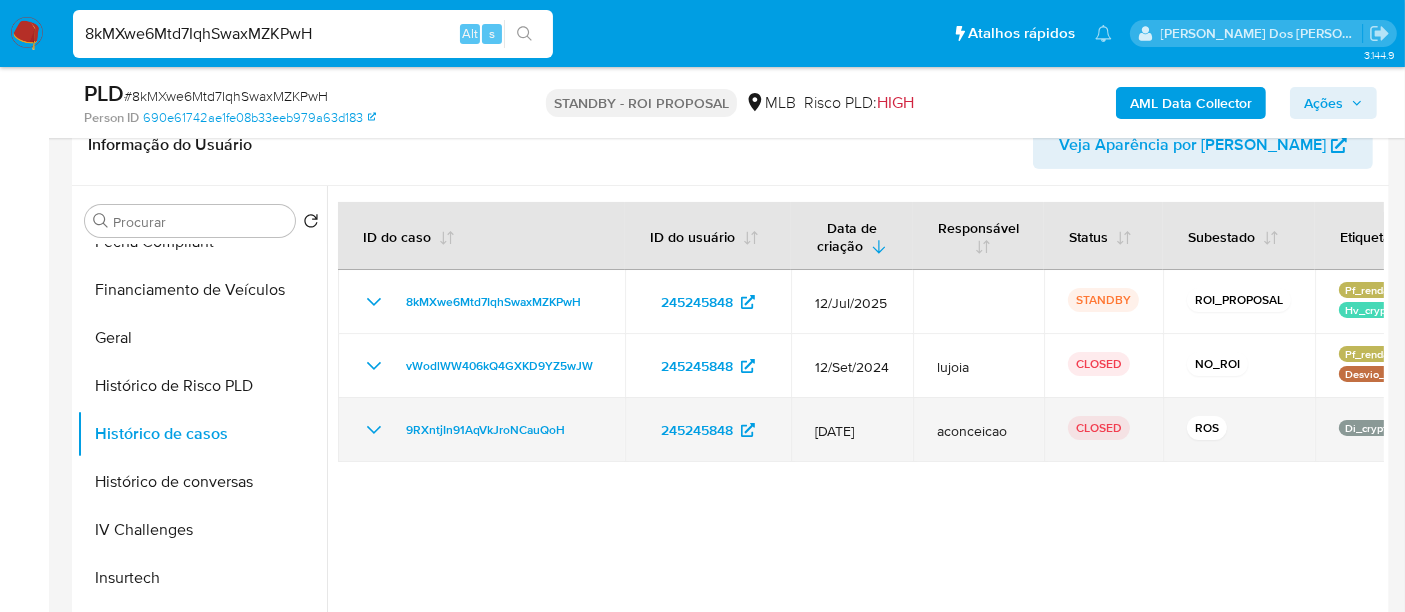 type 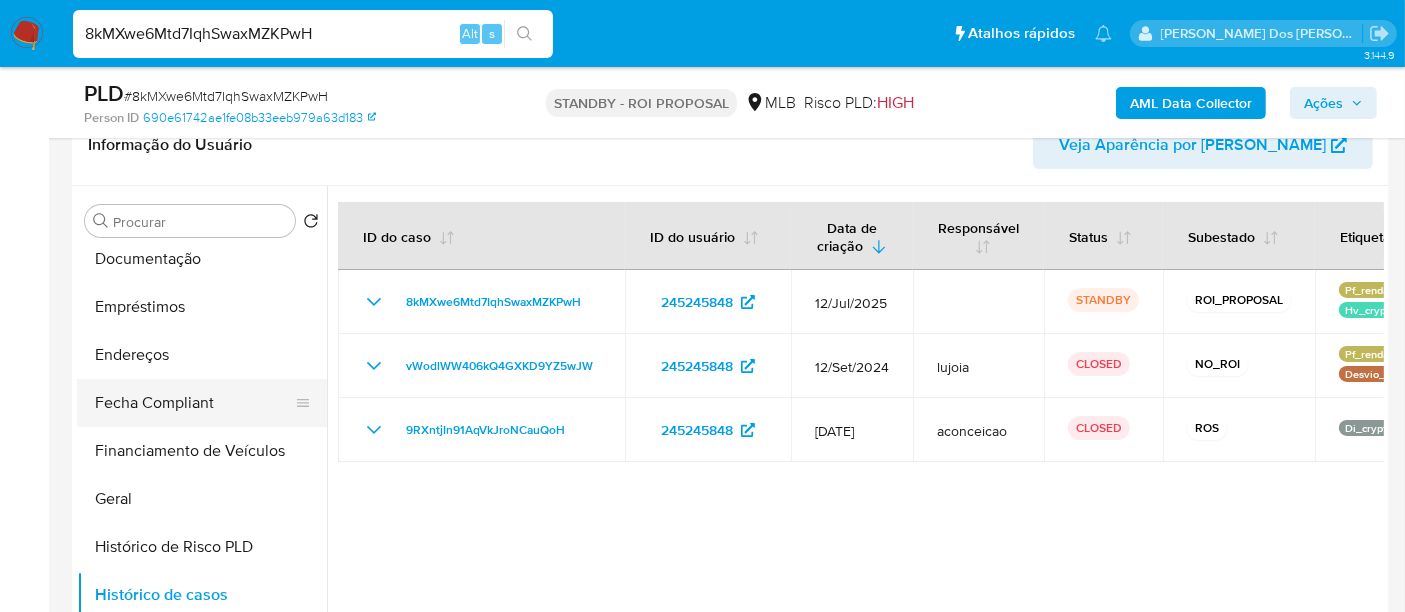 scroll, scrollTop: 333, scrollLeft: 0, axis: vertical 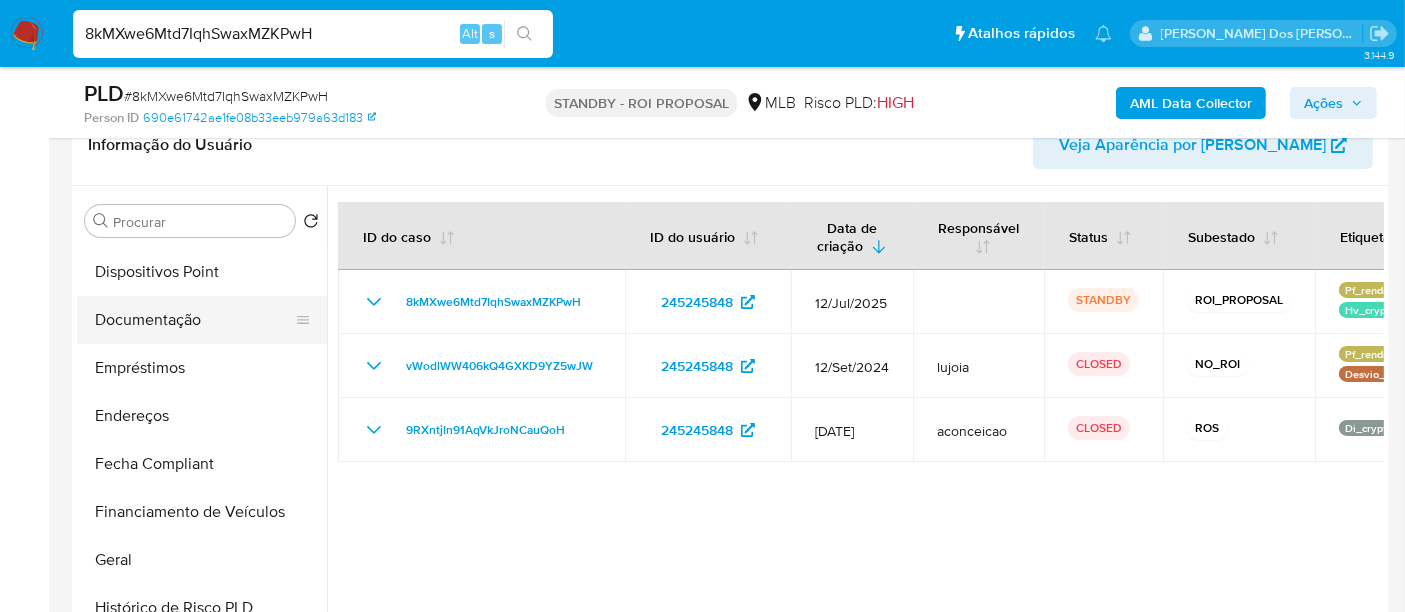 click on "Documentação" at bounding box center (194, 320) 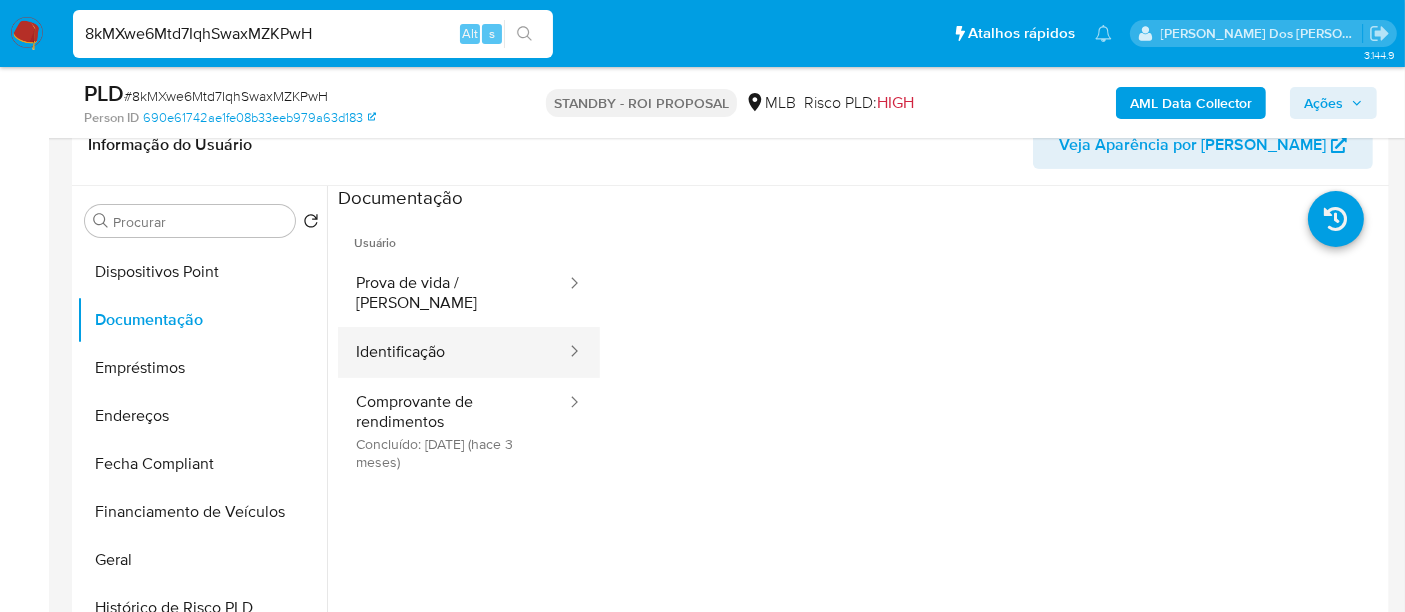 click on "Identificação" at bounding box center (453, 352) 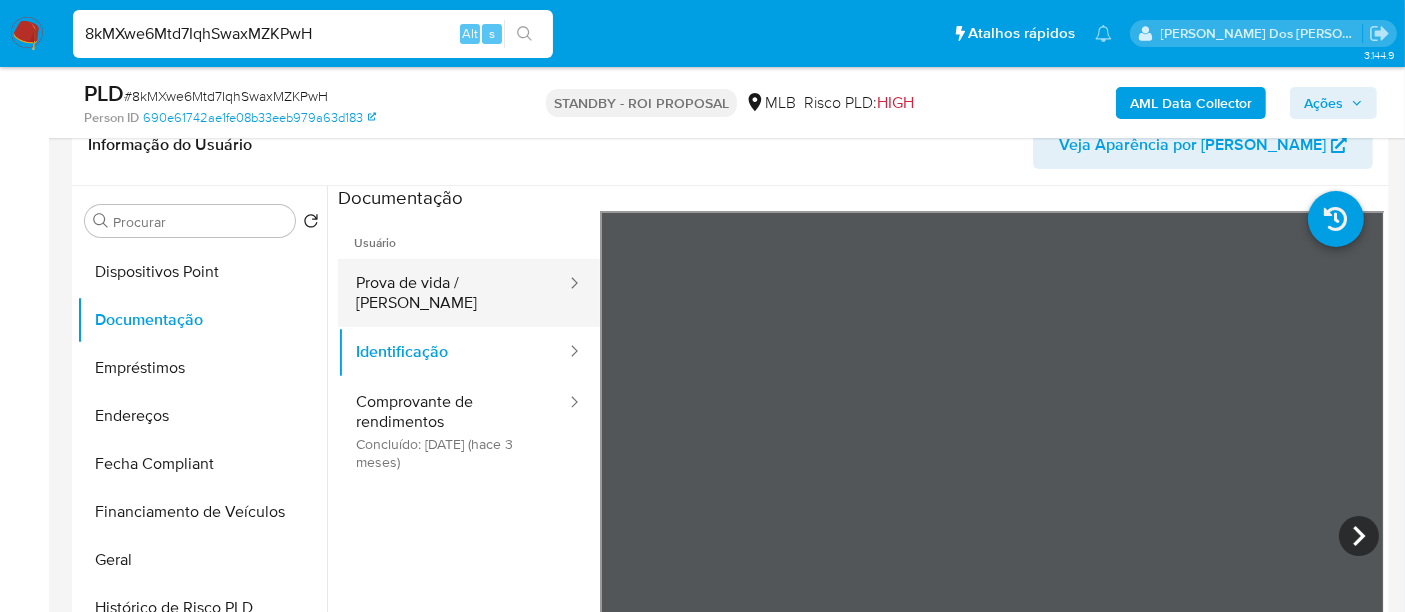 click on "Prova de vida / Selfie" at bounding box center (453, 293) 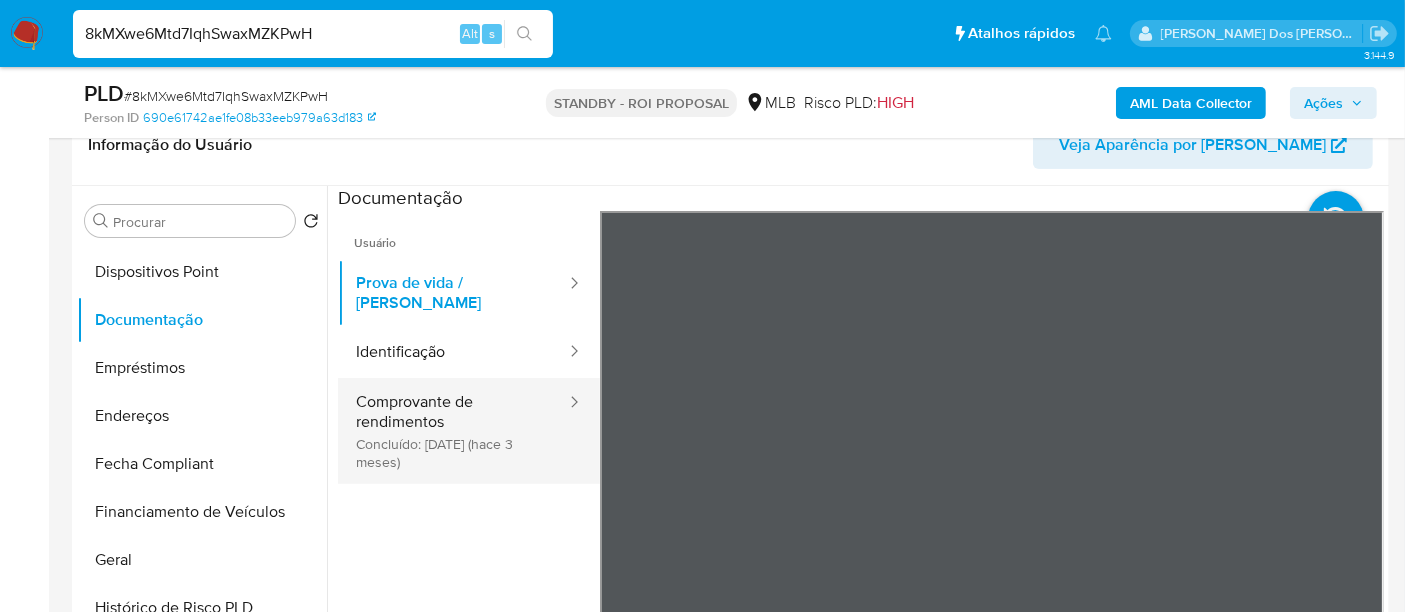 click on "Comprovante de rendimentos Concluído: 27/04/2025 (hace 3 meses)" at bounding box center (453, 431) 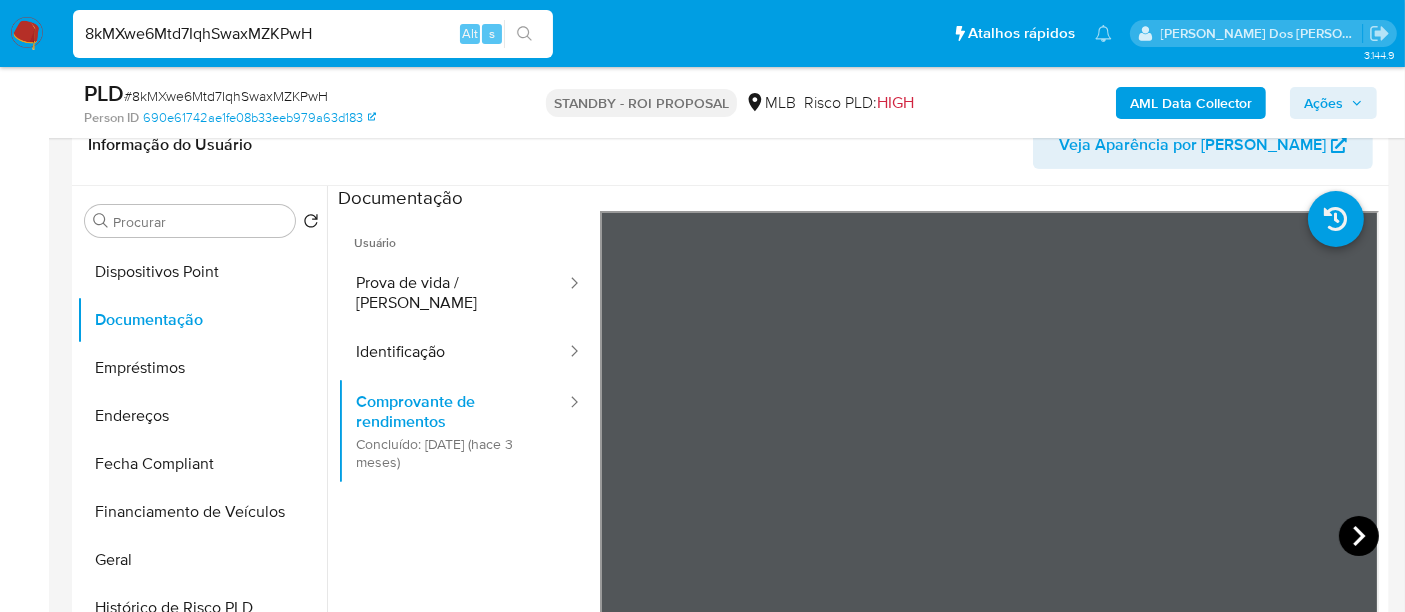 click 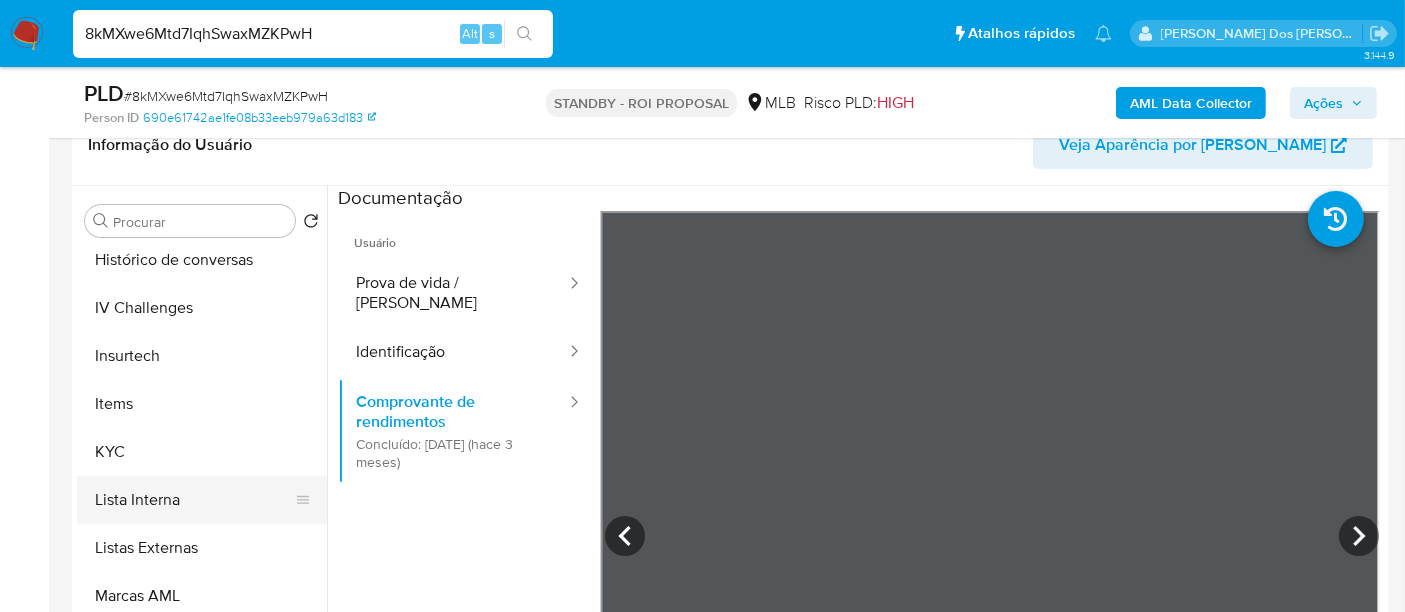 scroll, scrollTop: 844, scrollLeft: 0, axis: vertical 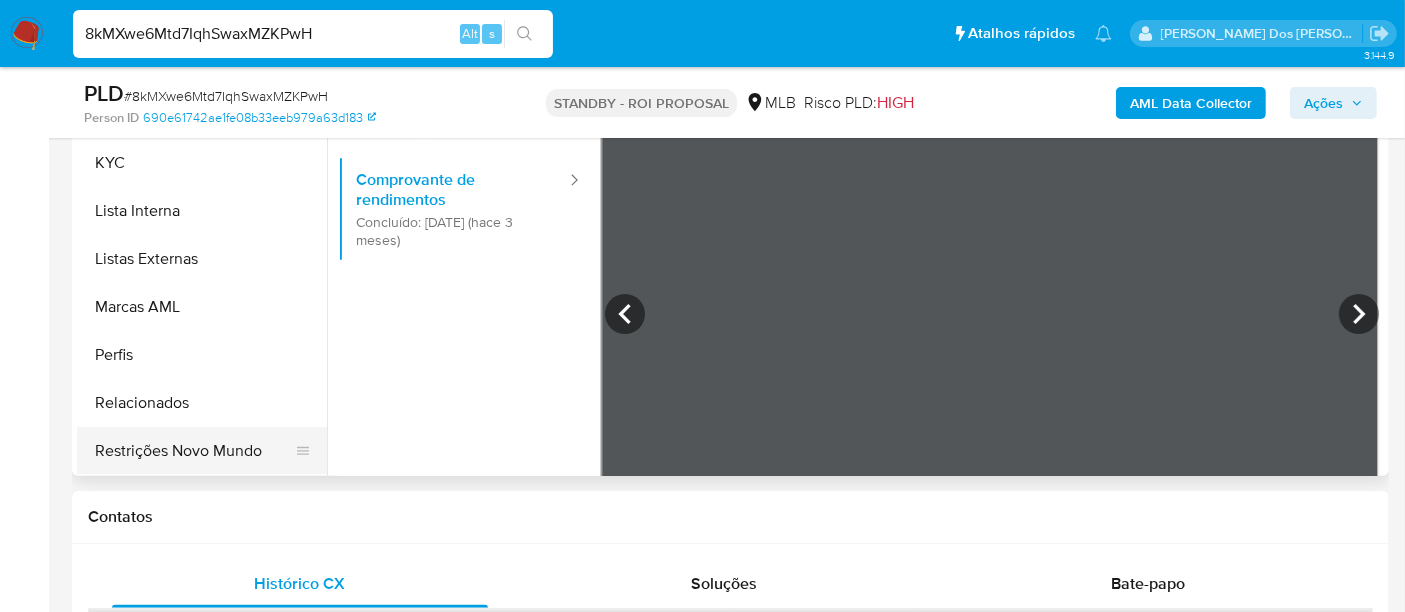 click on "Restrições Novo Mundo" at bounding box center (194, 451) 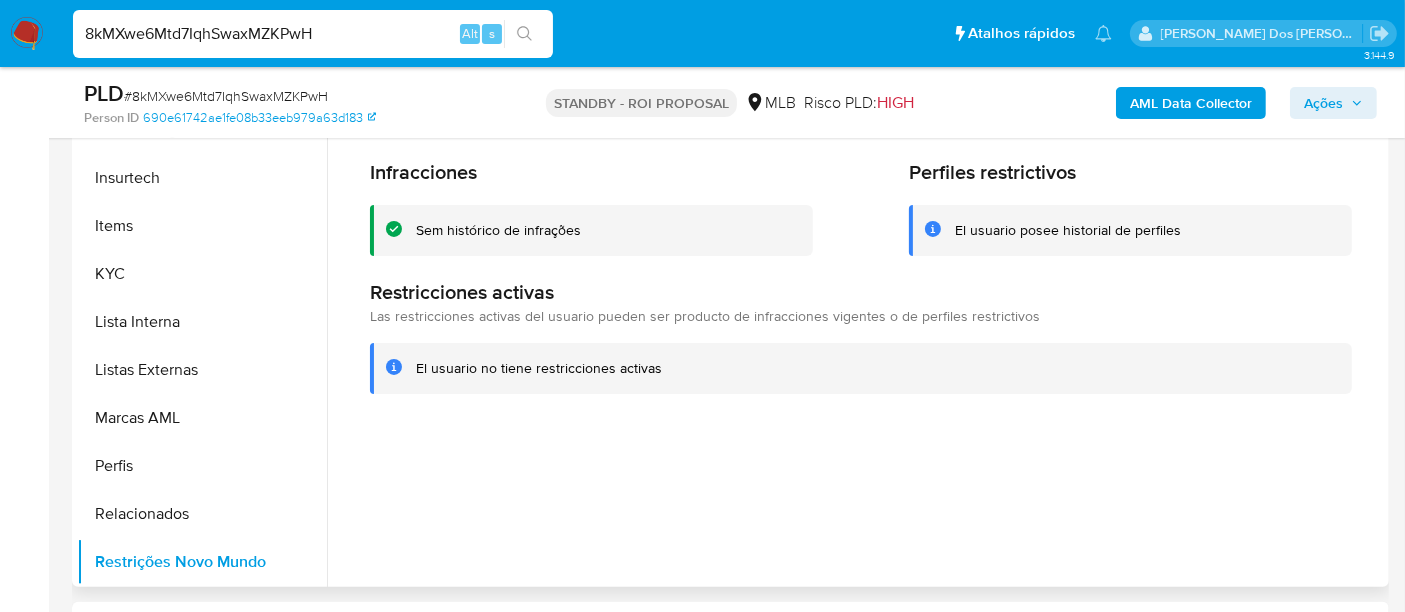 scroll, scrollTop: 333, scrollLeft: 0, axis: vertical 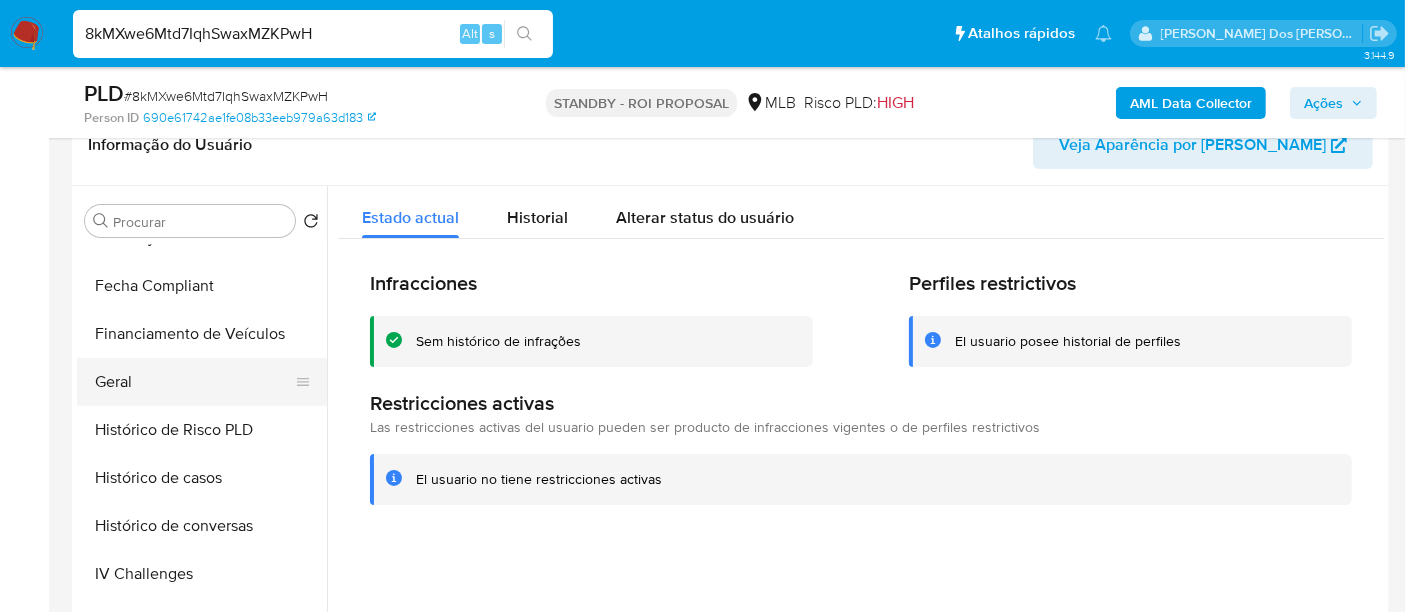 click on "Geral" at bounding box center [194, 382] 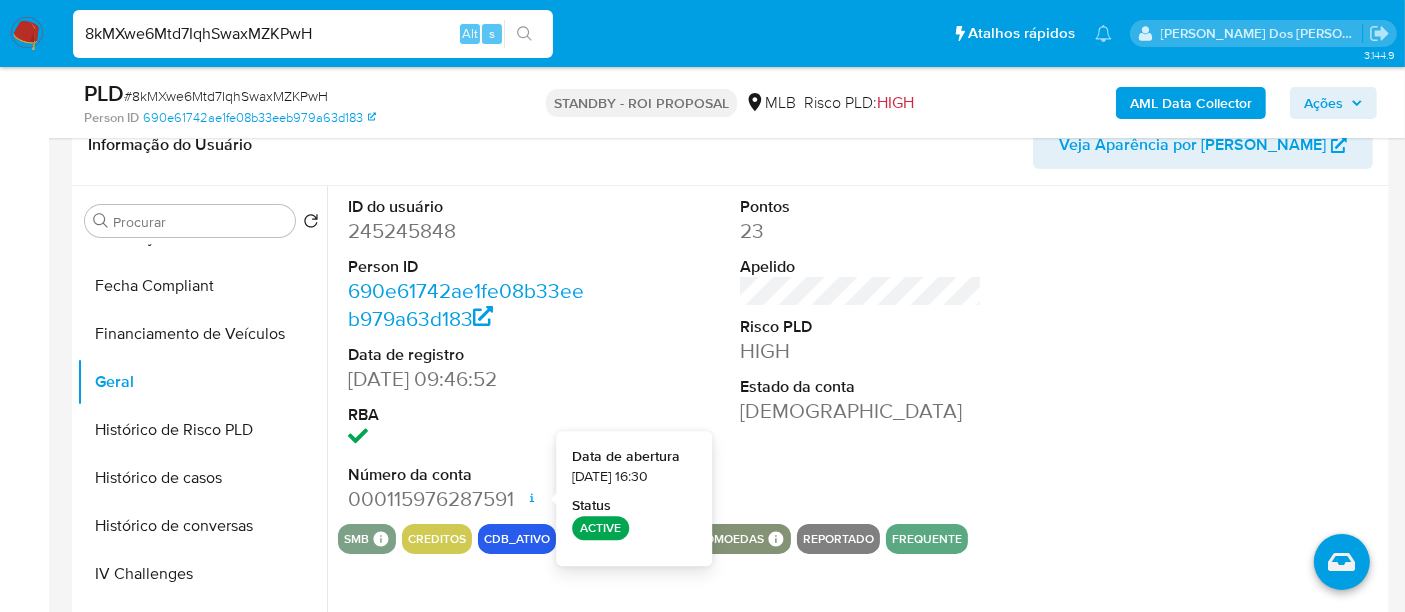 type 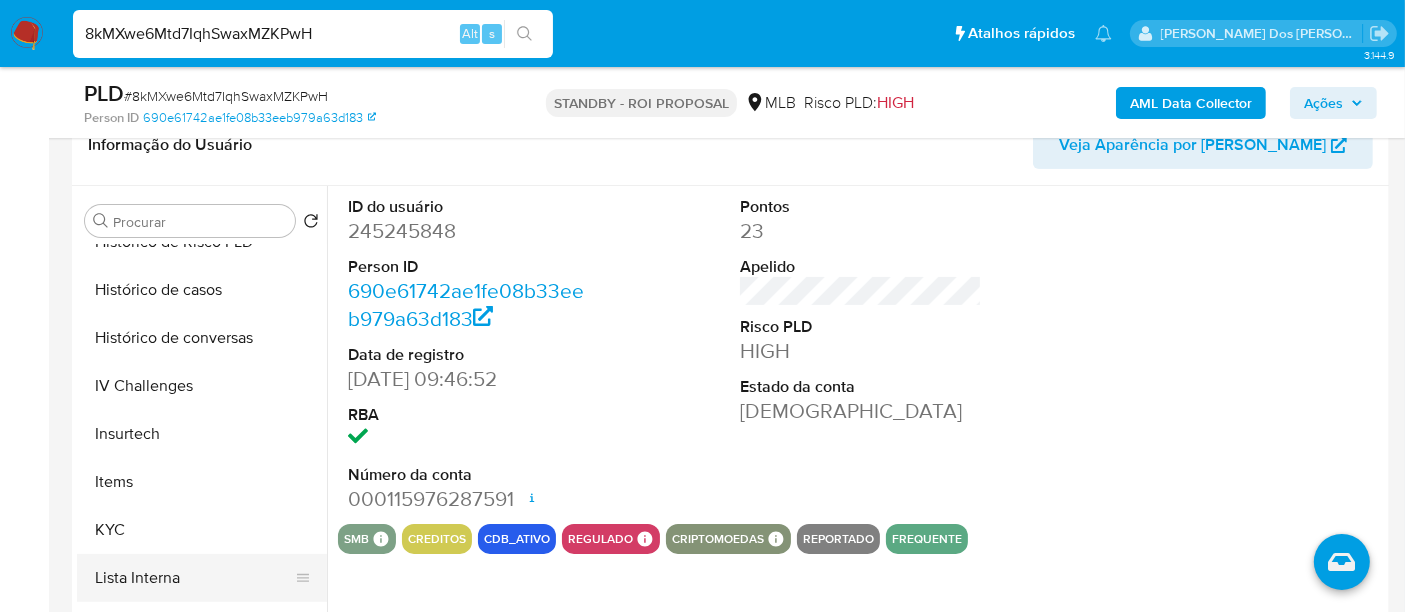 scroll, scrollTop: 733, scrollLeft: 0, axis: vertical 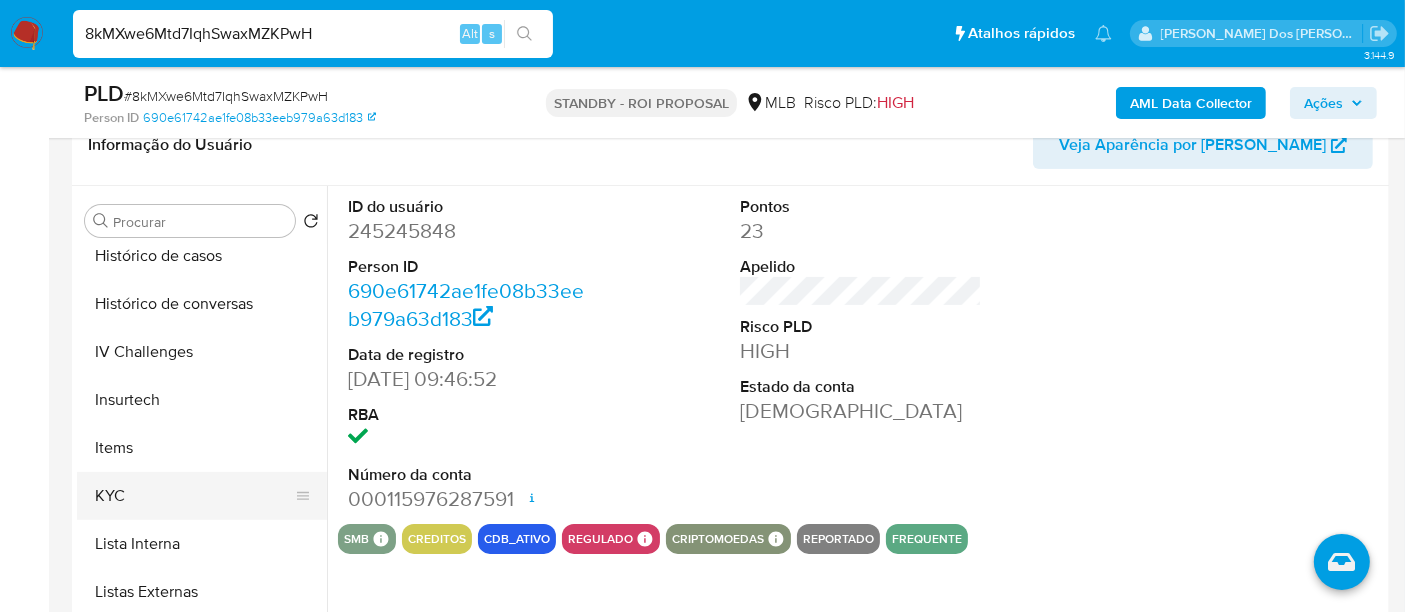 click on "KYC" at bounding box center (194, 496) 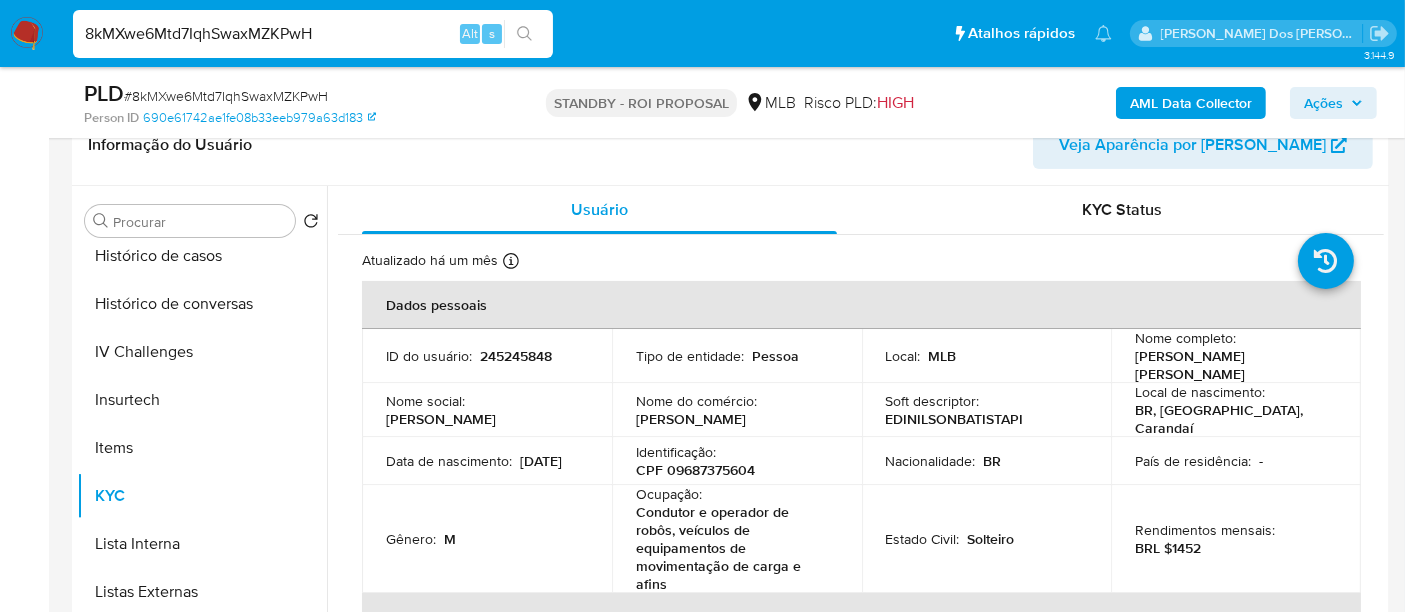 click on "8kMXwe6Mtd7IqhSwaxMZKPwH" at bounding box center [313, 34] 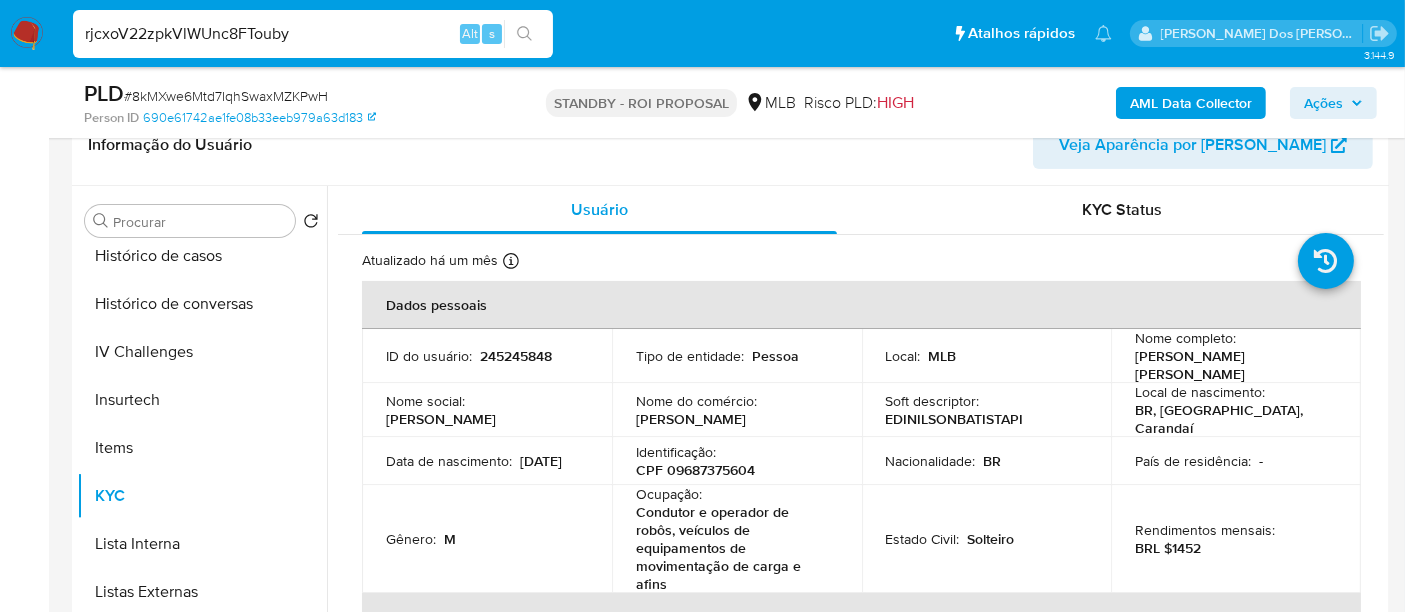type on "rjcxoV22zpkVlWUnc8FTouby" 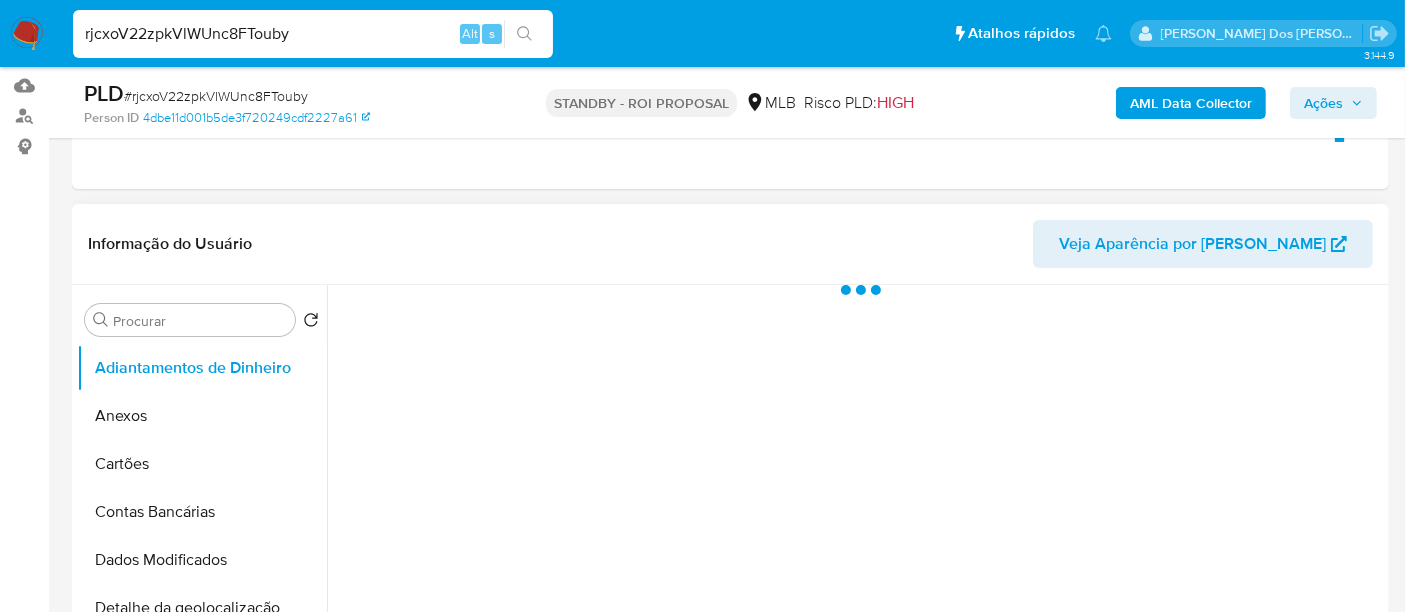 scroll, scrollTop: 333, scrollLeft: 0, axis: vertical 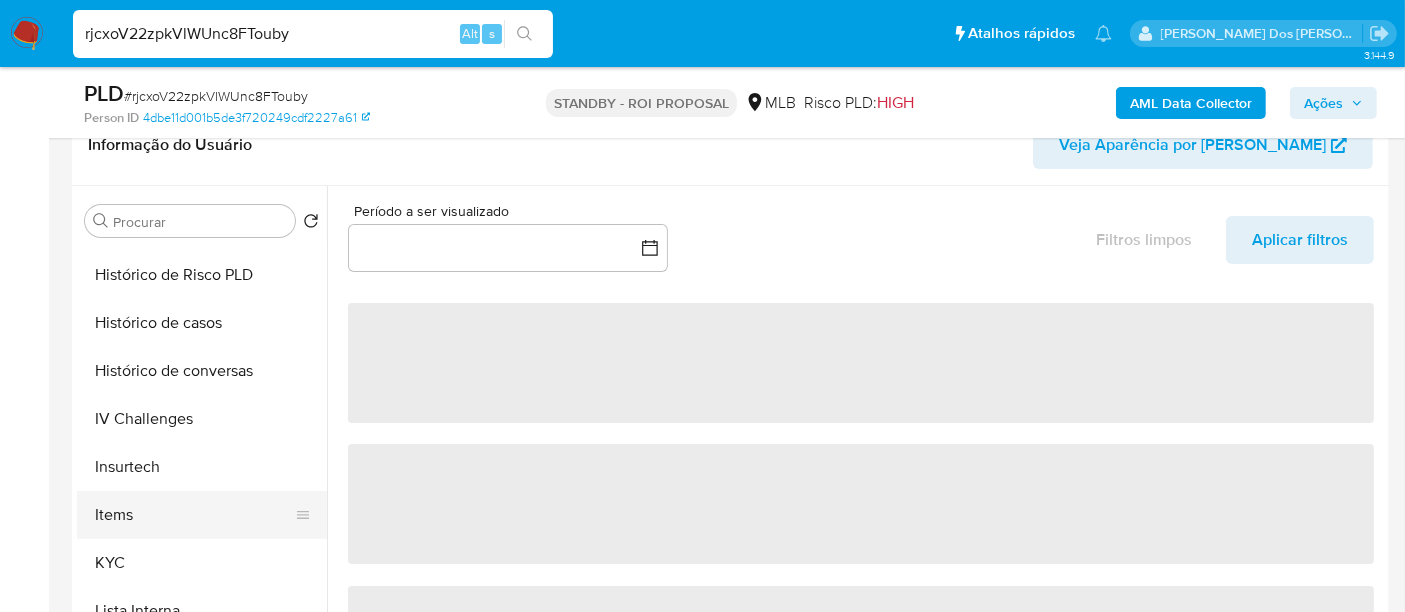 select on "10" 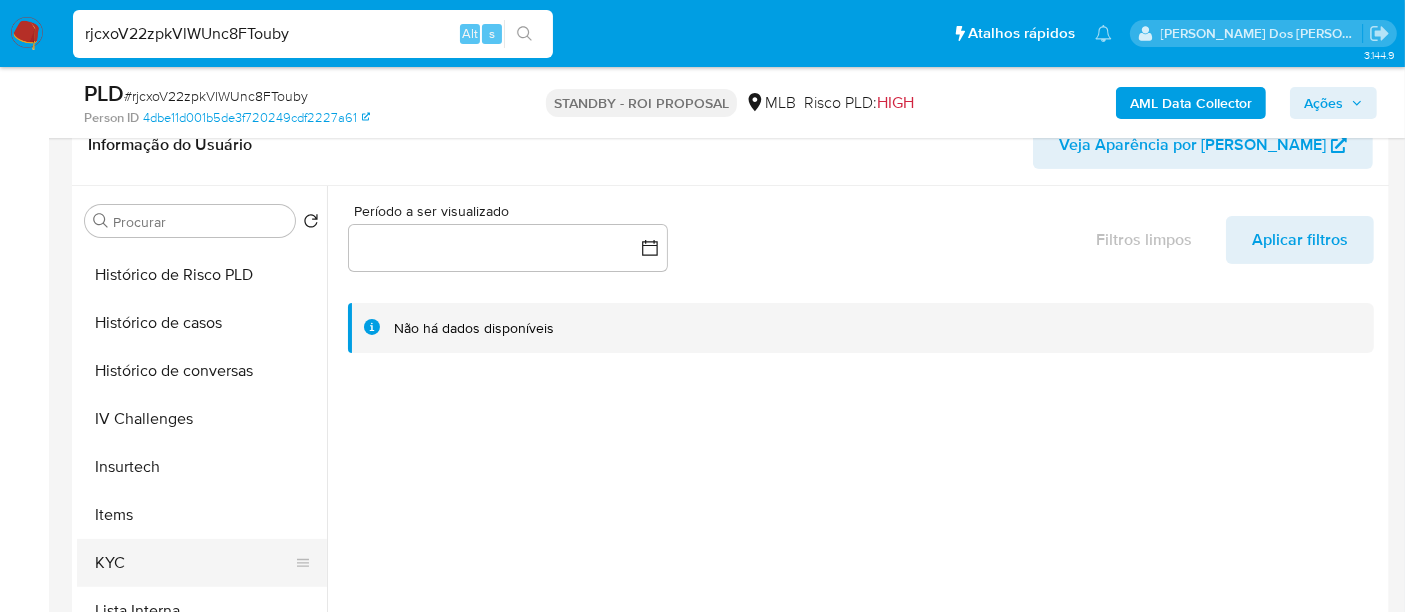 click on "KYC" at bounding box center (194, 563) 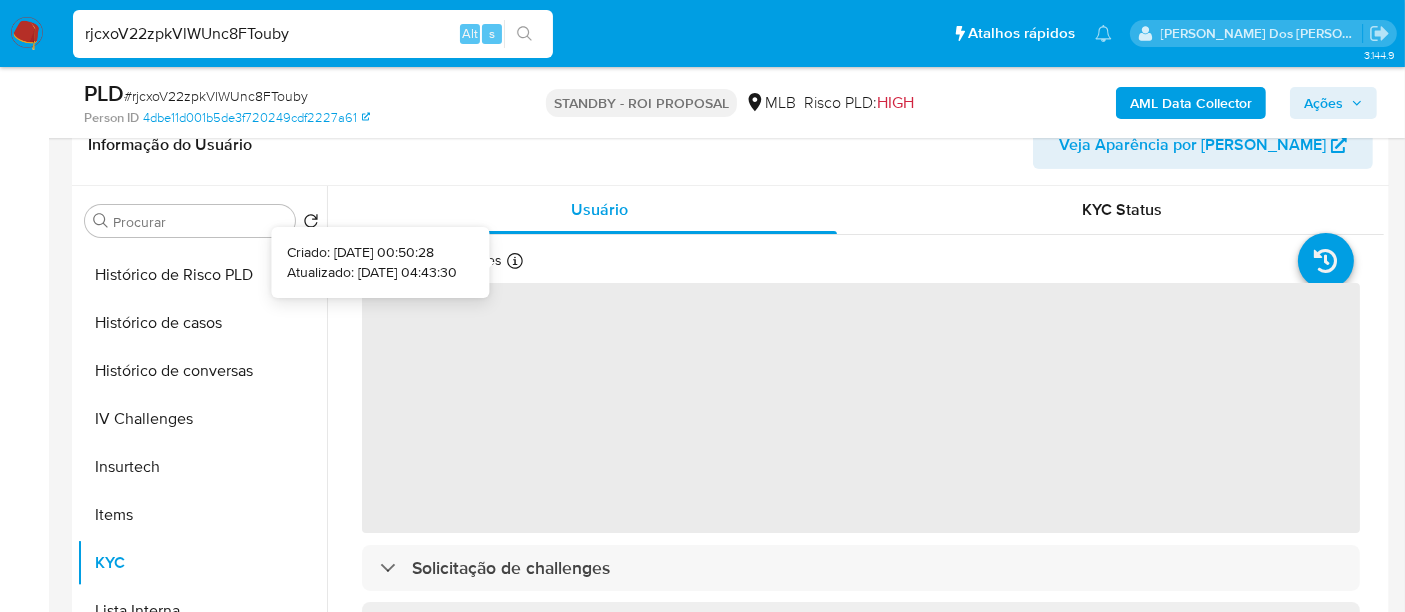type 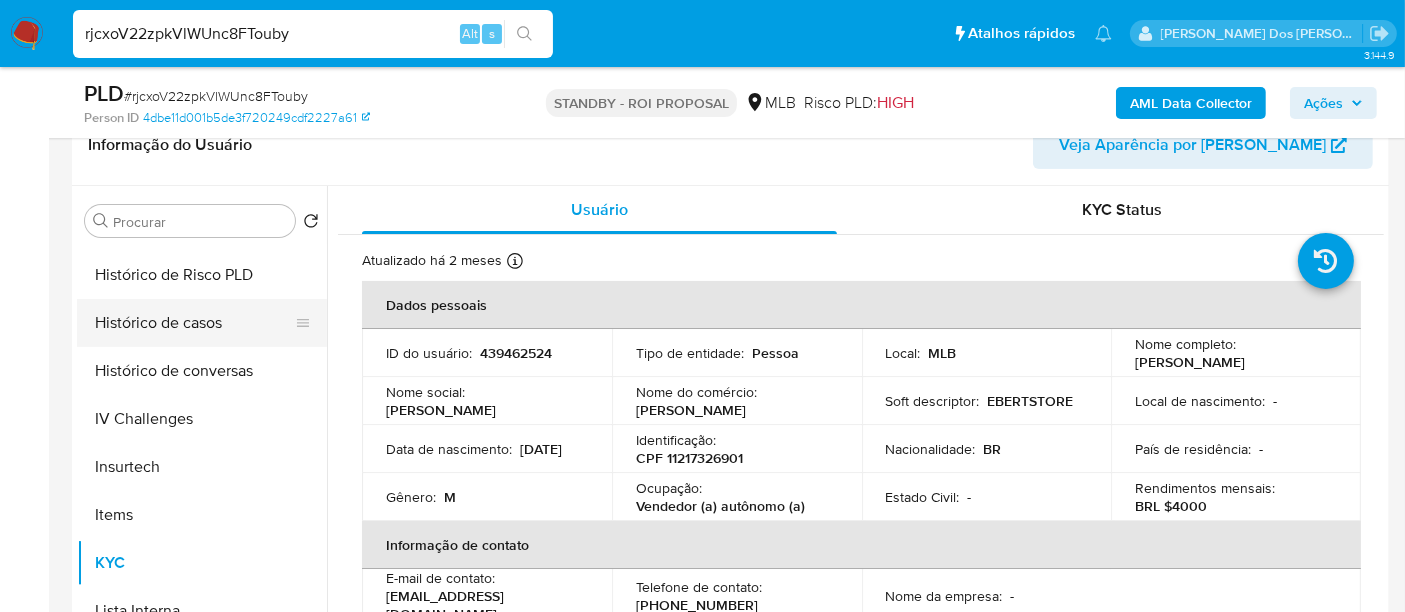 click on "Histórico de casos" at bounding box center [194, 323] 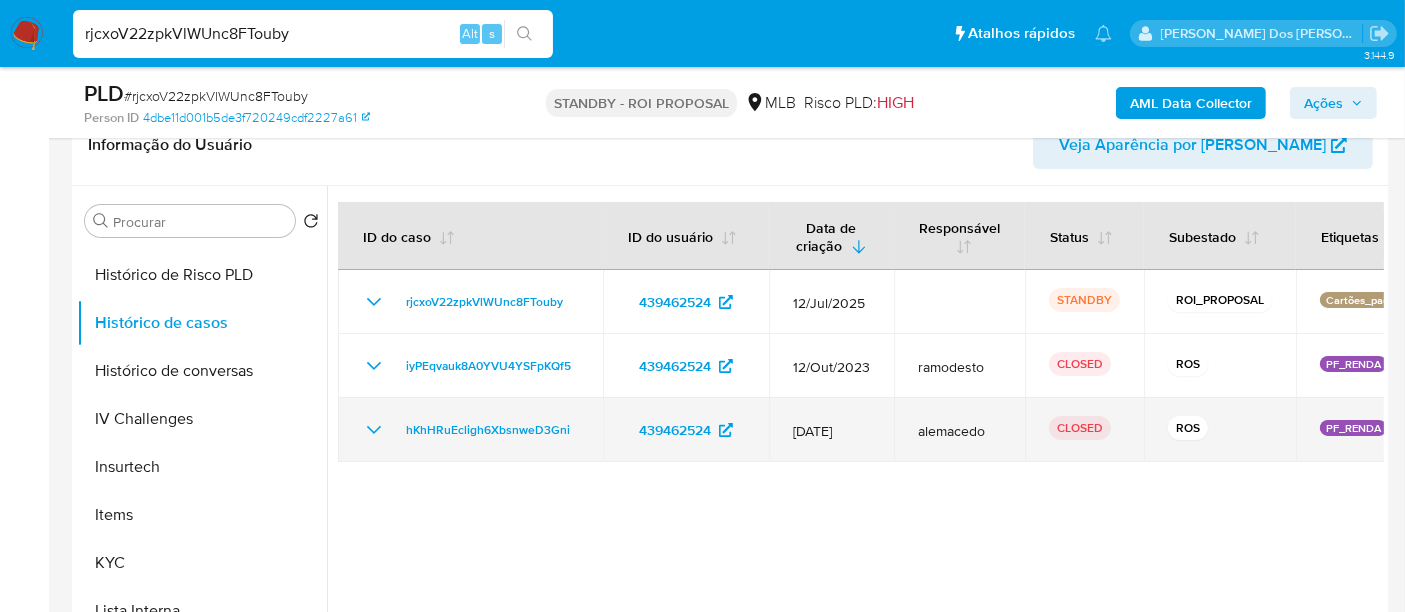 type 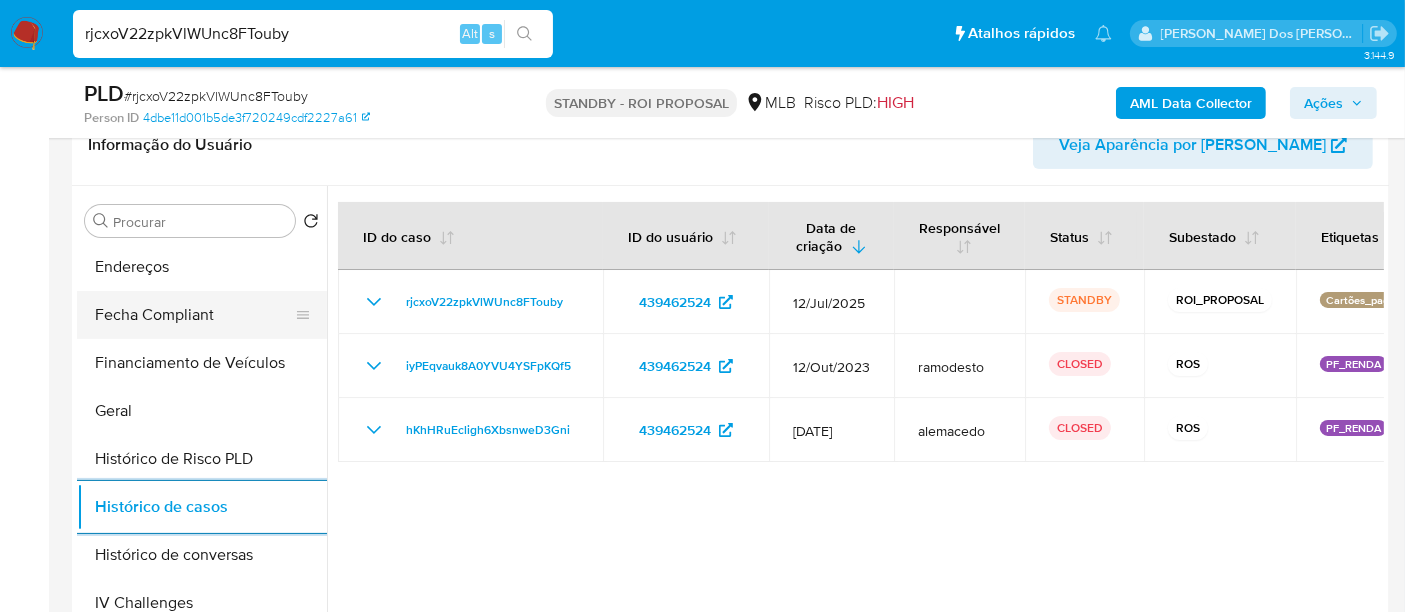 scroll, scrollTop: 333, scrollLeft: 0, axis: vertical 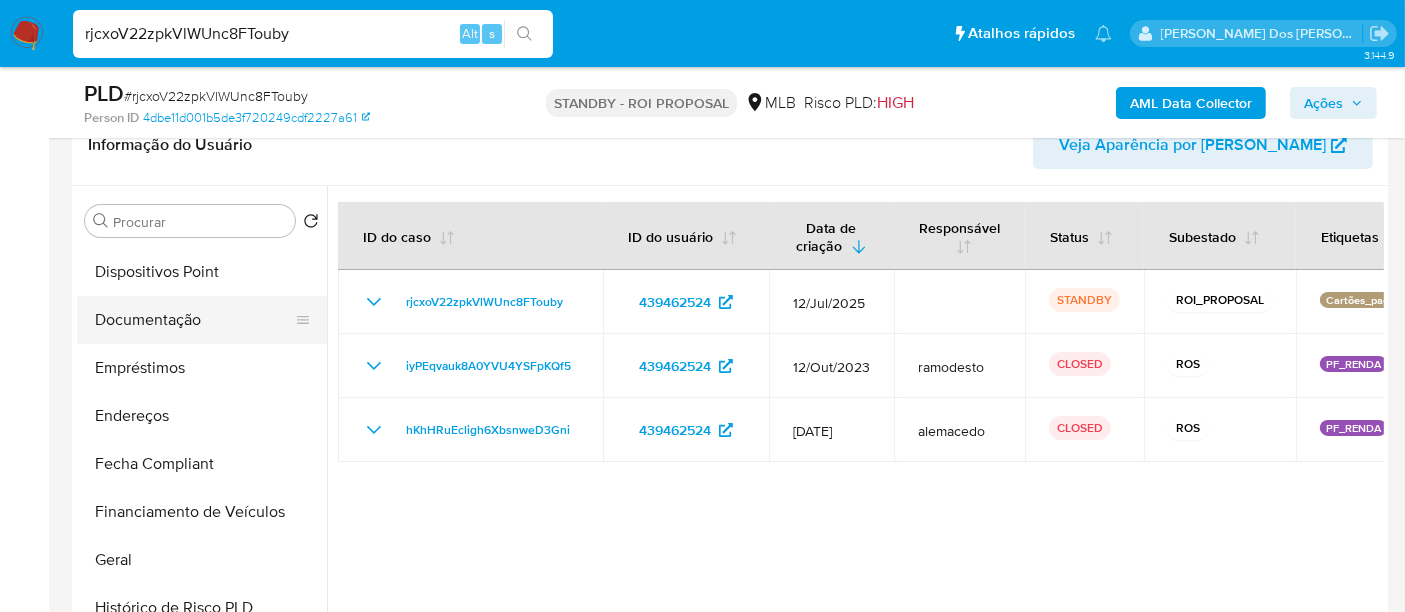 click on "Documentação" at bounding box center [194, 320] 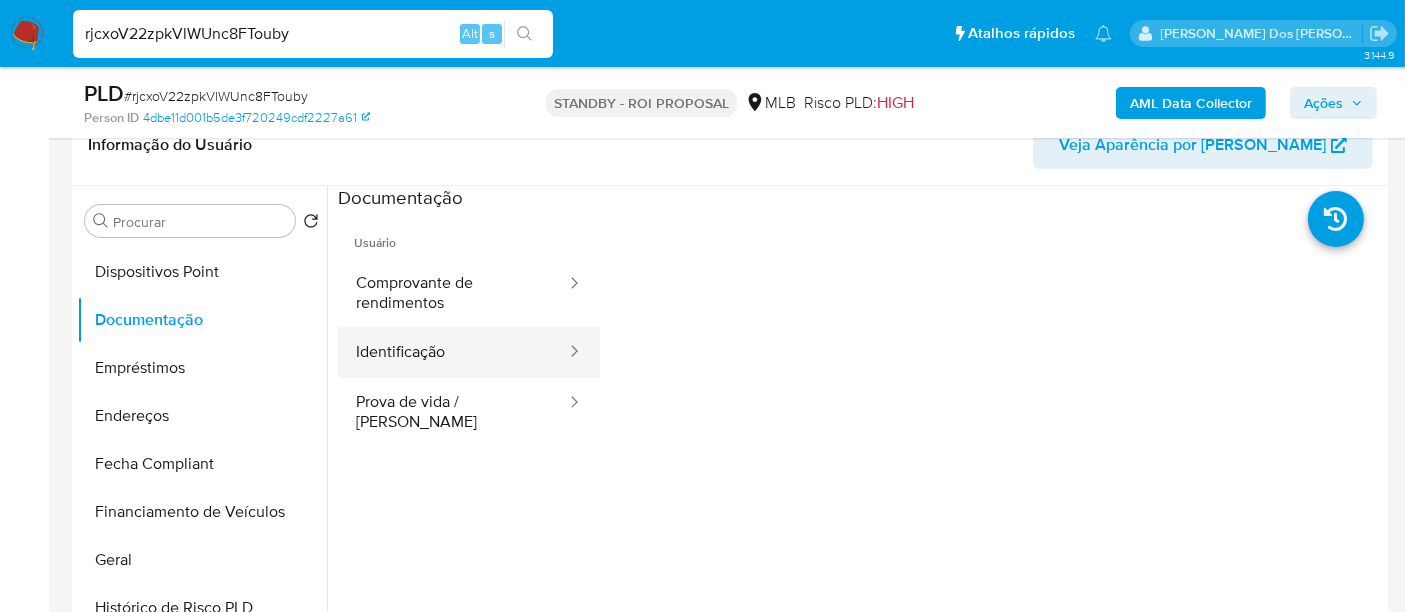 click on "Identificação" at bounding box center (453, 352) 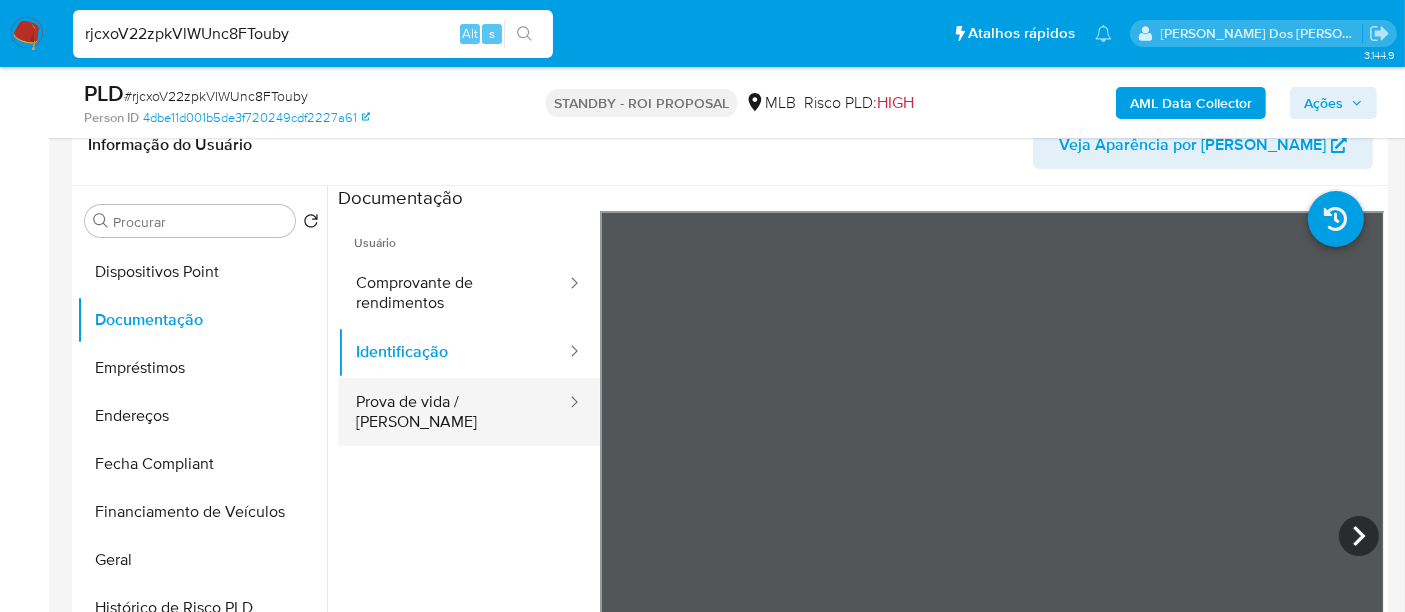 click on "Prova de vida / Selfie" at bounding box center (453, 412) 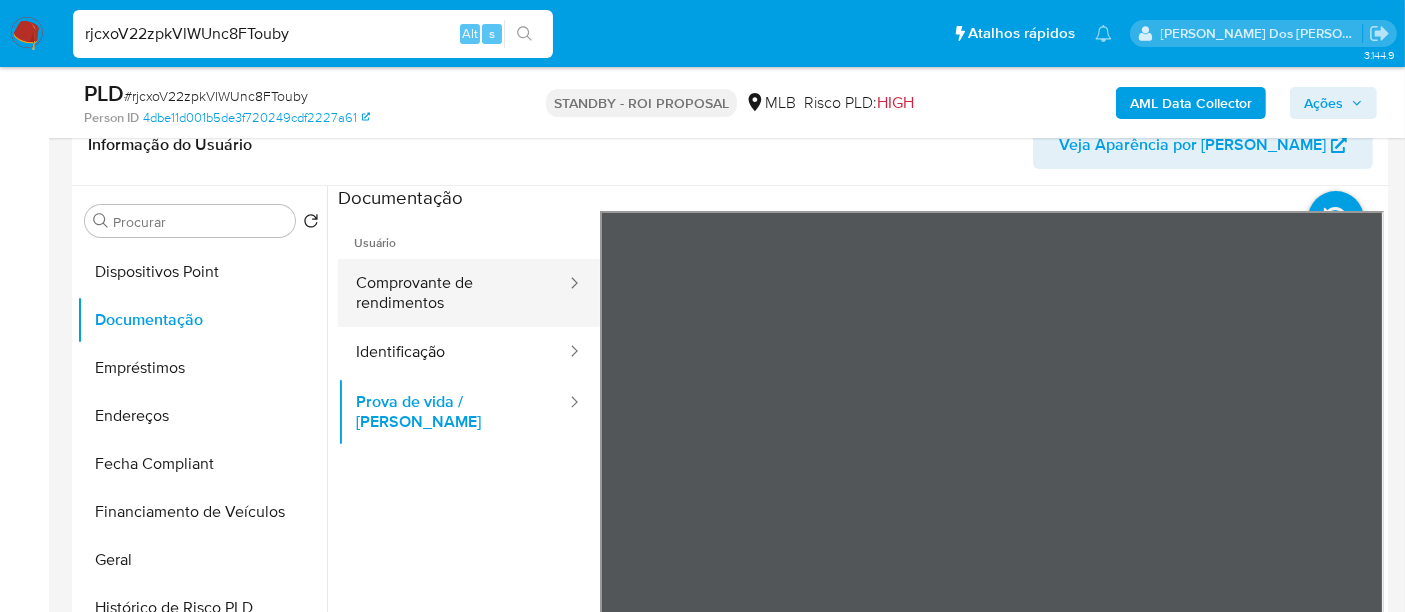 click on "Comprovante de rendimentos" at bounding box center [453, 293] 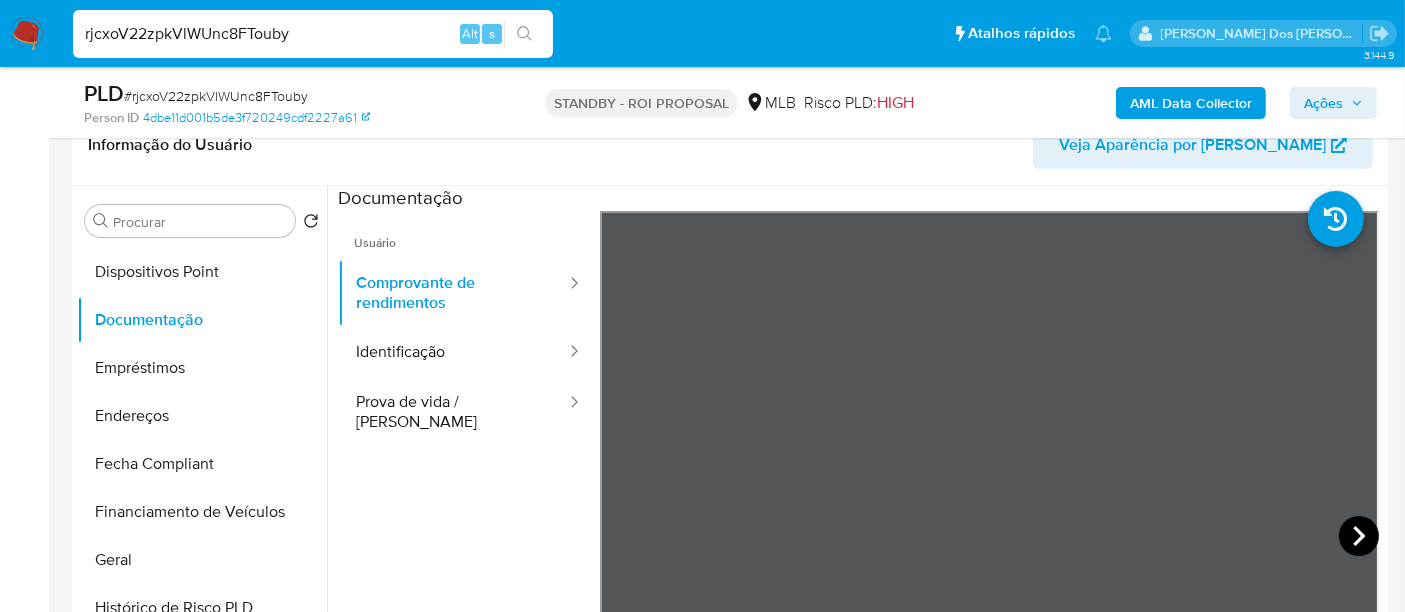 click 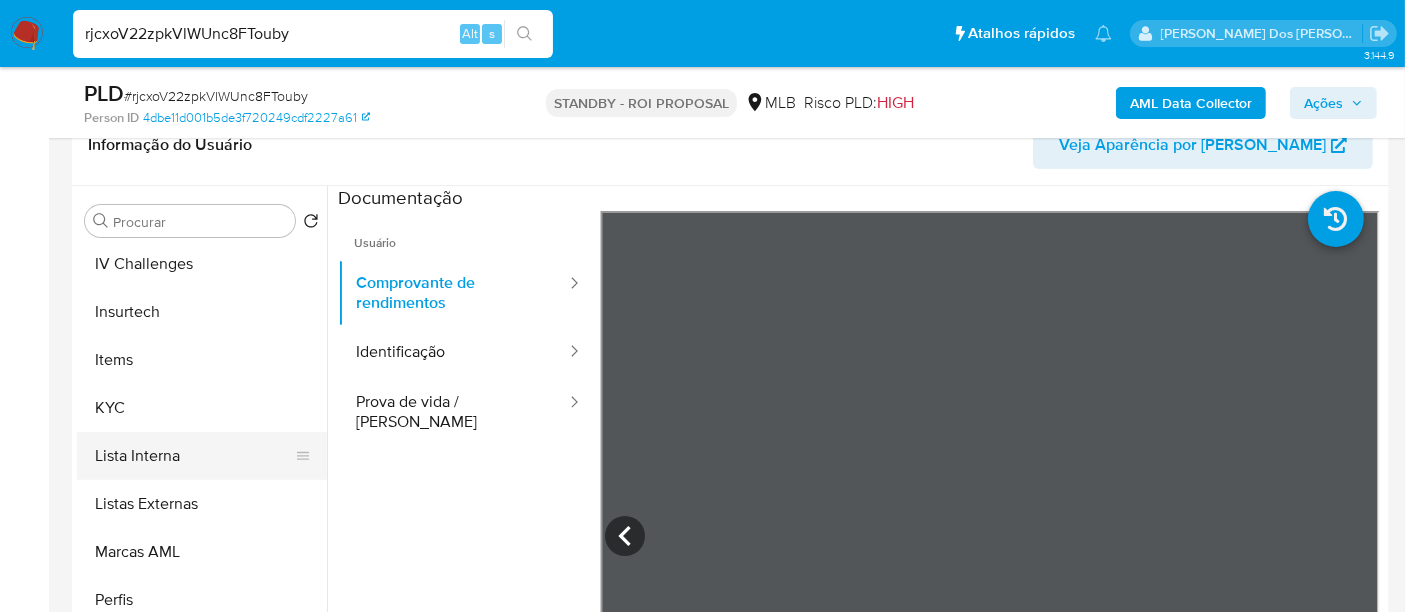 scroll, scrollTop: 844, scrollLeft: 0, axis: vertical 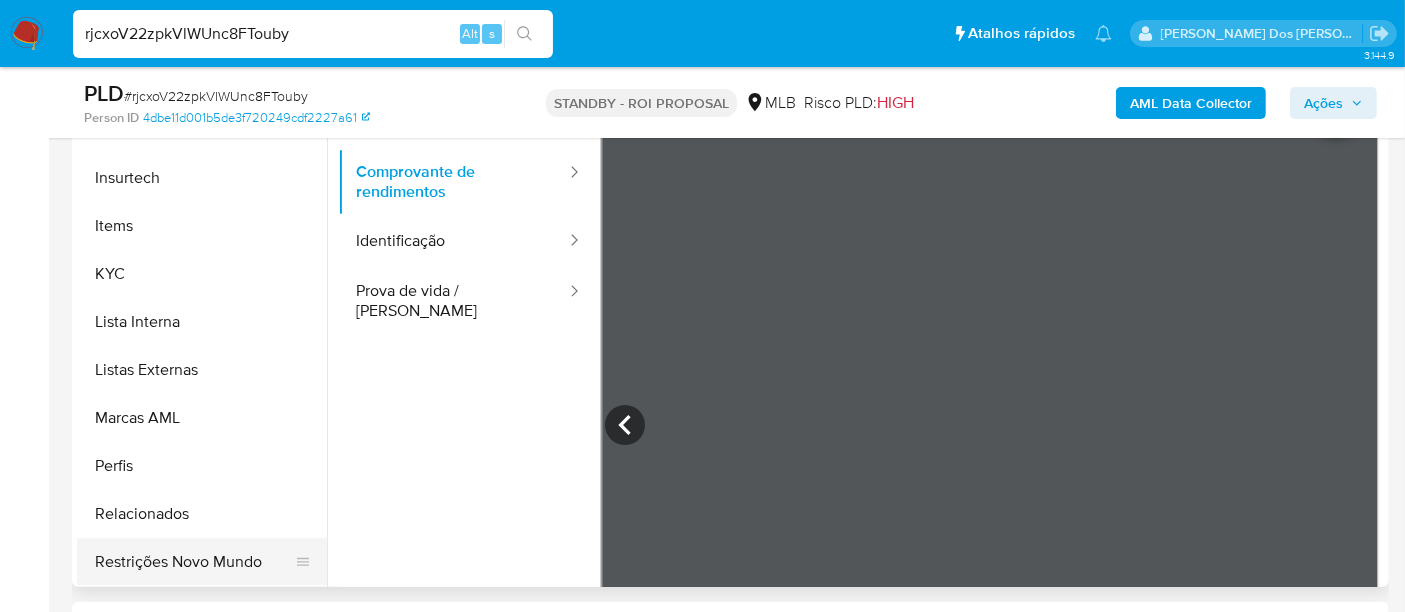 click on "Restrições Novo Mundo" at bounding box center [194, 562] 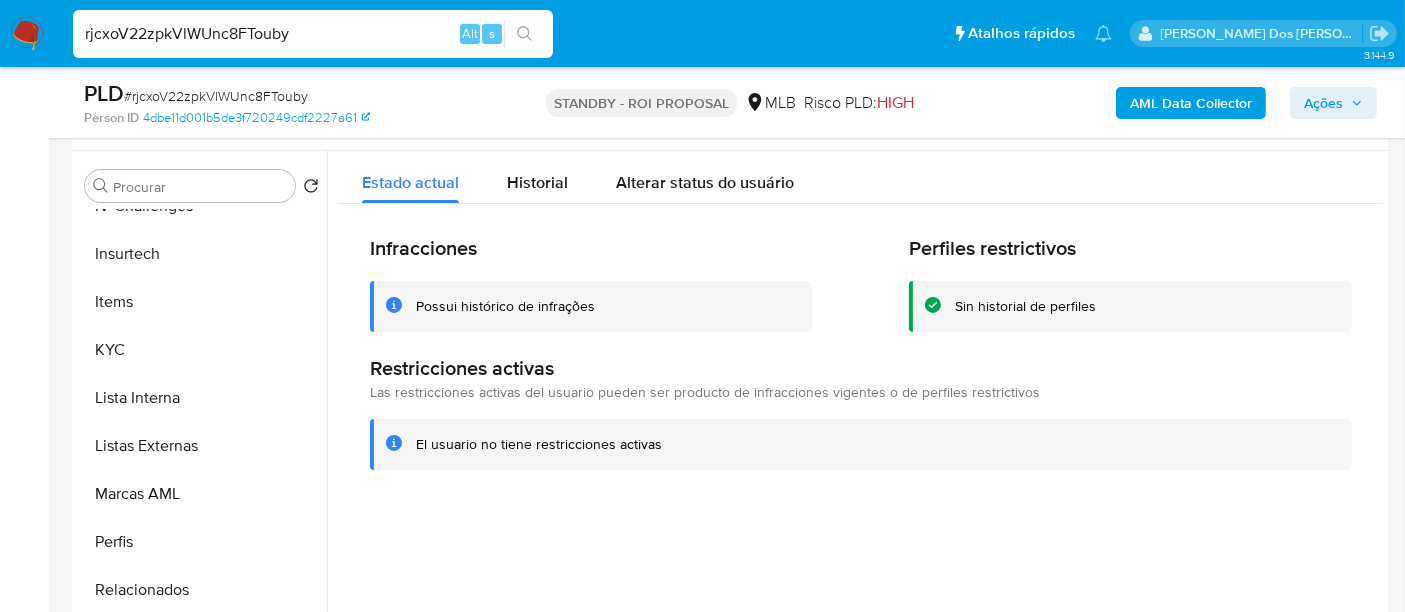 scroll, scrollTop: 333, scrollLeft: 0, axis: vertical 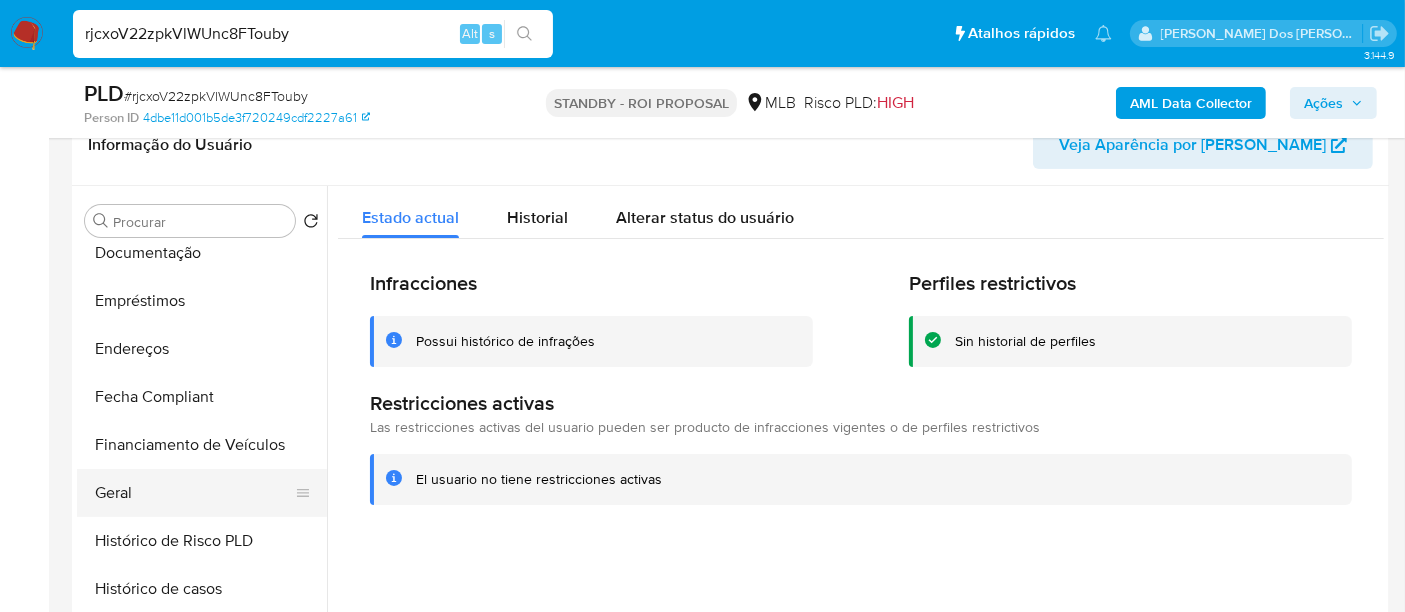 click on "Geral" at bounding box center [194, 493] 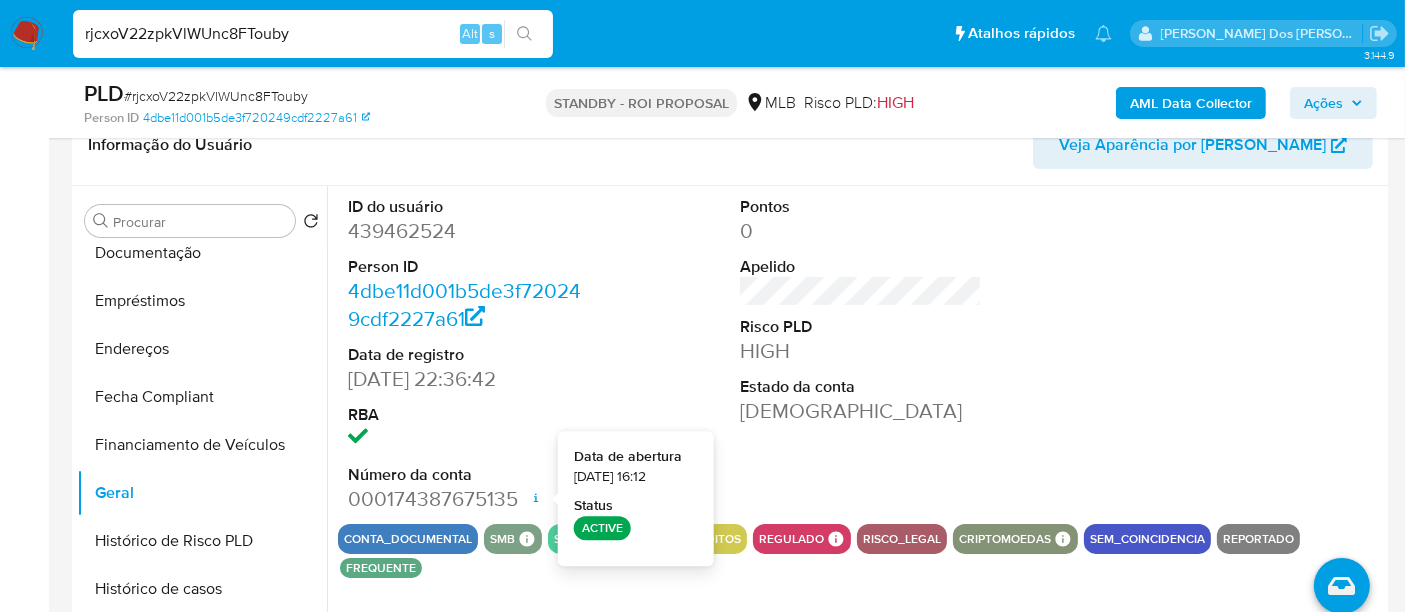 type 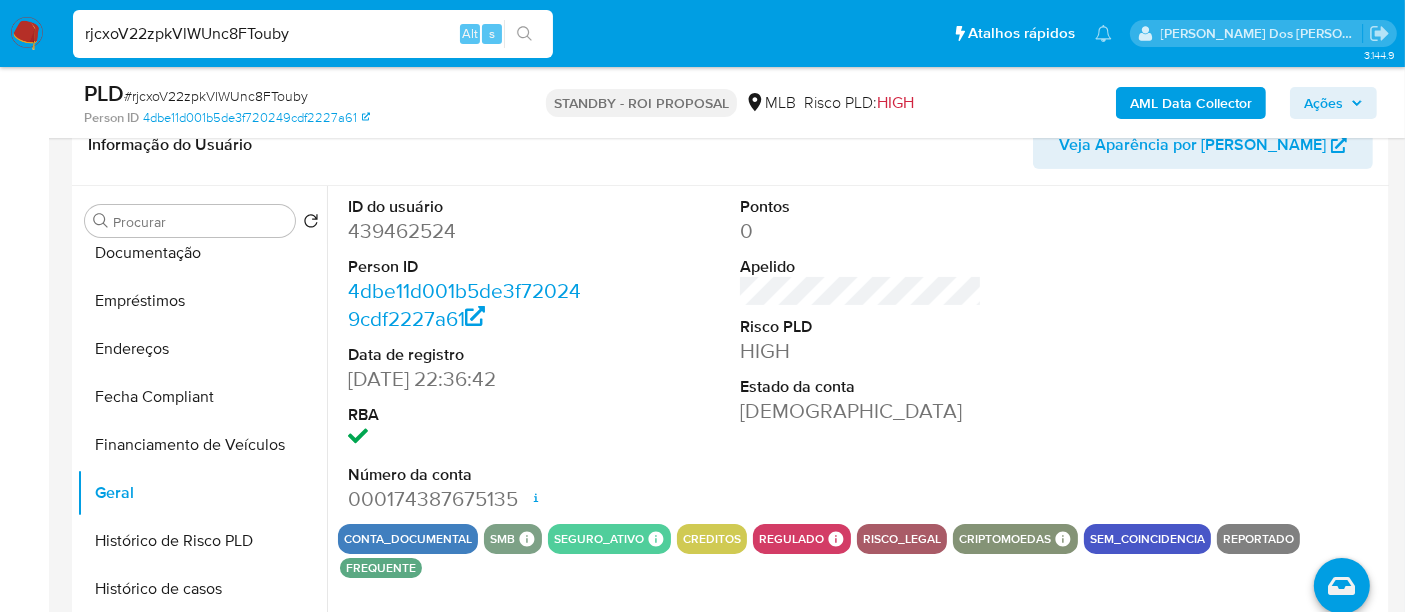 click on "rjcxoV22zpkVlWUnc8FTouby" at bounding box center [313, 34] 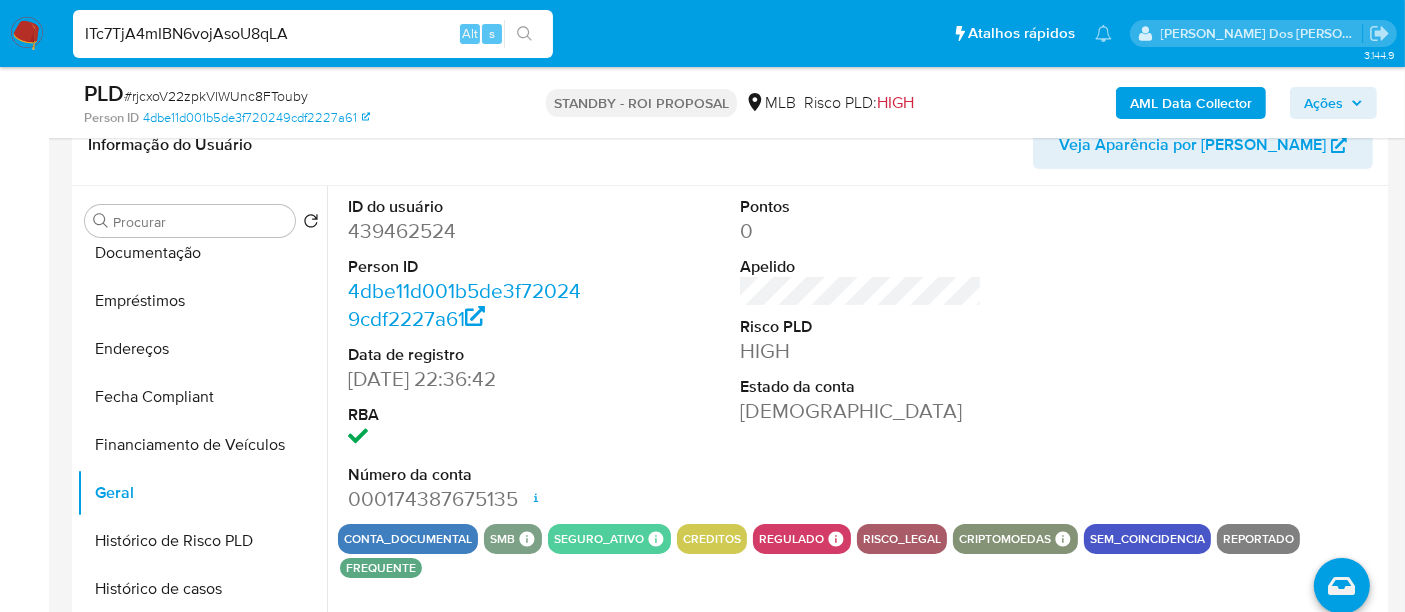 type on "ITc7TjA4mIBN6vojAsoU8qLA" 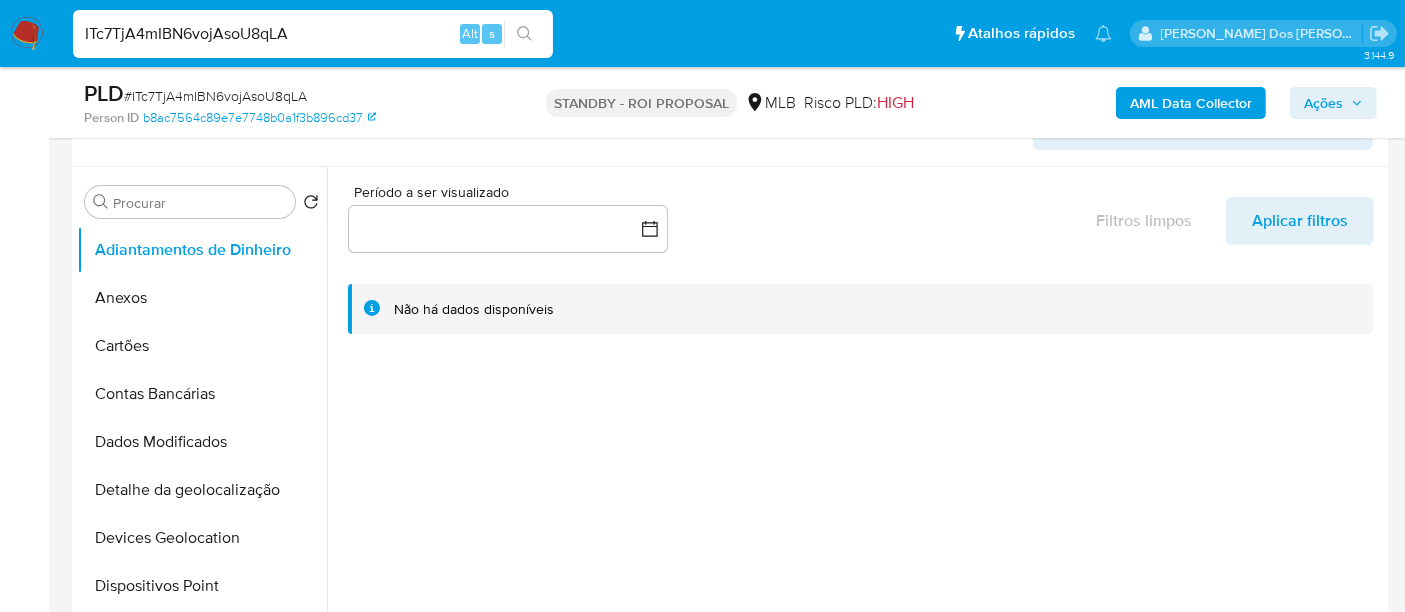 scroll, scrollTop: 444, scrollLeft: 0, axis: vertical 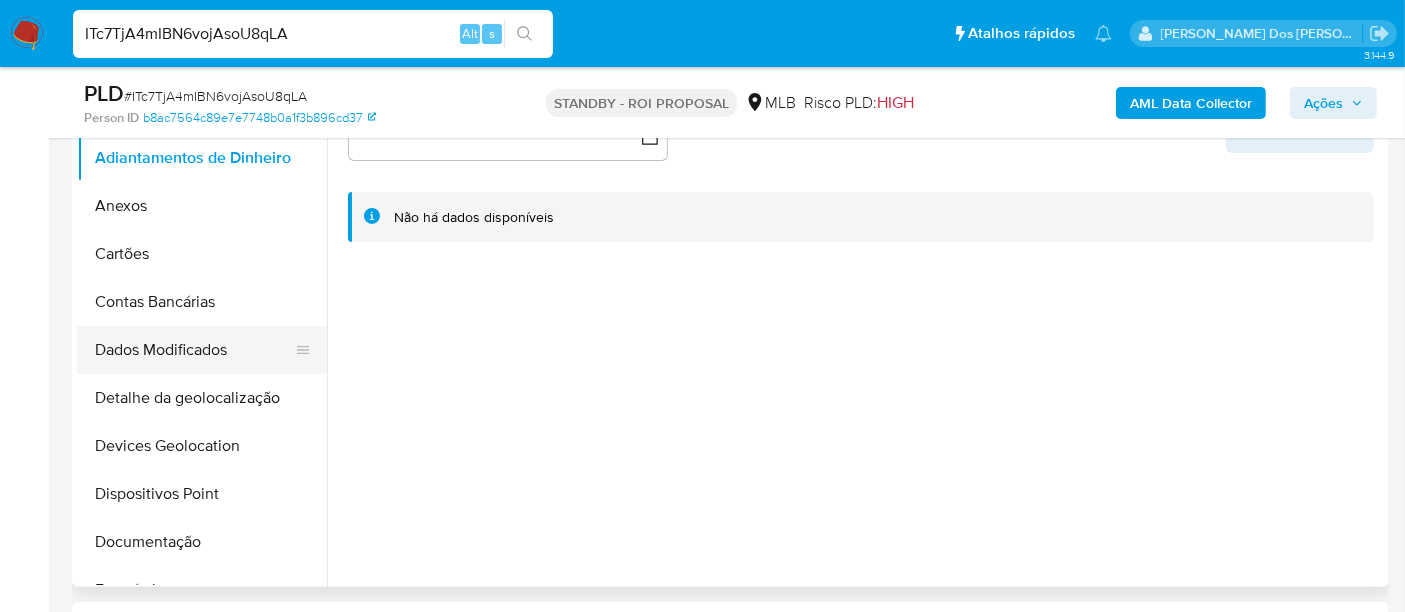 select on "10" 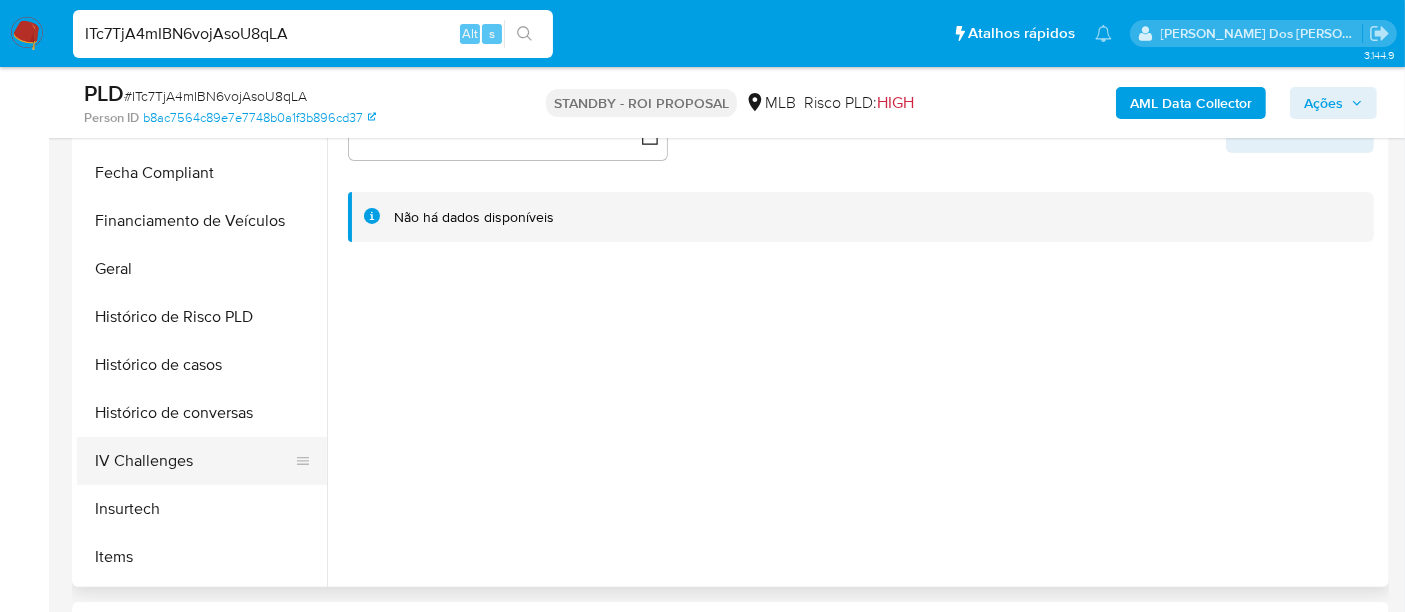 scroll, scrollTop: 555, scrollLeft: 0, axis: vertical 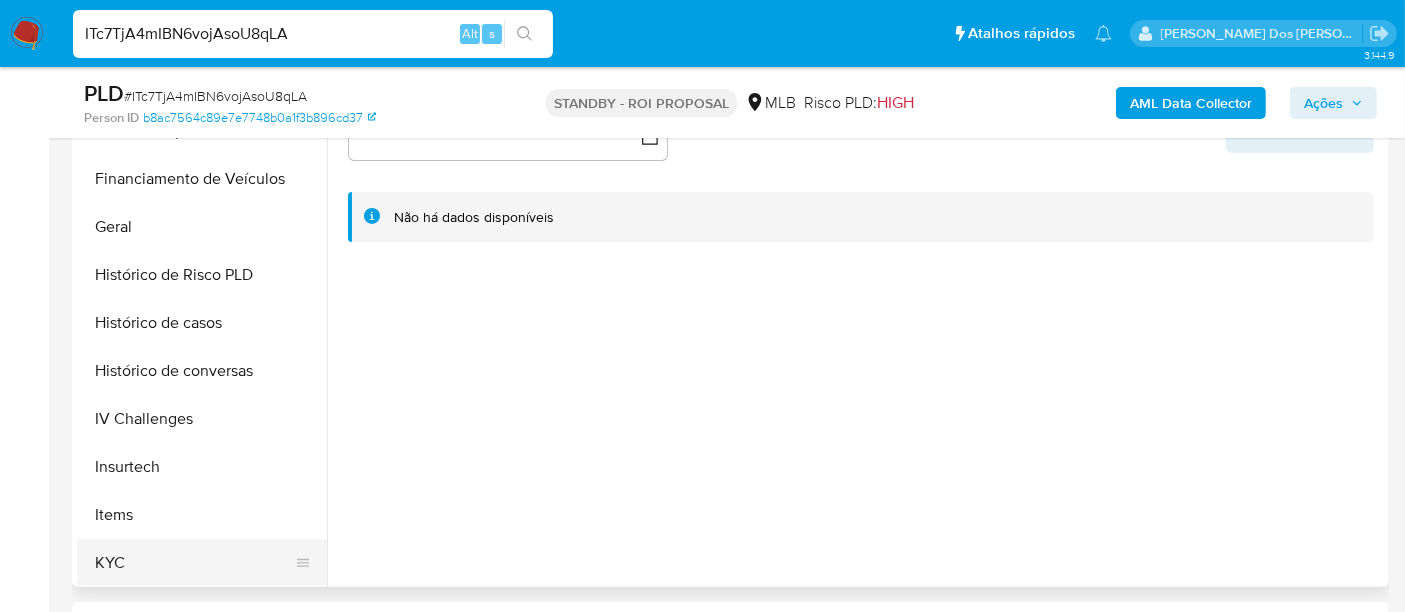 click on "KYC" at bounding box center (194, 563) 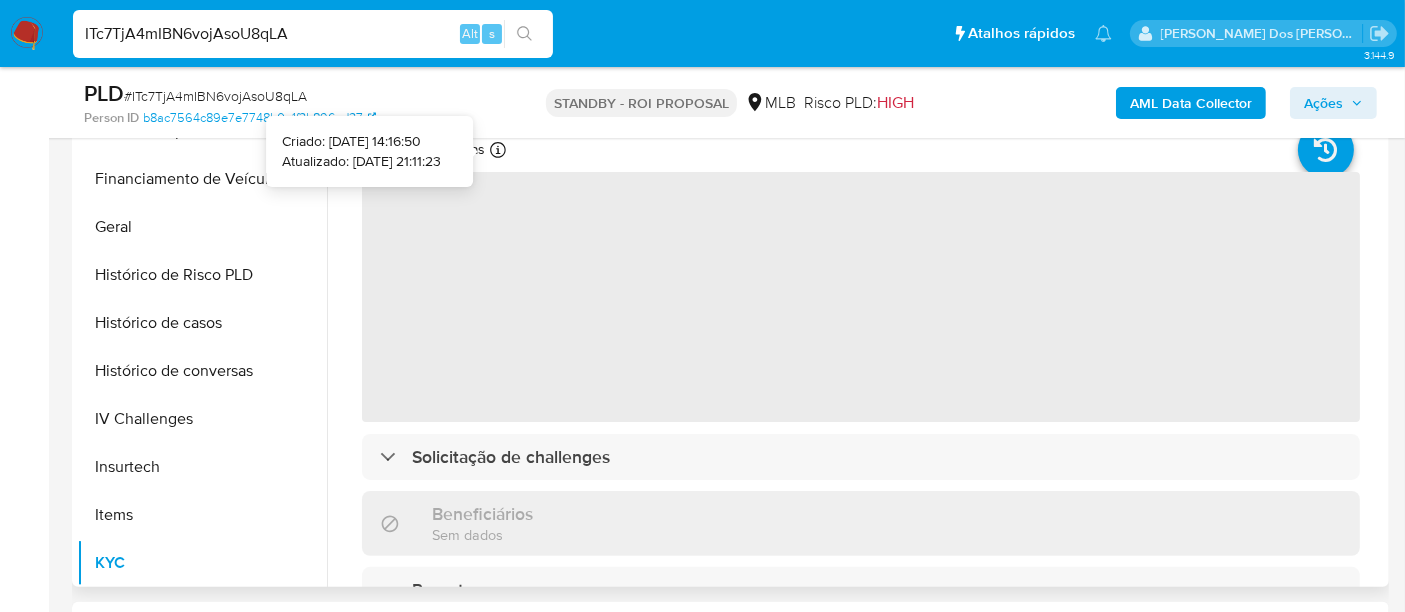 type 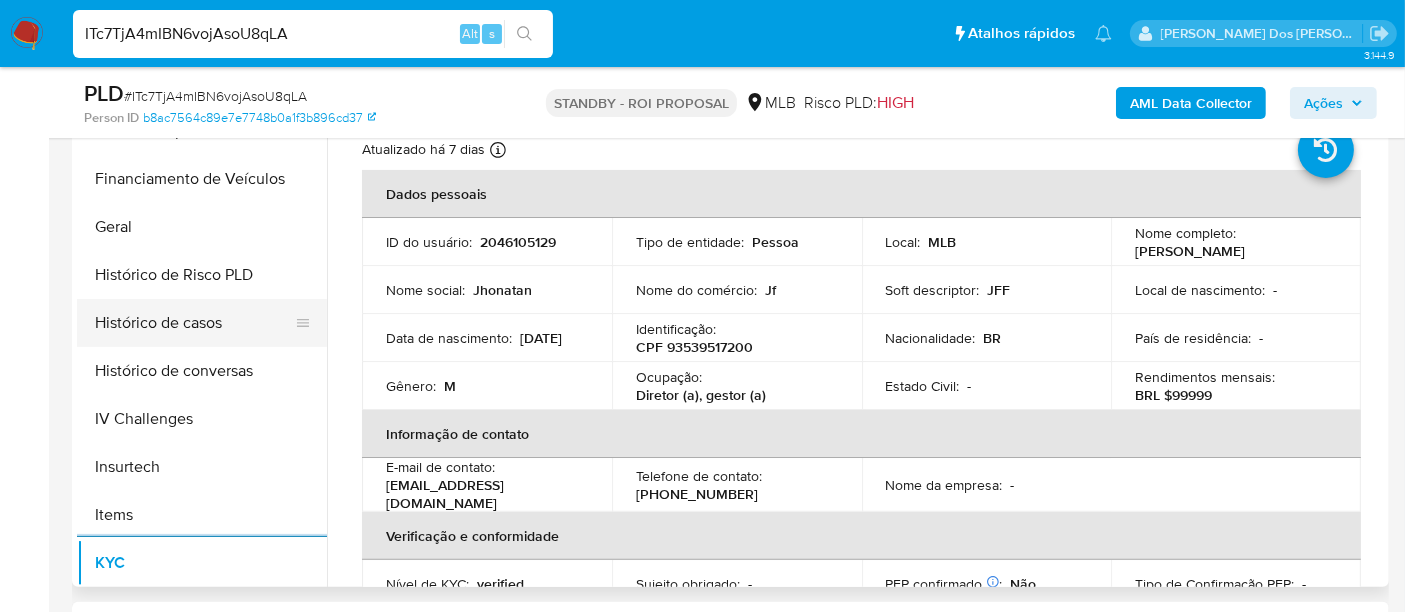 click on "Histórico de casos" at bounding box center [194, 323] 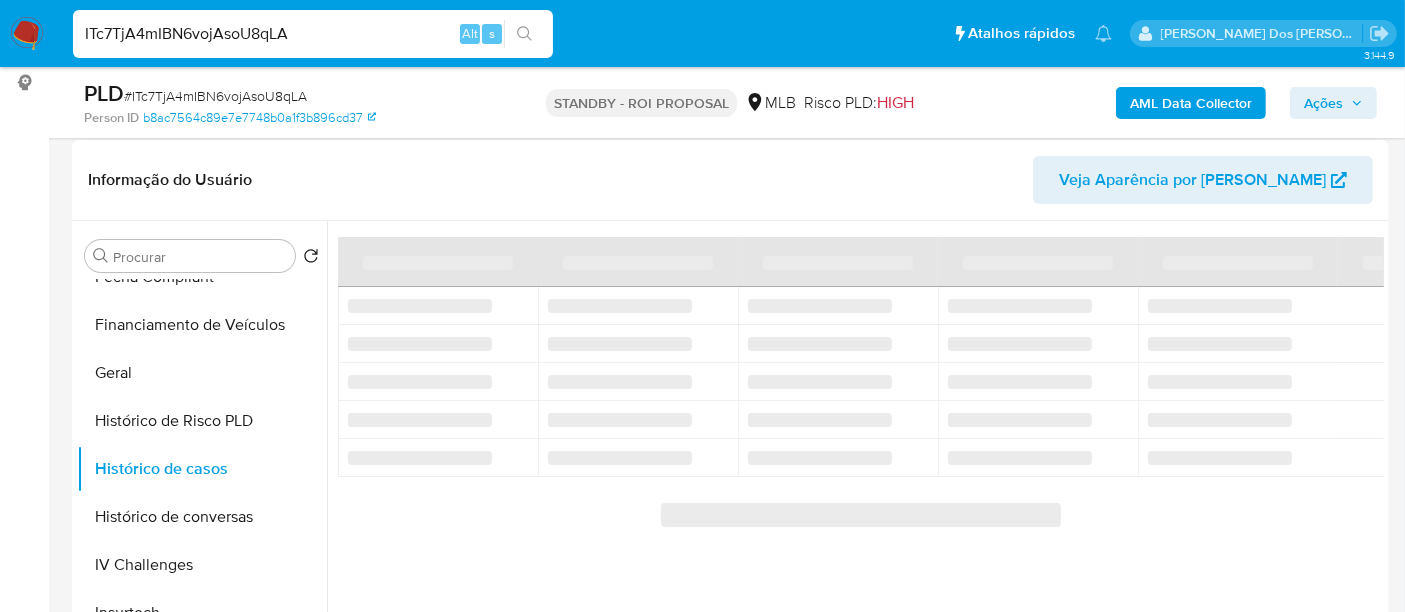 scroll, scrollTop: 333, scrollLeft: 0, axis: vertical 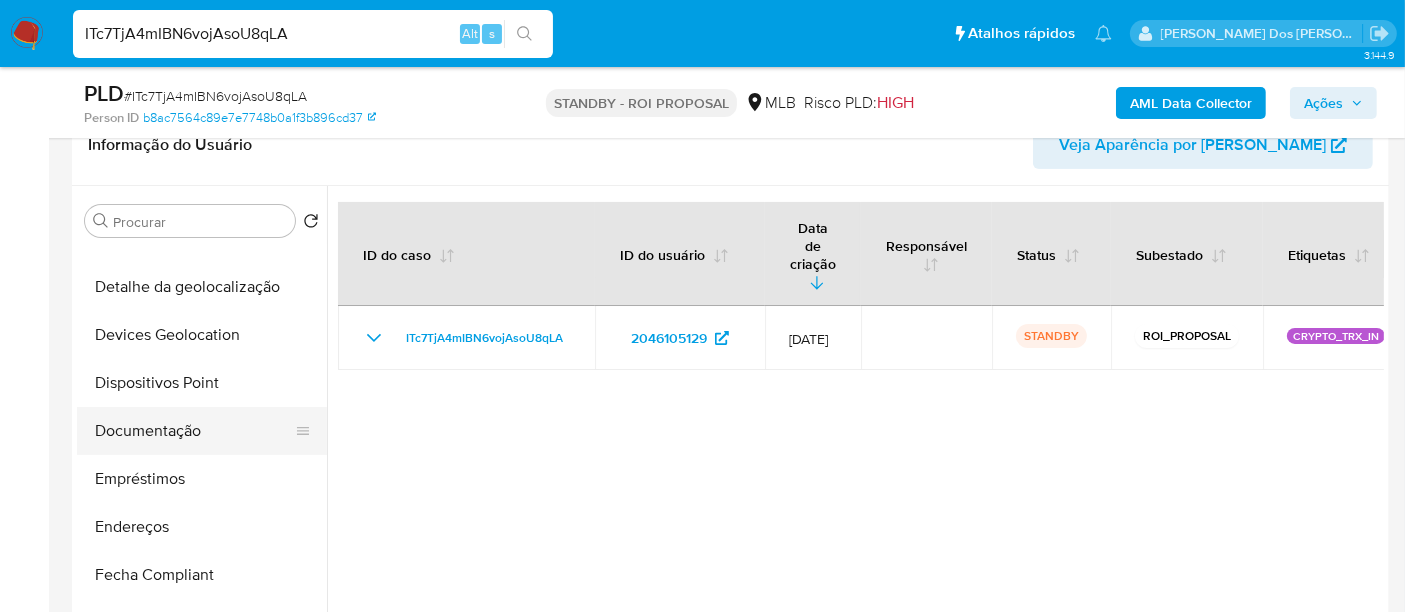 click on "Documentação" at bounding box center [194, 431] 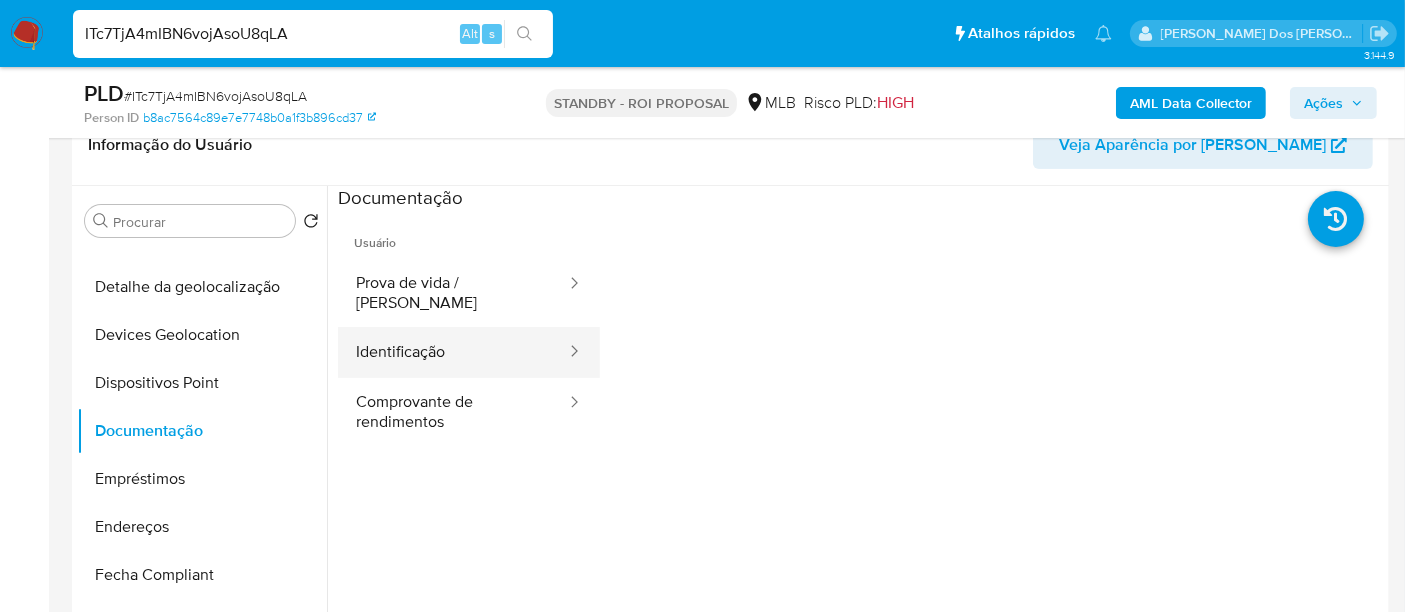 click on "Identificação" at bounding box center (453, 352) 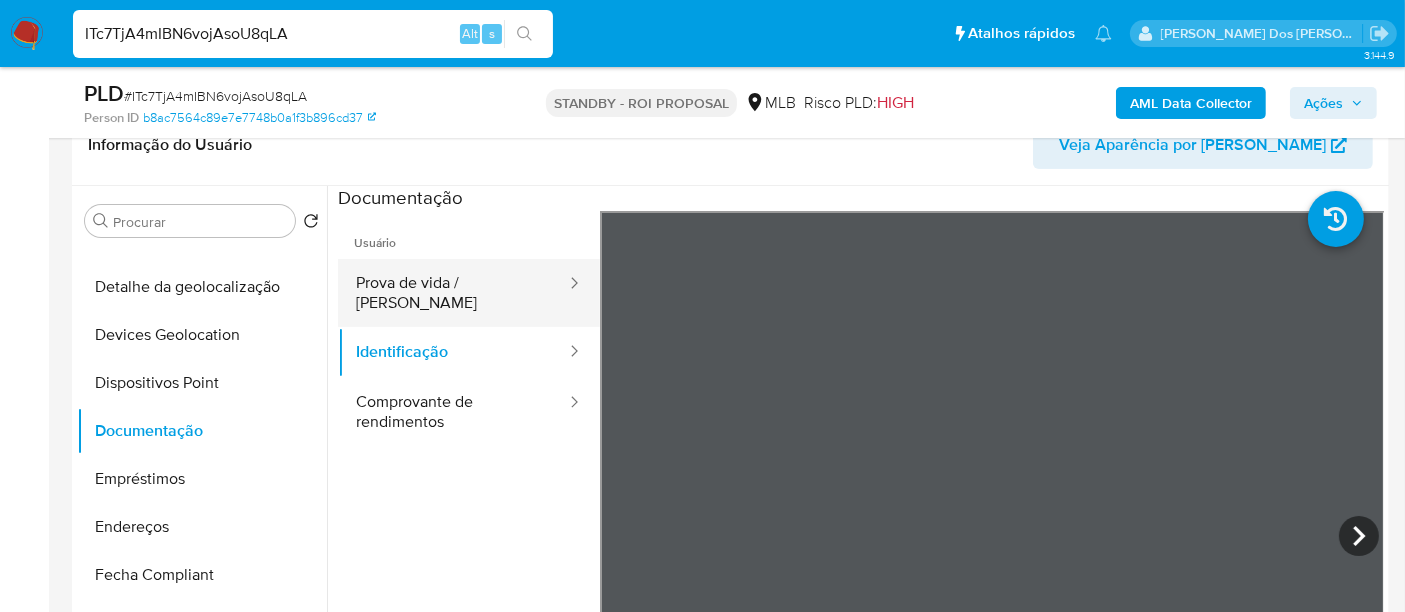 click on "Prova de vida / Selfie" at bounding box center (453, 293) 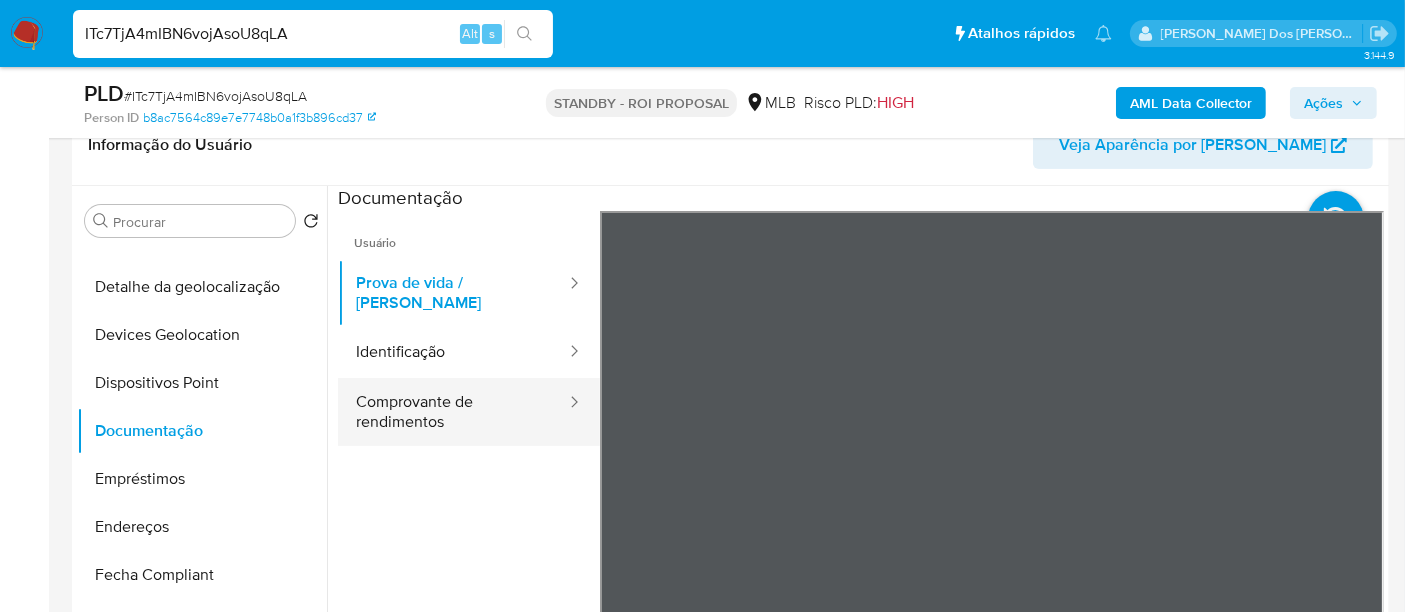 click on "Comprovante de rendimentos" at bounding box center (453, 412) 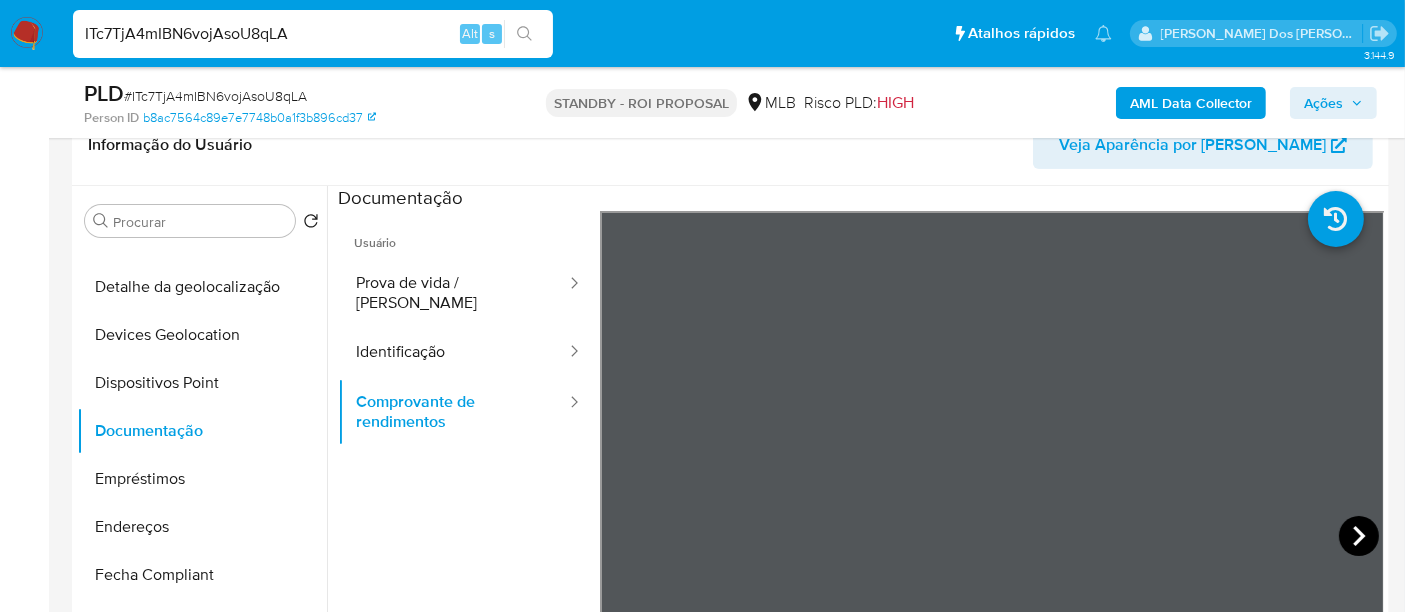 click 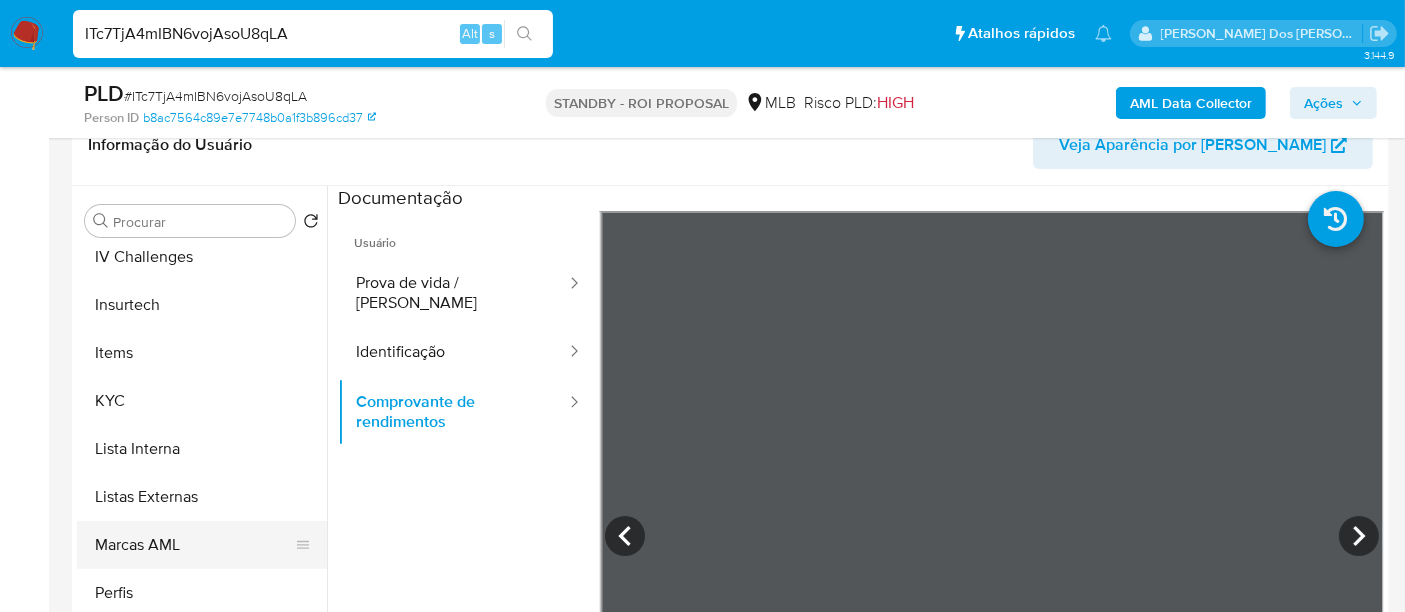 scroll, scrollTop: 844, scrollLeft: 0, axis: vertical 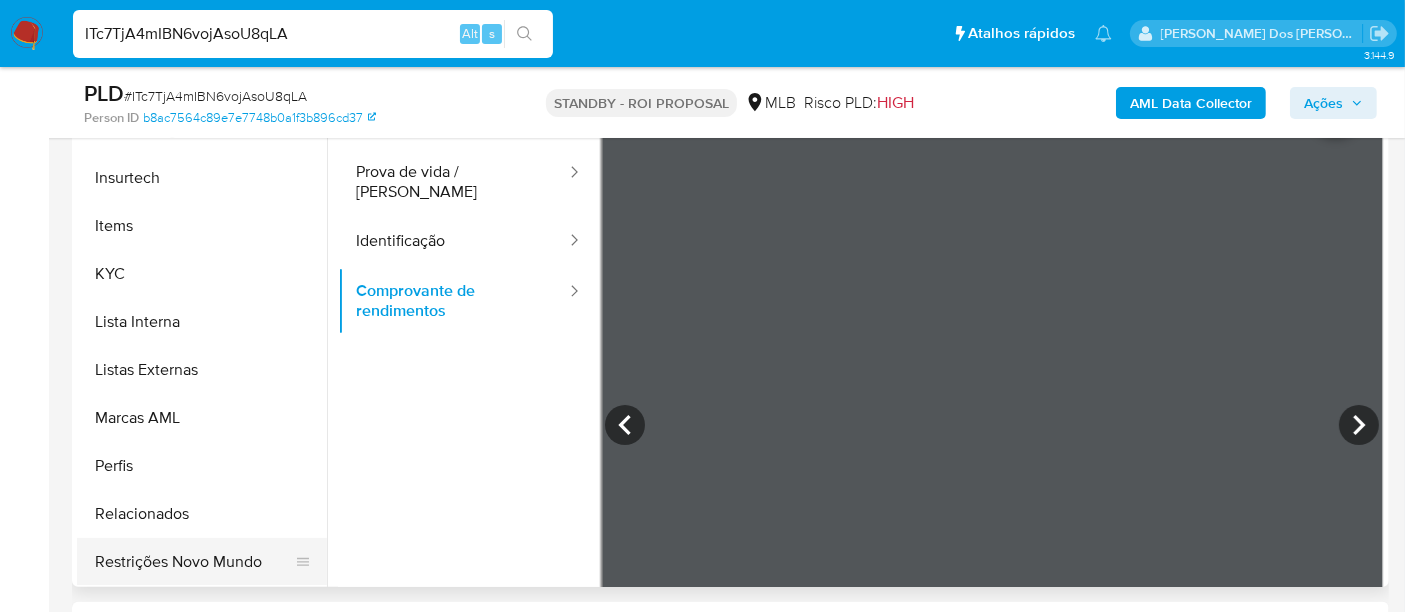 click on "Restrições Novo Mundo" at bounding box center [194, 562] 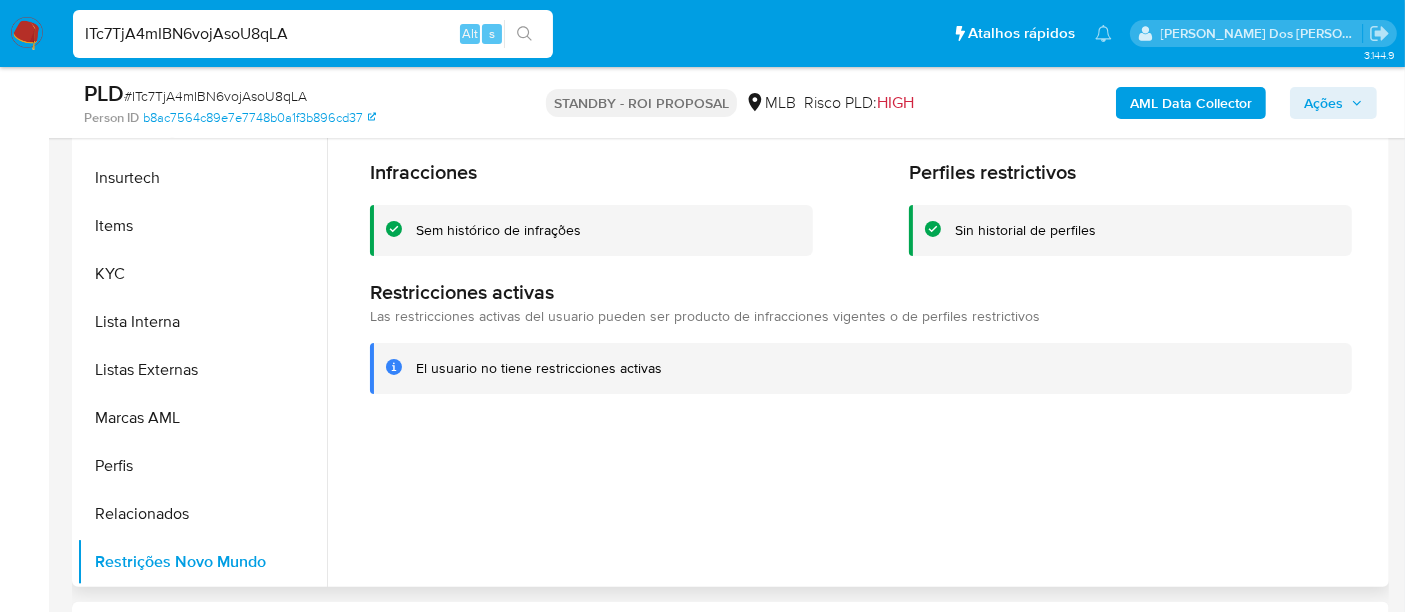 scroll, scrollTop: 511, scrollLeft: 0, axis: vertical 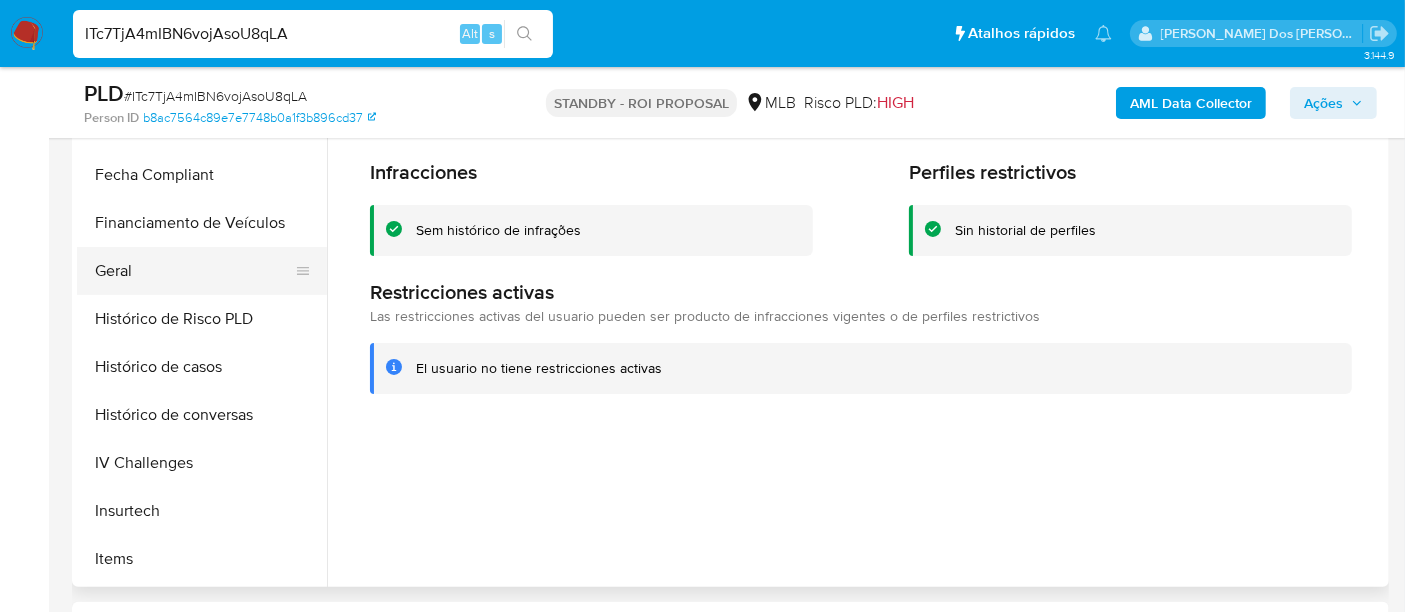 click on "Geral" at bounding box center (194, 271) 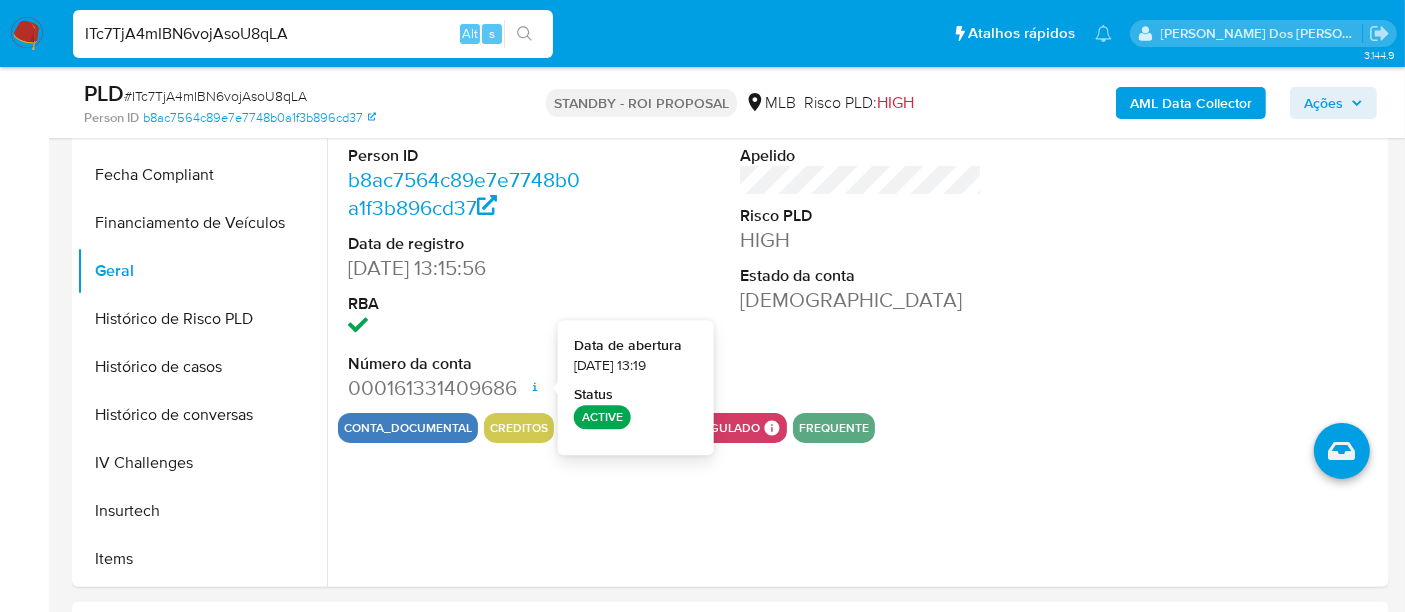 type 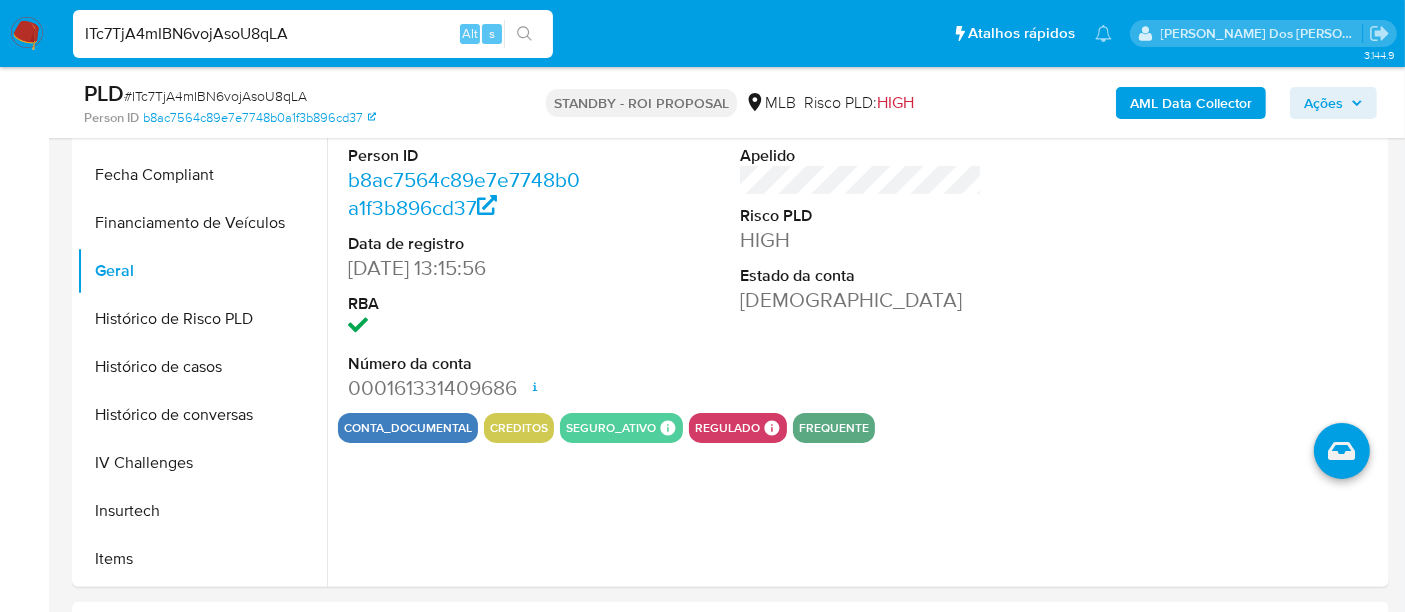 click on "ITc7TjA4mIBN6vojAsoU8qLA" at bounding box center [313, 34] 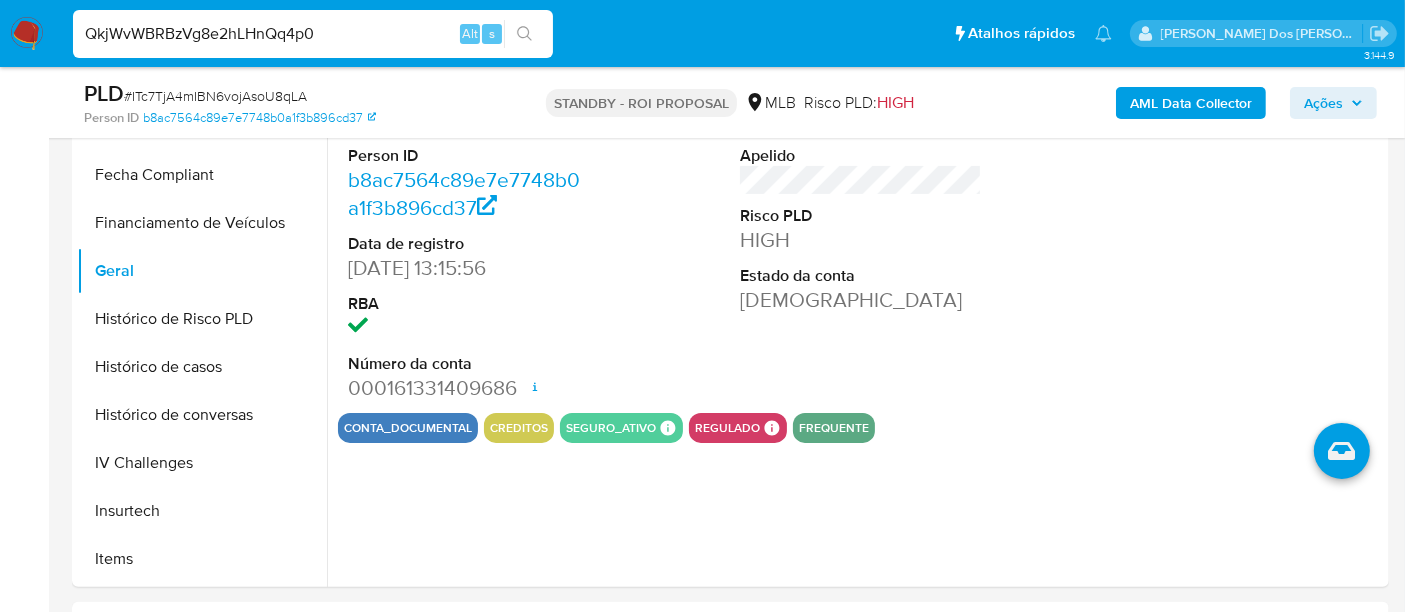 type on "QkjWvWBRBzVg8e2hLHnQq4p0" 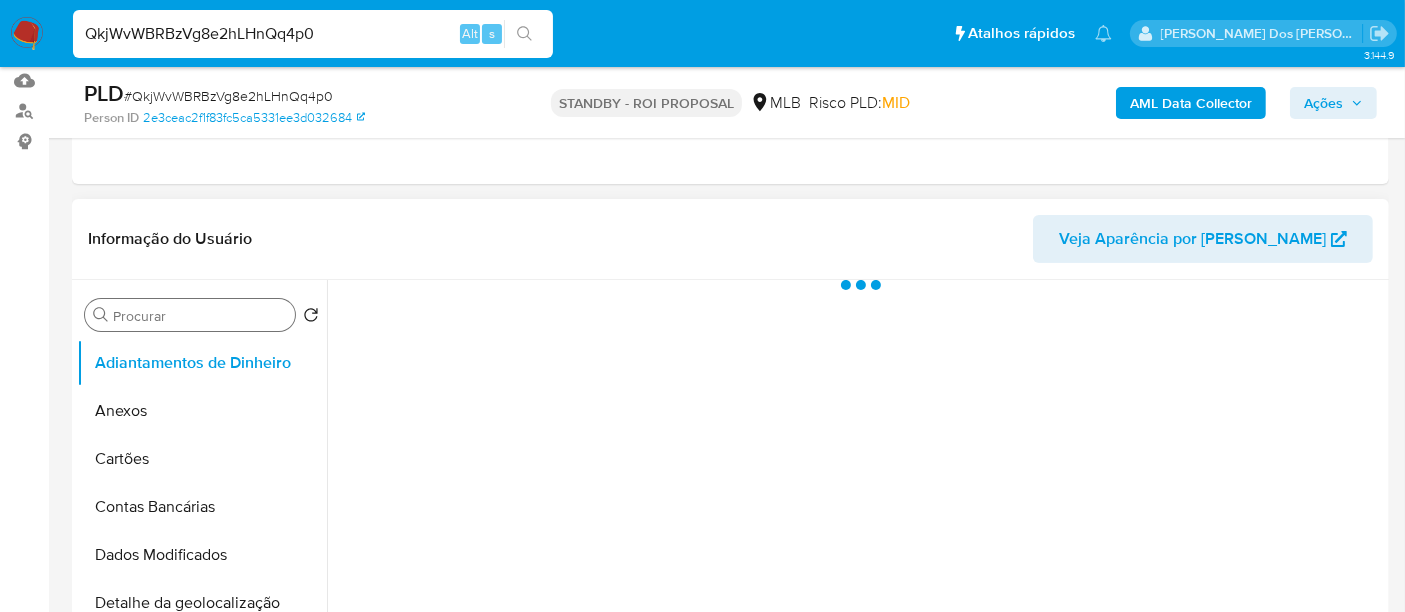 scroll, scrollTop: 444, scrollLeft: 0, axis: vertical 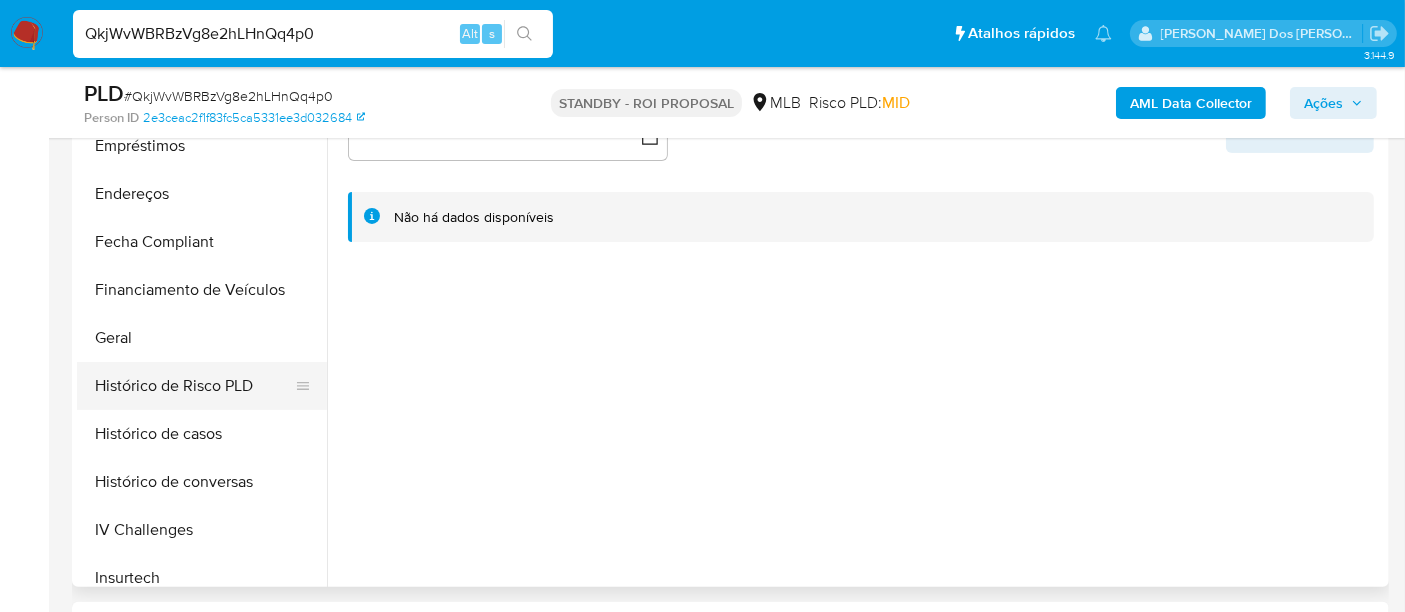 select on "10" 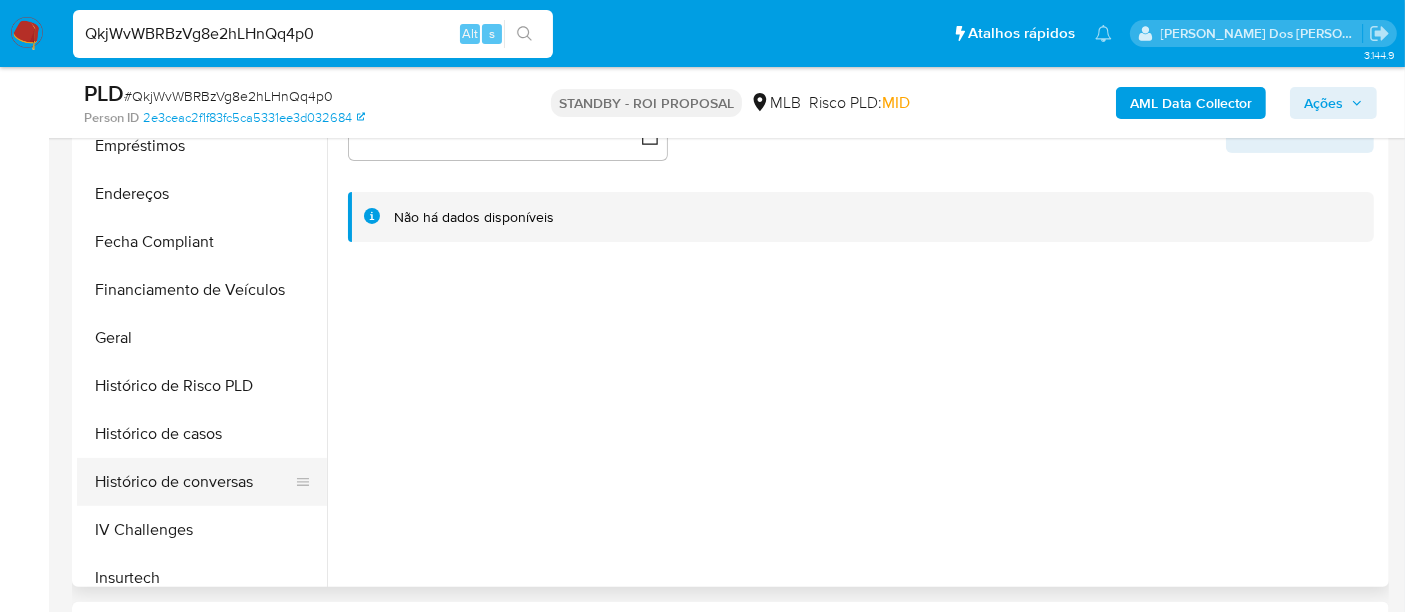 scroll, scrollTop: 548, scrollLeft: 0, axis: vertical 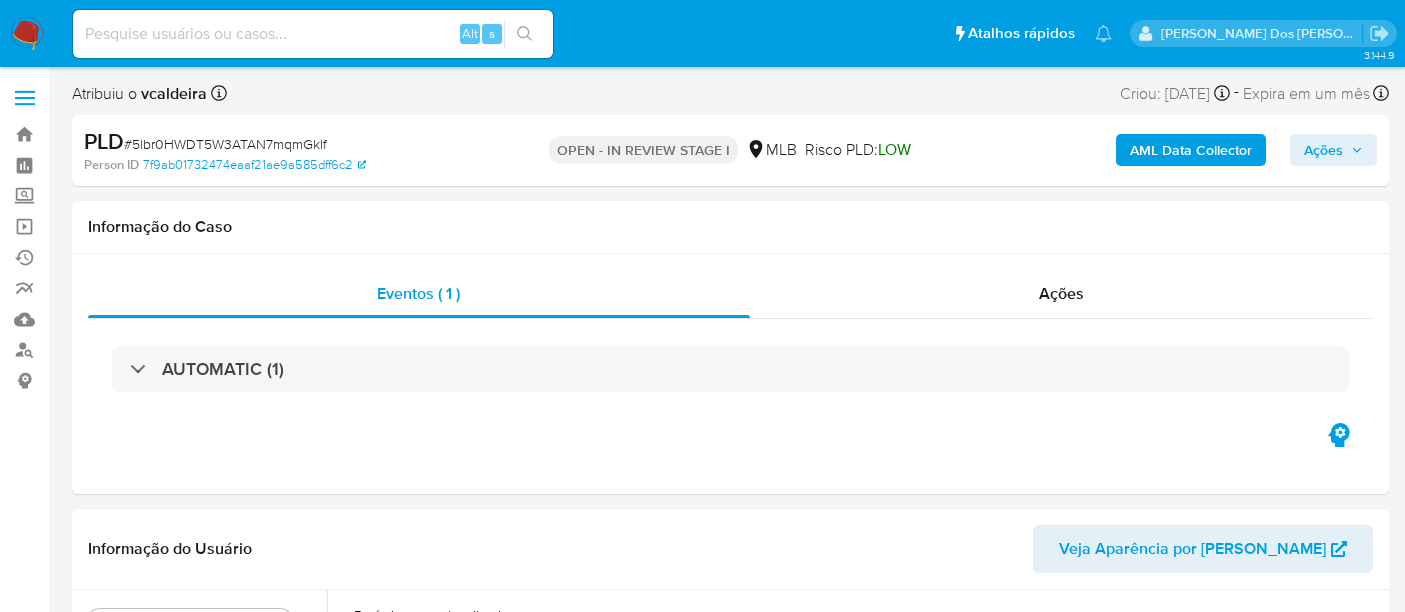 select on "10" 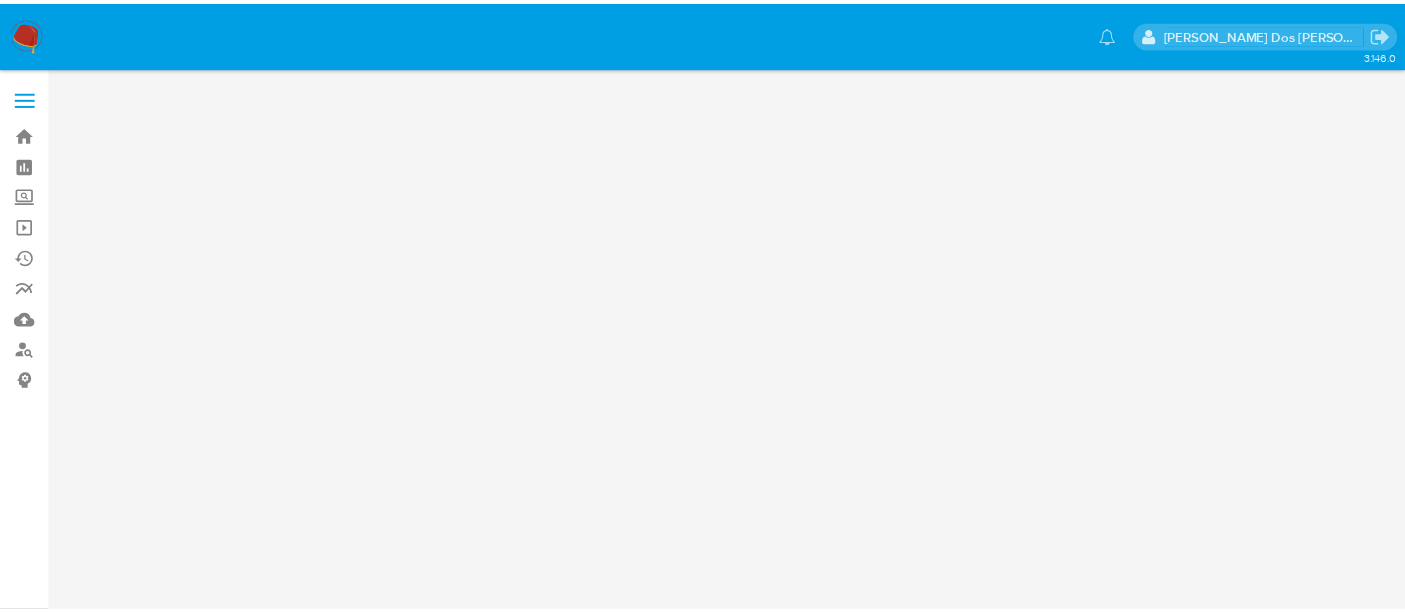 scroll, scrollTop: 0, scrollLeft: 0, axis: both 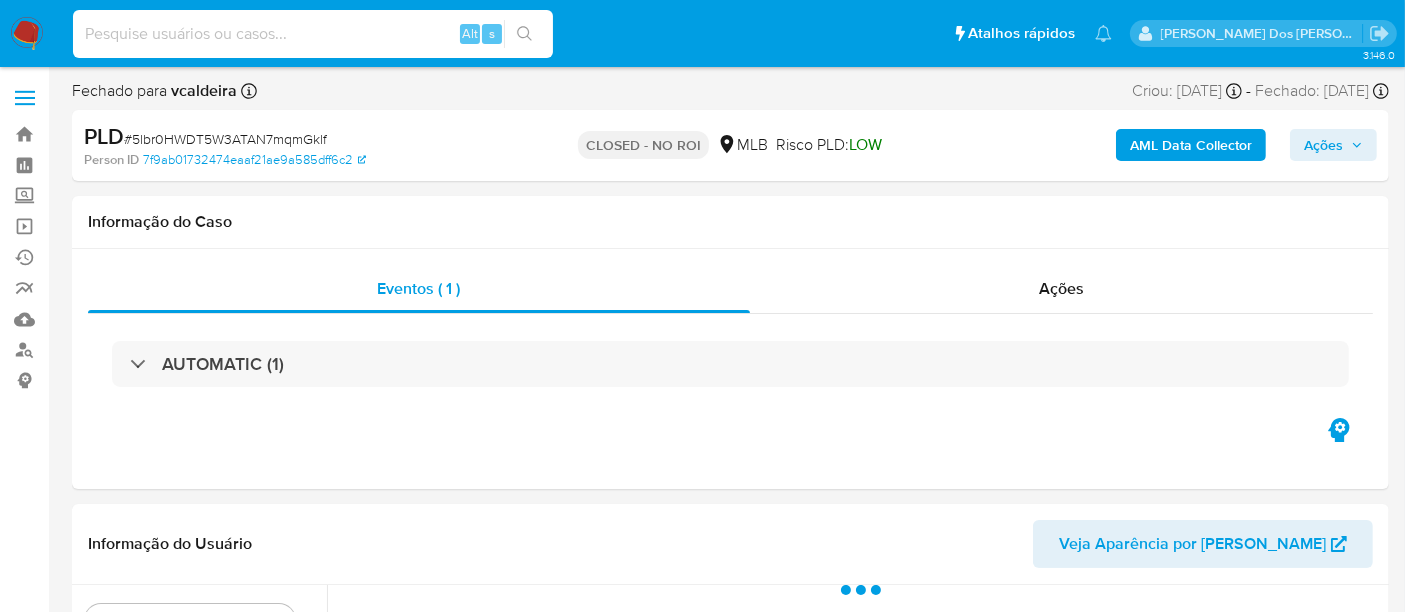 click at bounding box center (313, 34) 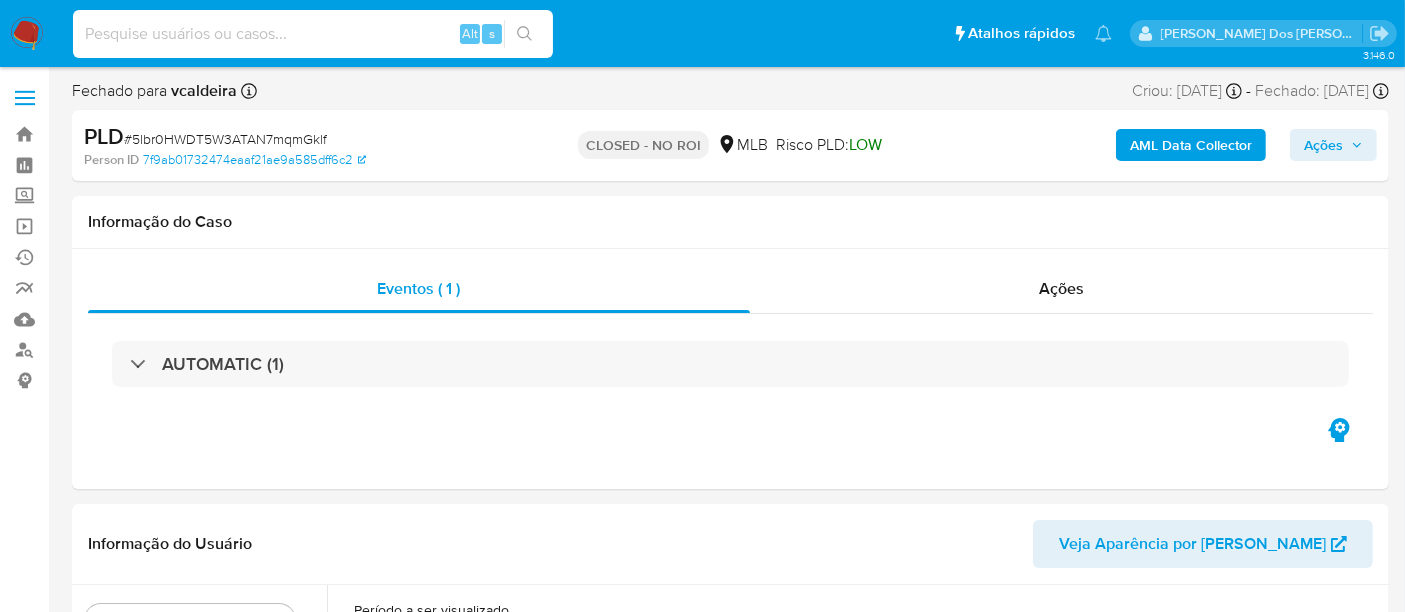 select on "10" 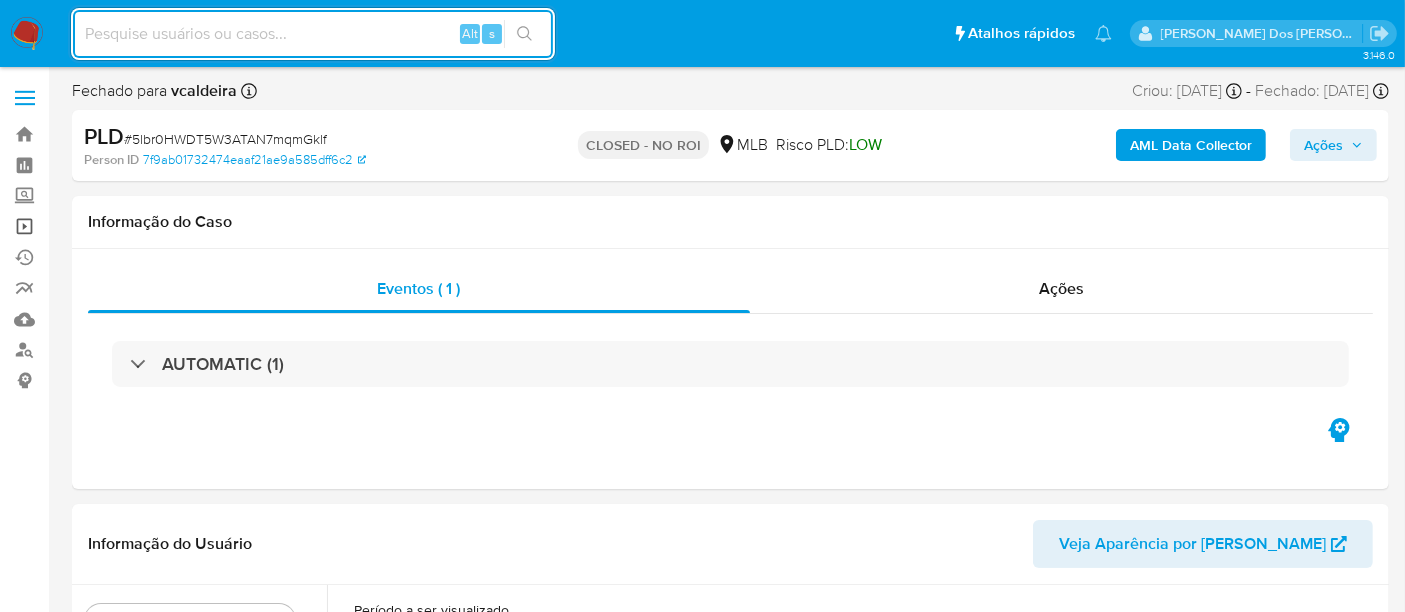 click on "Operações em massa" at bounding box center (119, 226) 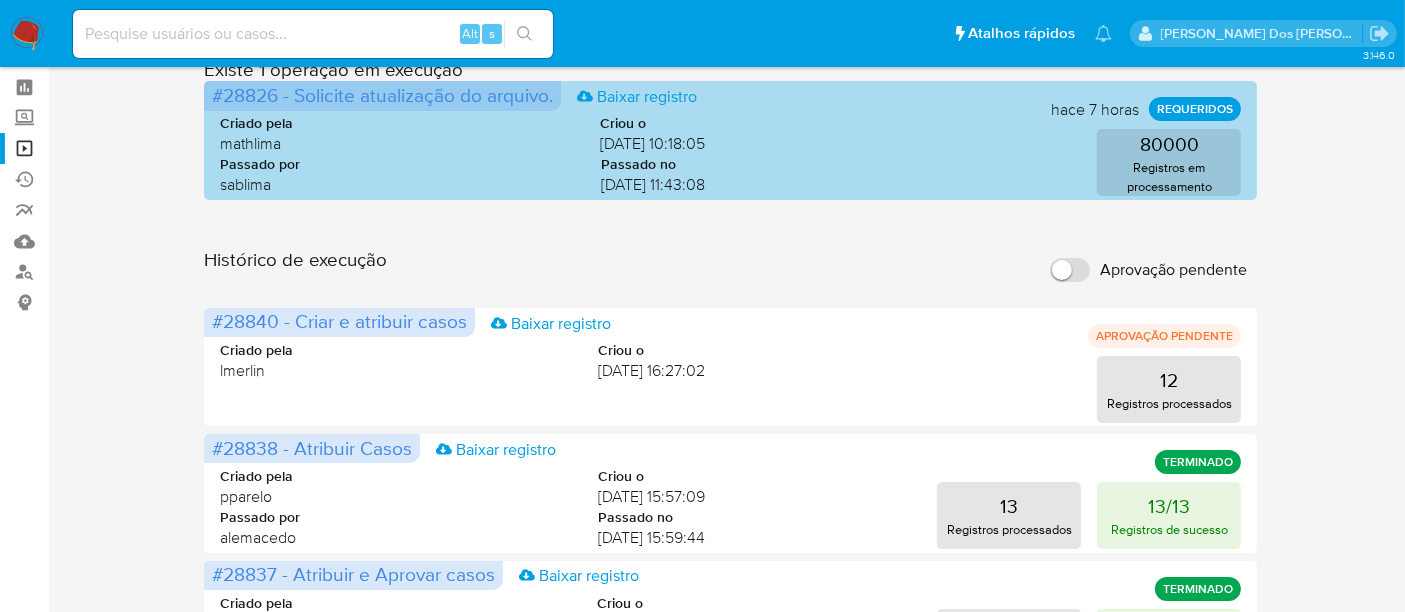 scroll, scrollTop: 0, scrollLeft: 0, axis: both 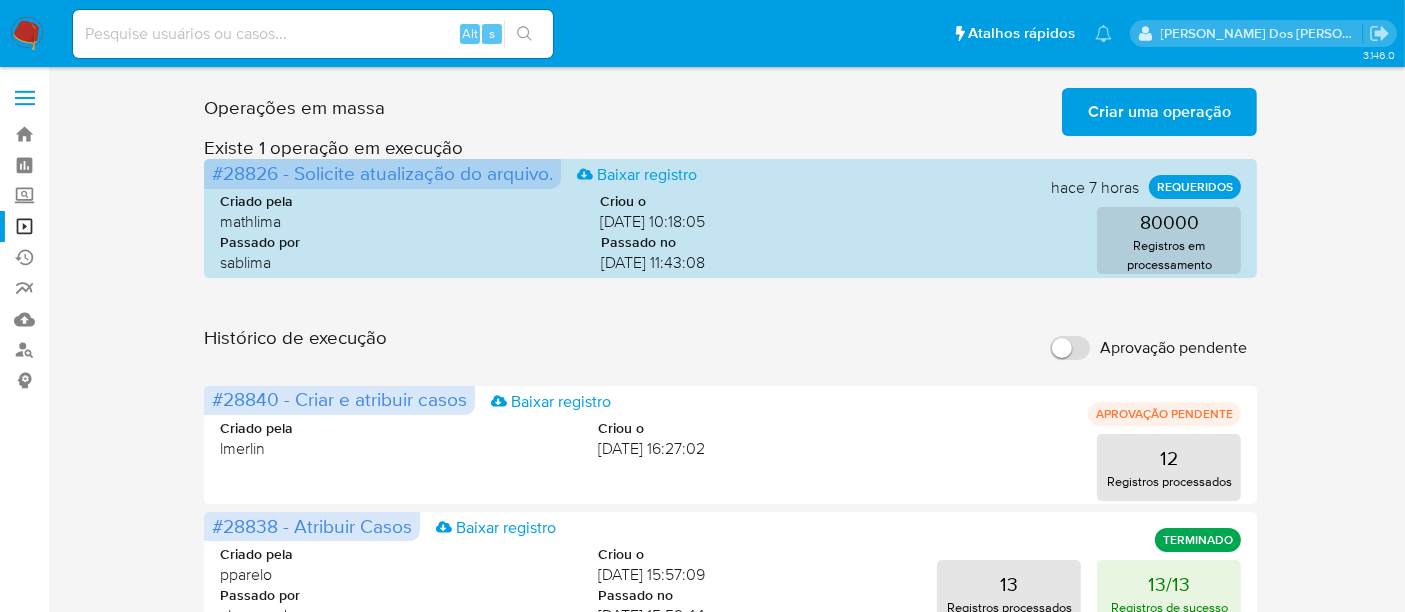 click on "Criar uma operação" at bounding box center [1159, 112] 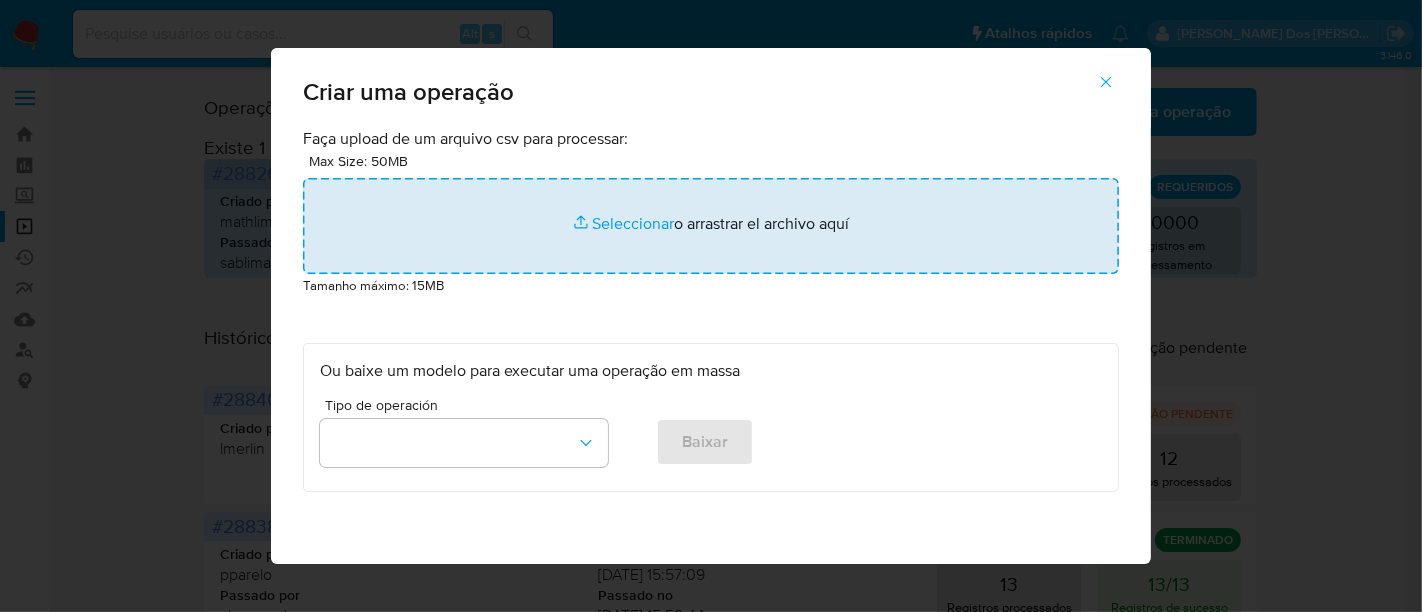 click at bounding box center [711, 226] 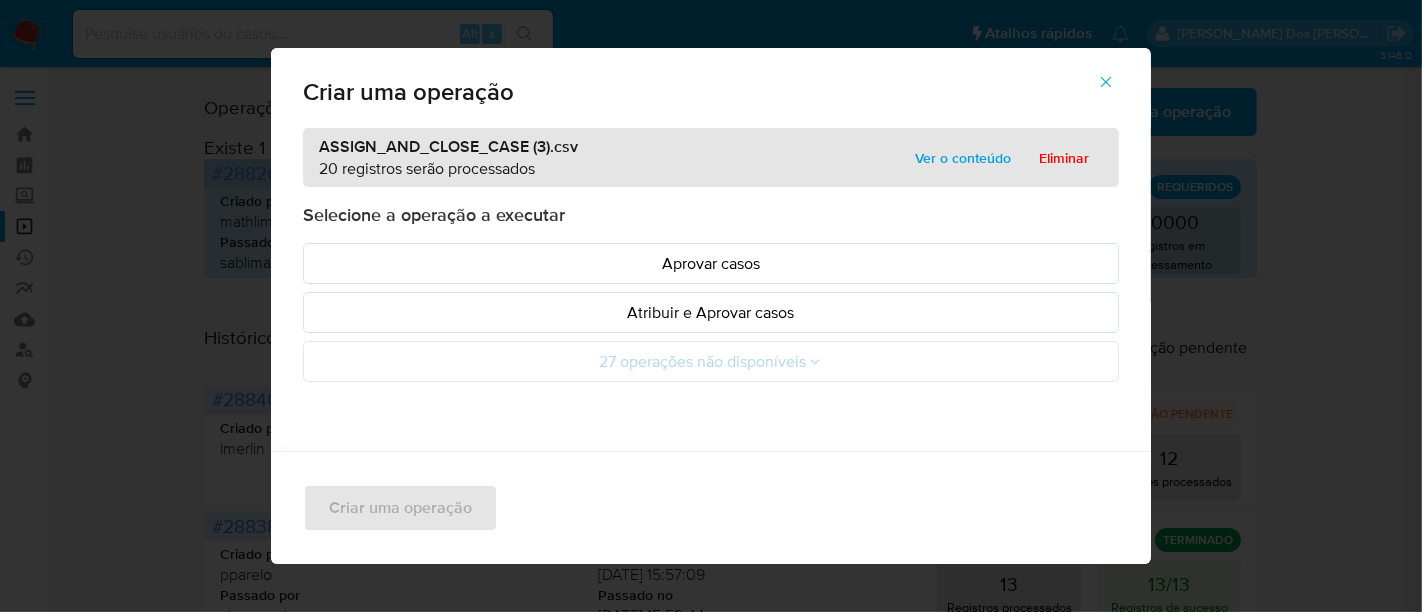 click on "Atribuir e Aprovar casos" at bounding box center (711, 312) 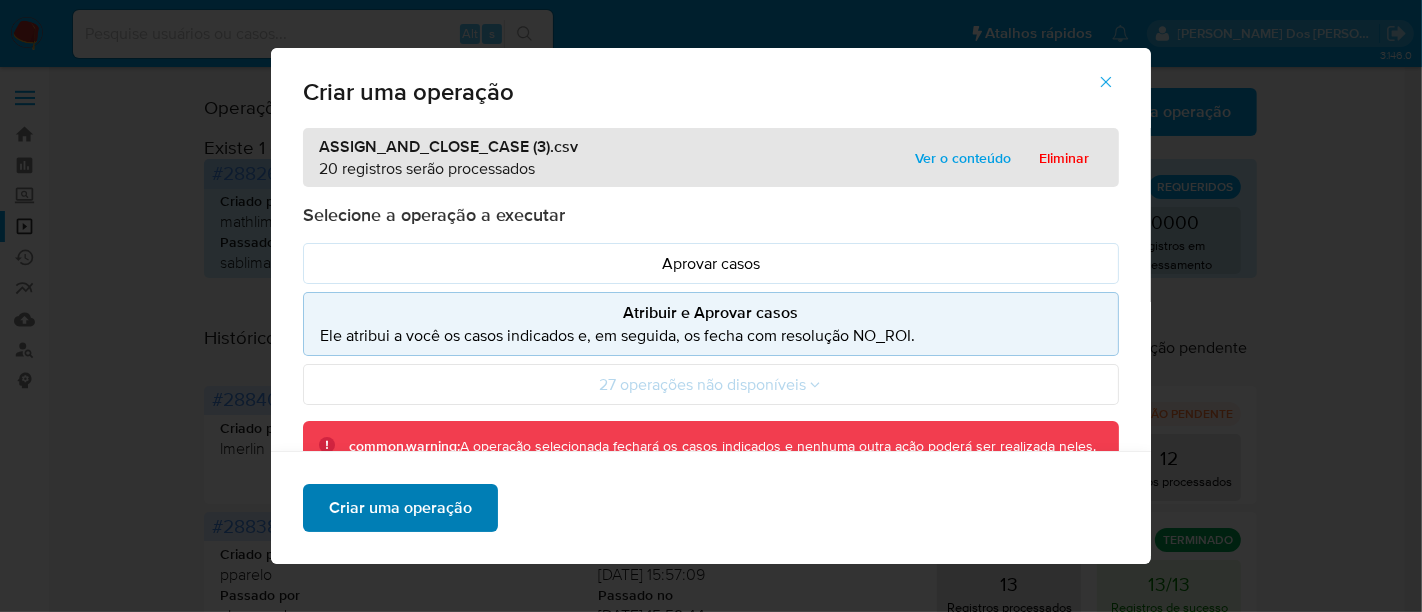 click on "Criar uma operação" at bounding box center (400, 508) 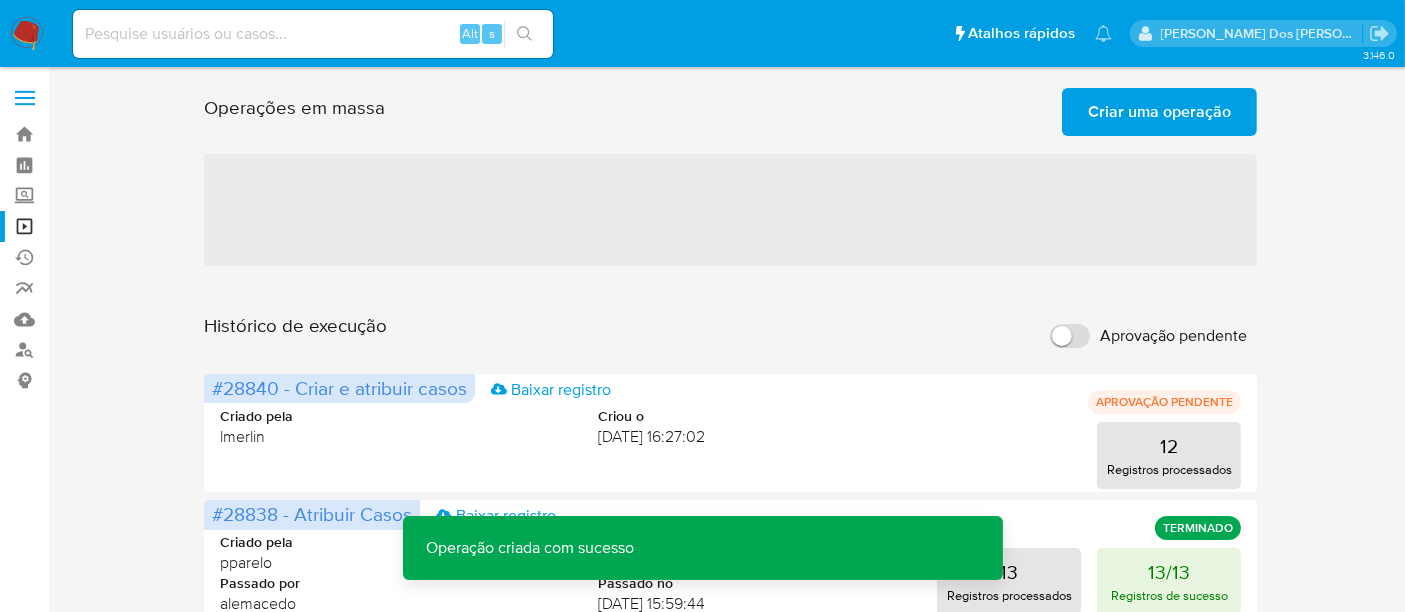 click on "Criar uma operação" at bounding box center [1159, 112] 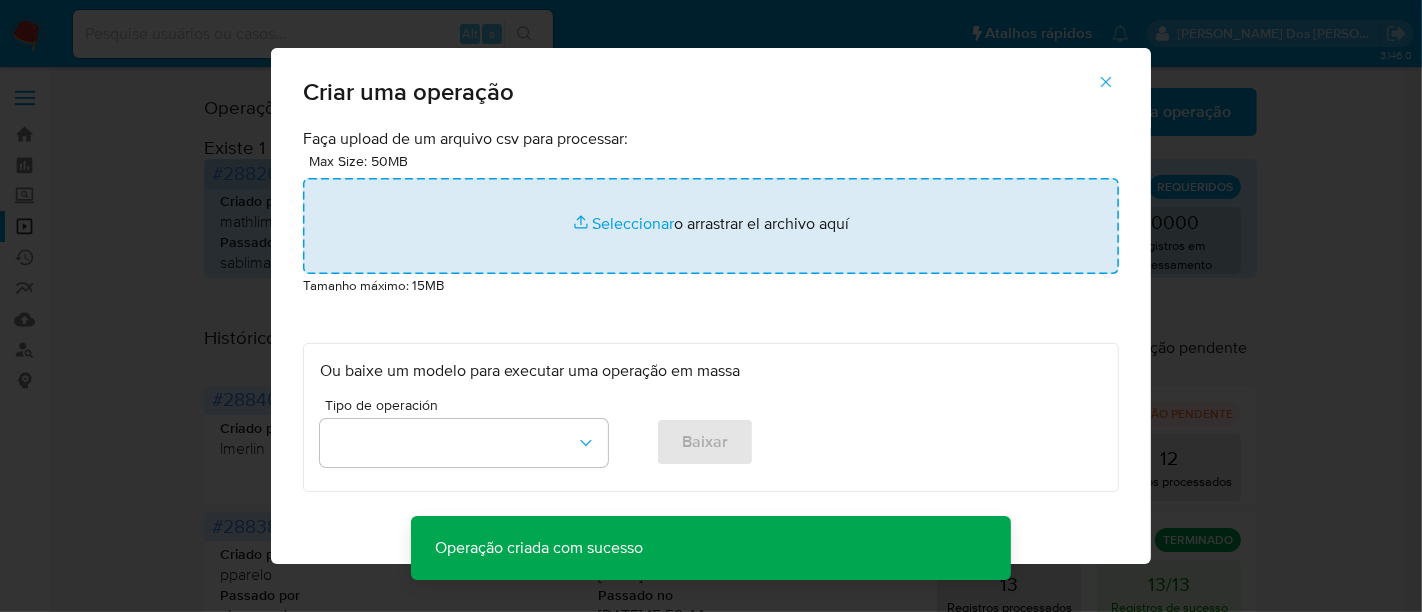 click at bounding box center (711, 226) 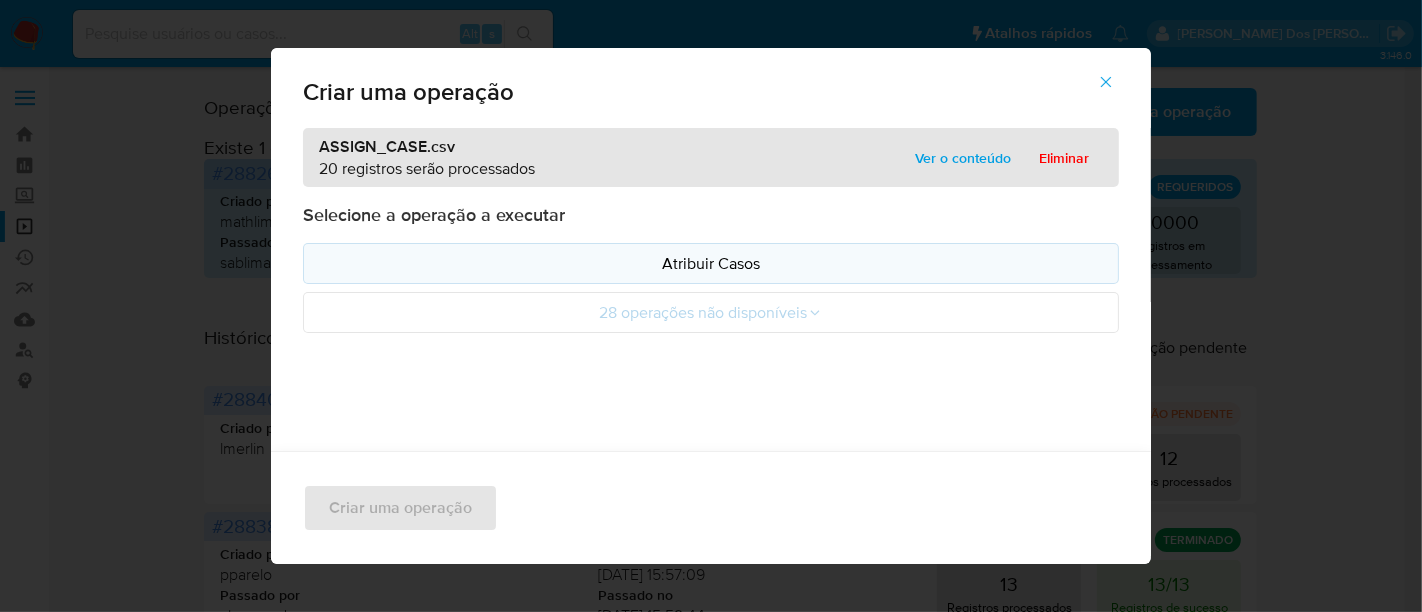click on "Atribuir Casos" at bounding box center [711, 263] 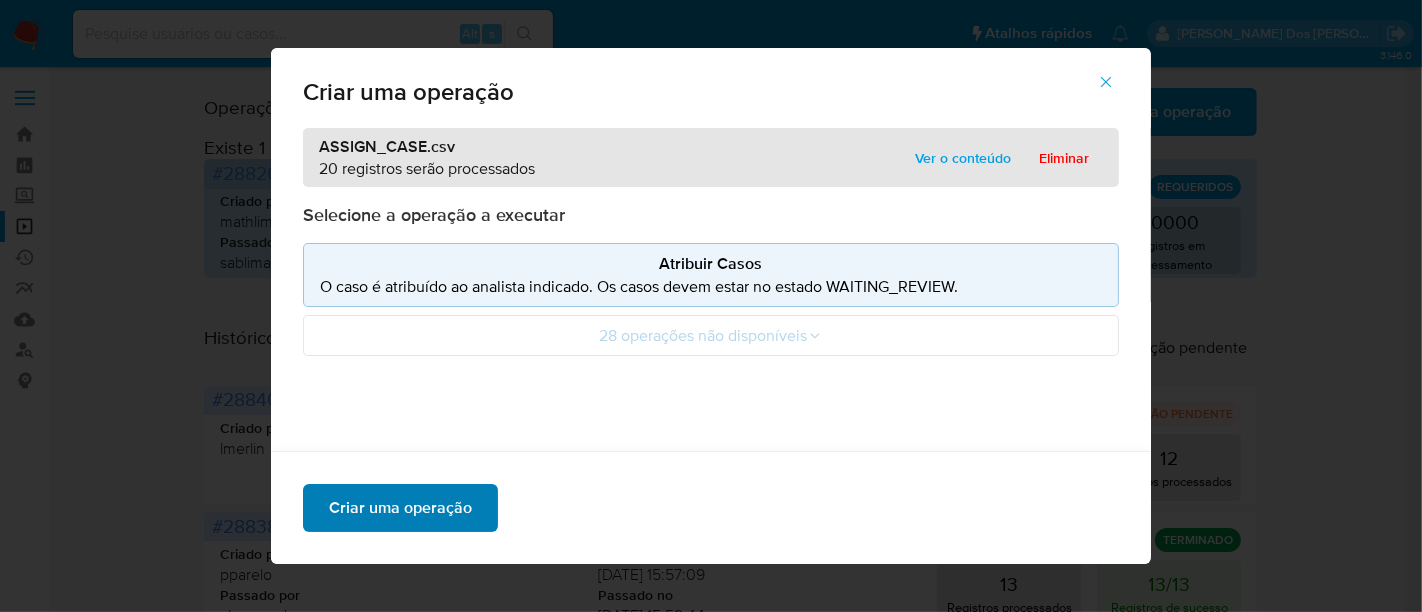 click on "Criar uma operação" at bounding box center [400, 508] 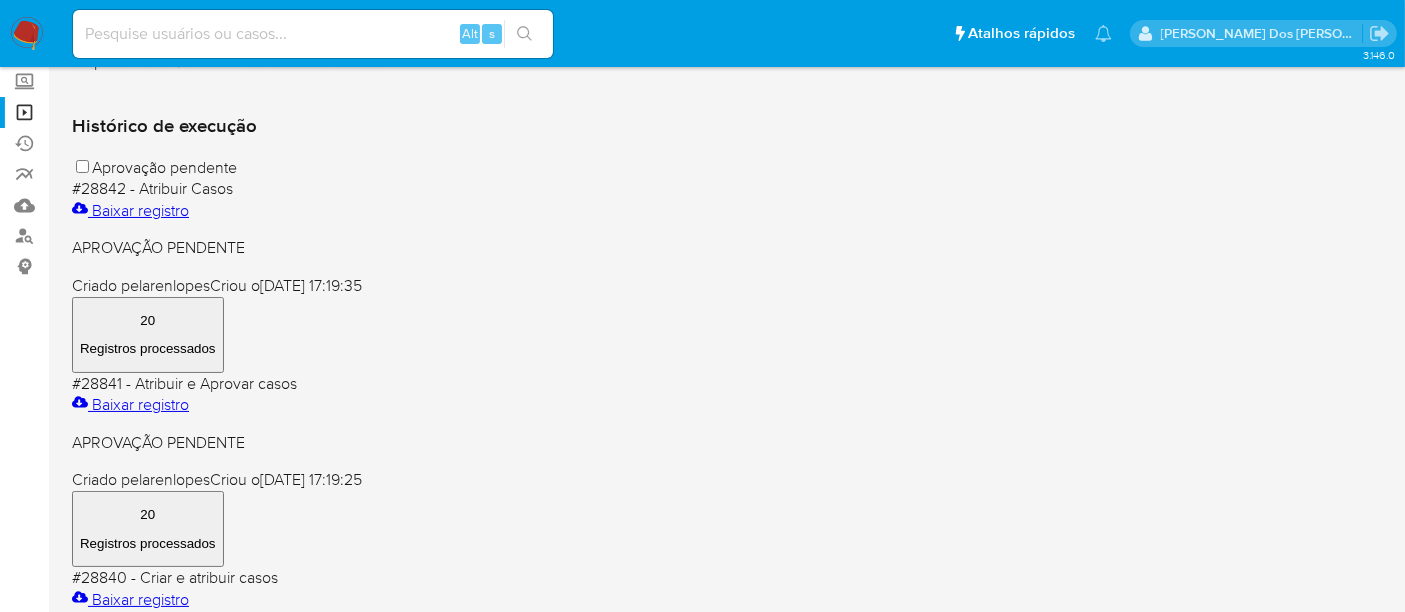 scroll, scrollTop: 222, scrollLeft: 0, axis: vertical 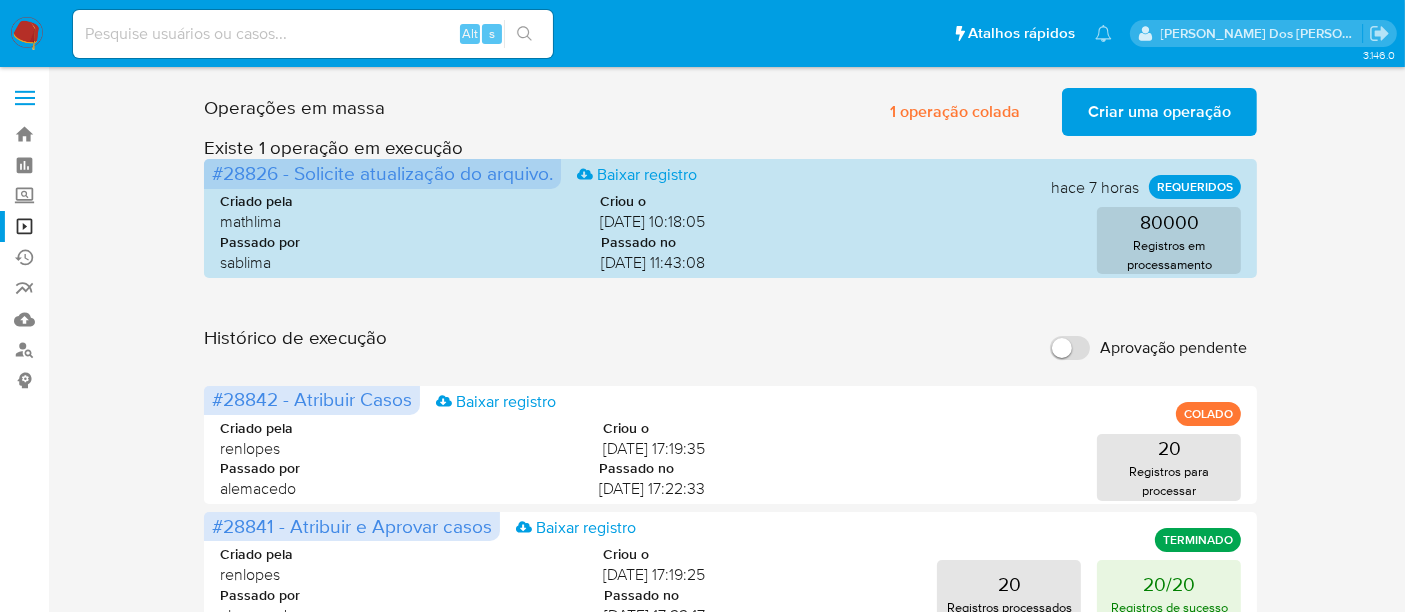 click at bounding box center [313, 34] 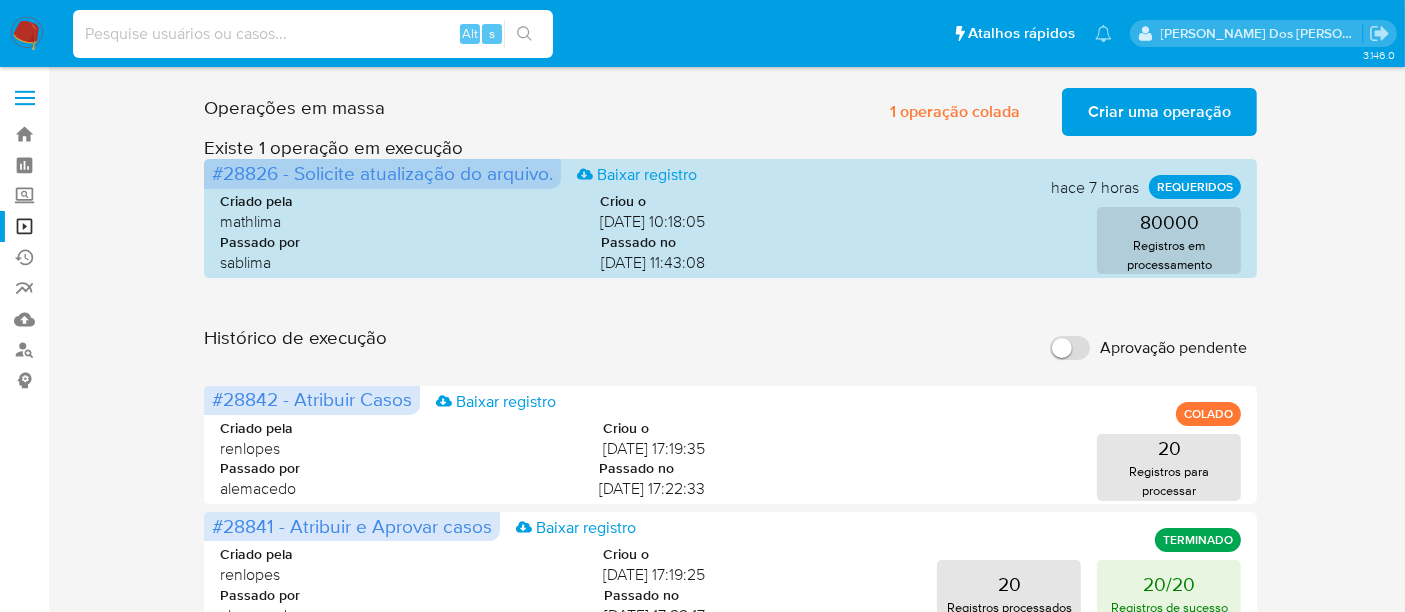 paste on "2425318569" 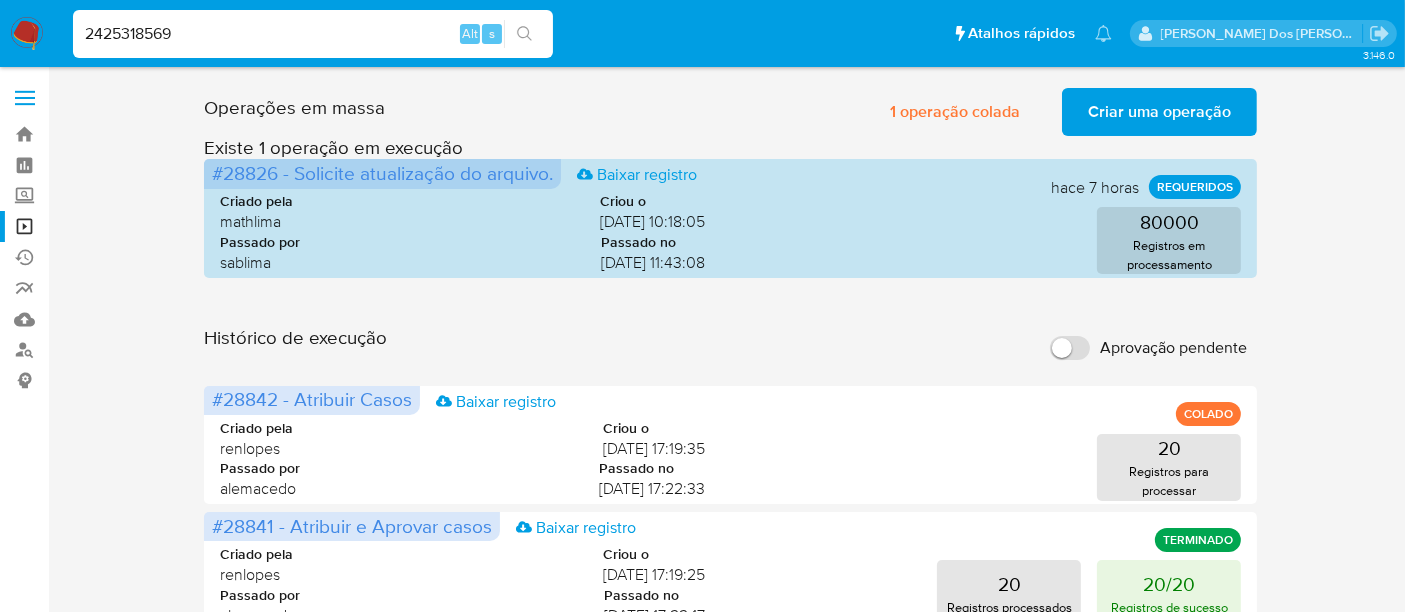 type on "2425318569" 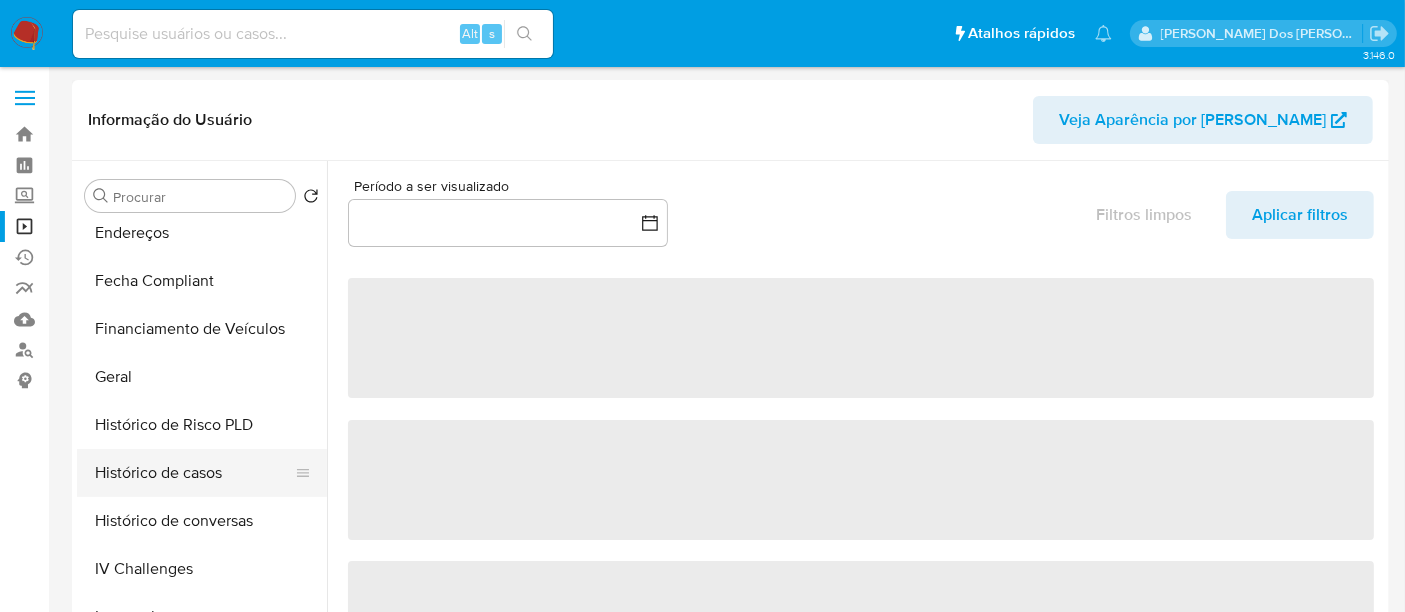scroll, scrollTop: 555, scrollLeft: 0, axis: vertical 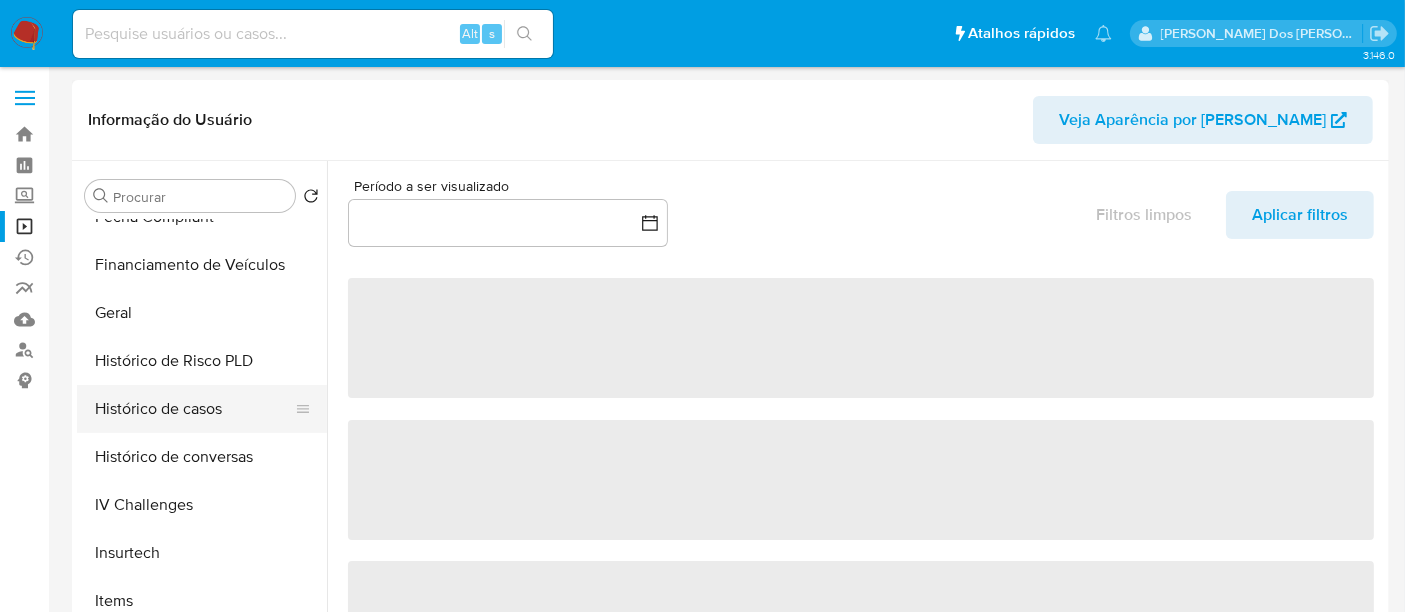 select on "10" 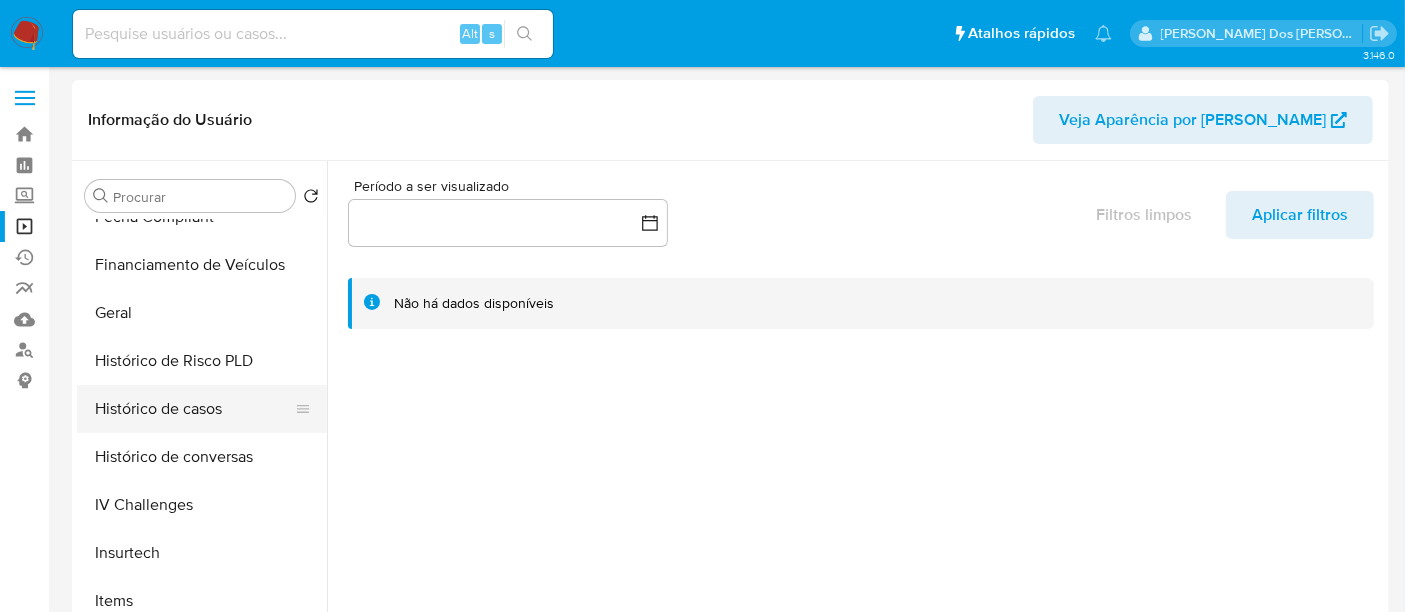click on "Histórico de casos" at bounding box center [194, 409] 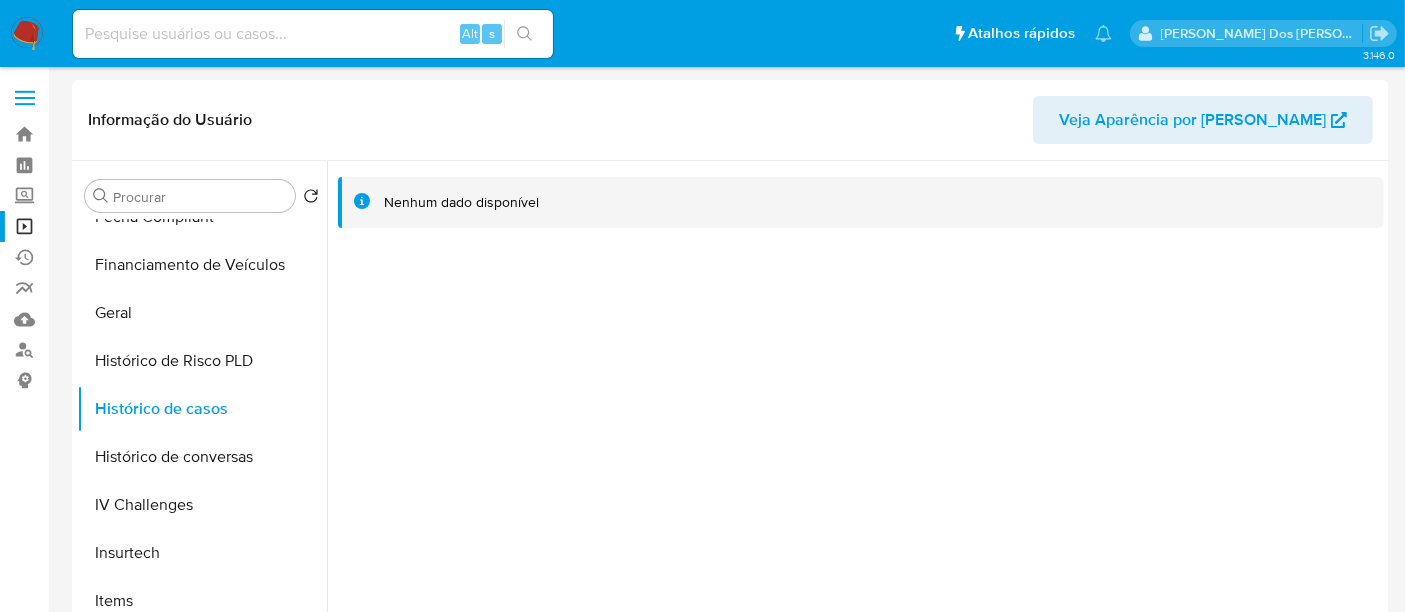 type 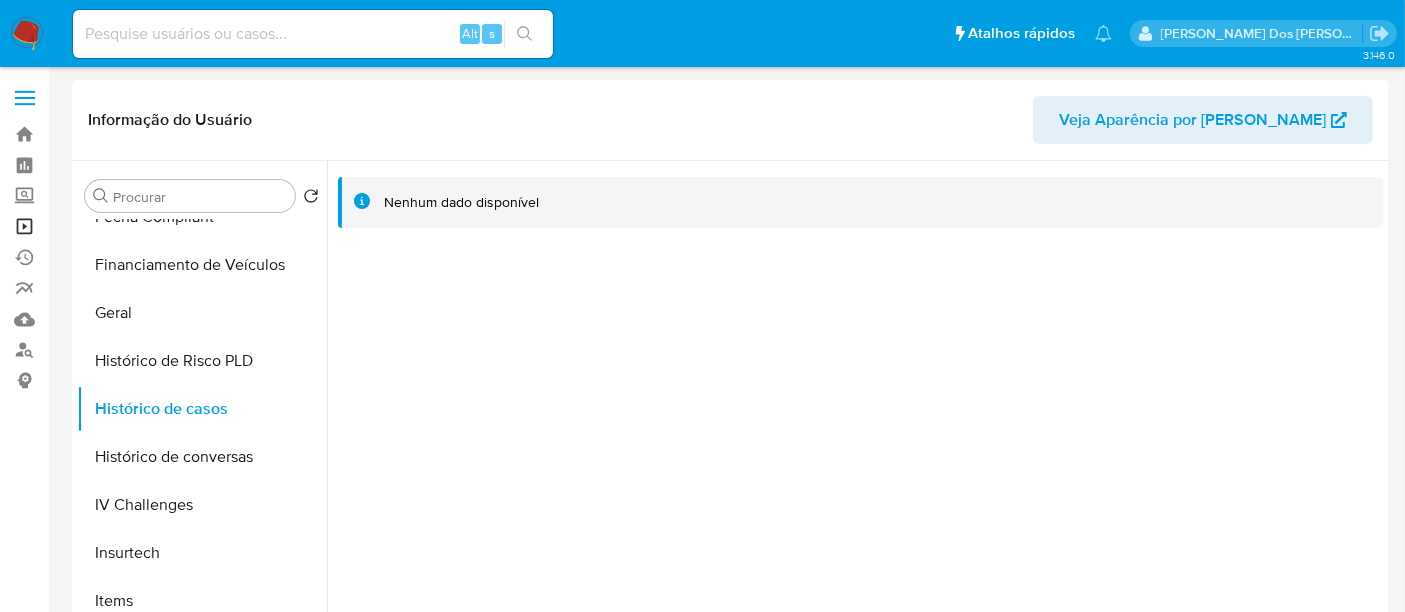click on "Operações em massa" at bounding box center (119, 226) 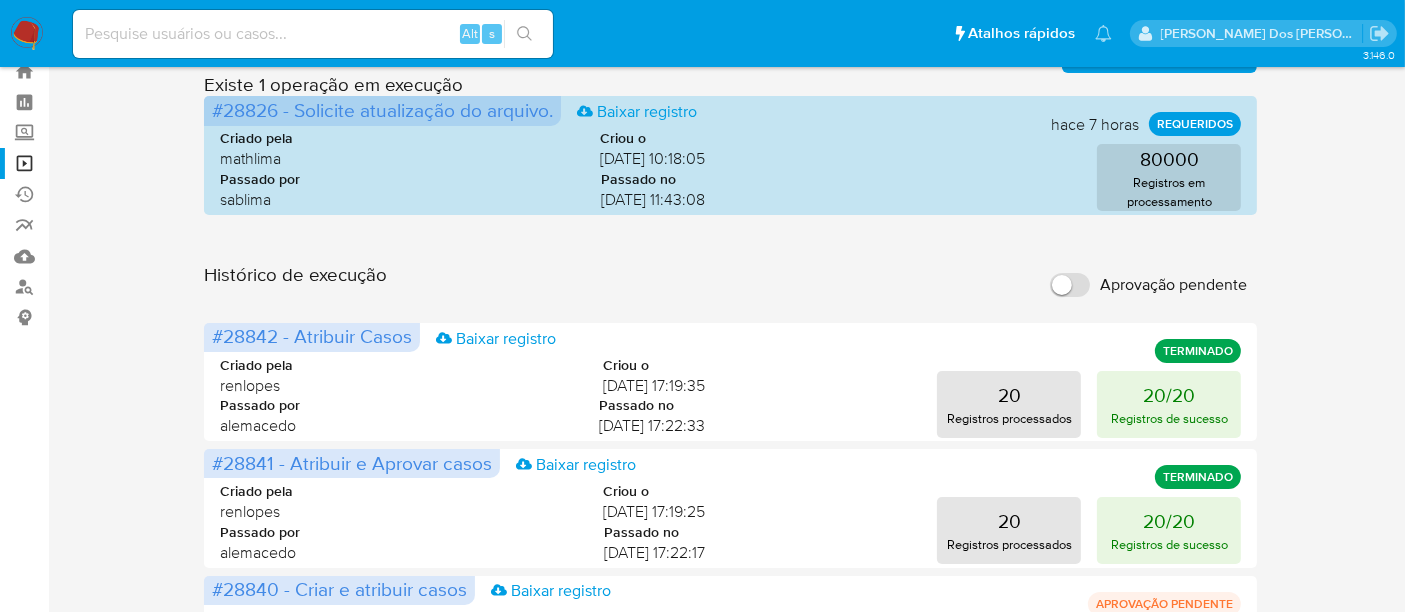 scroll, scrollTop: 0, scrollLeft: 0, axis: both 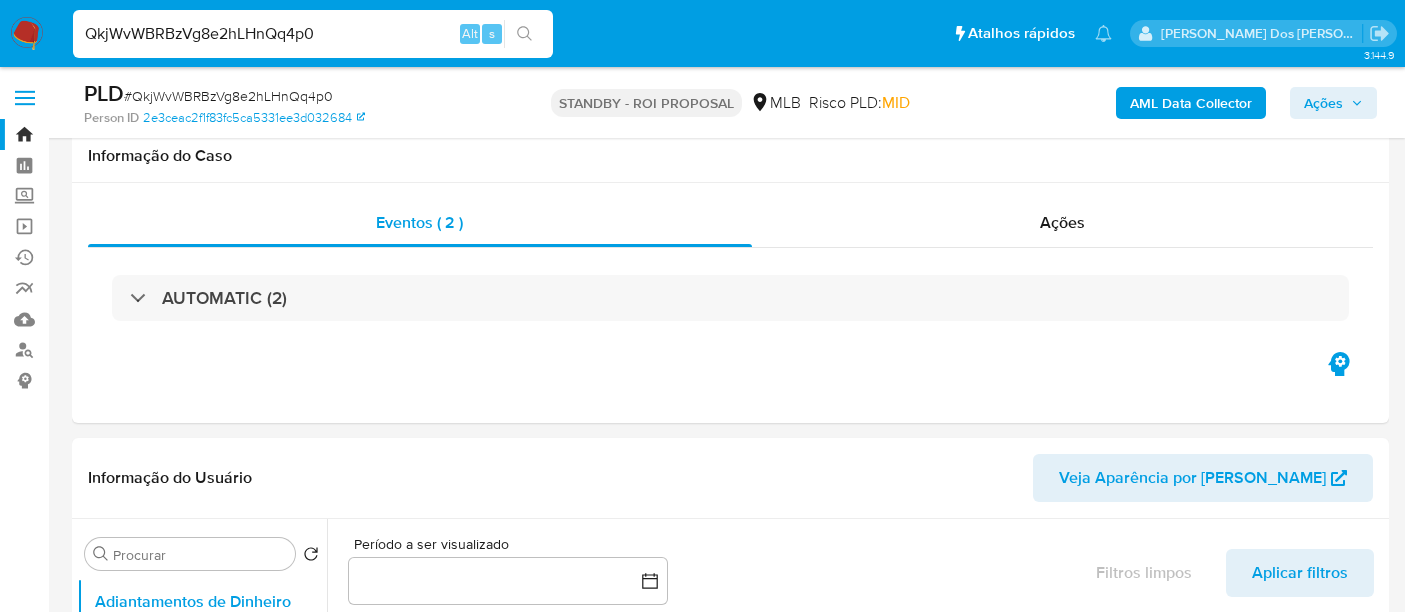 select on "10" 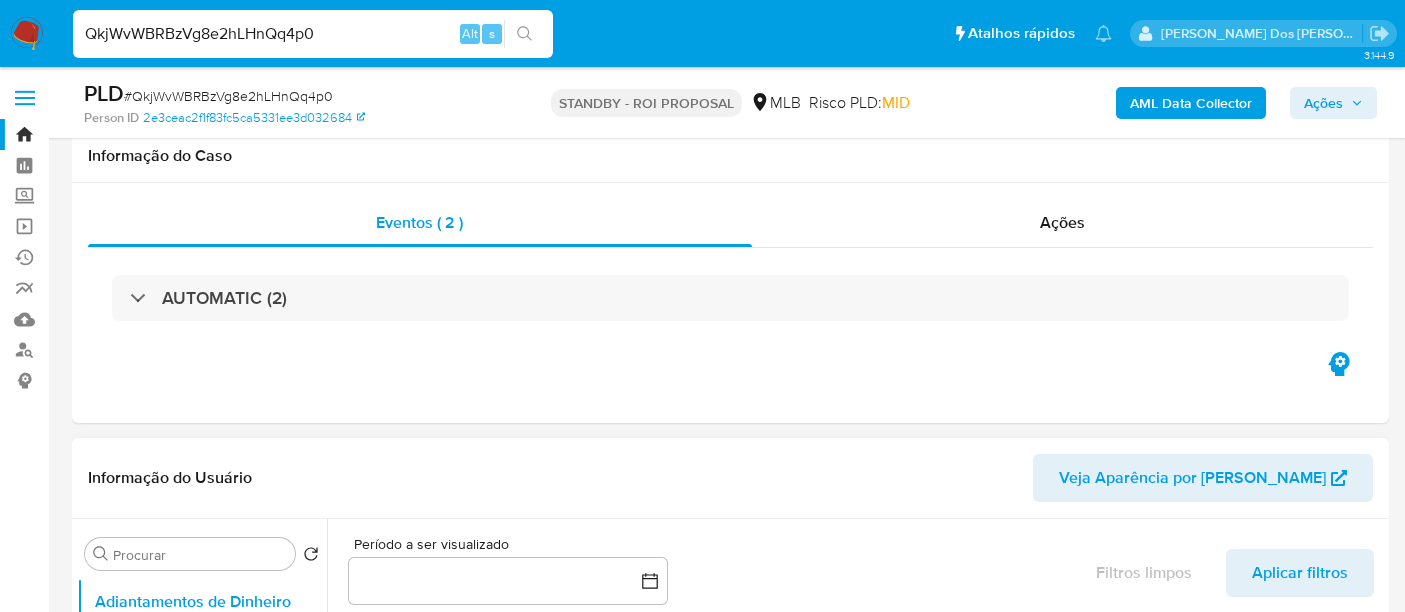 scroll, scrollTop: 444, scrollLeft: 0, axis: vertical 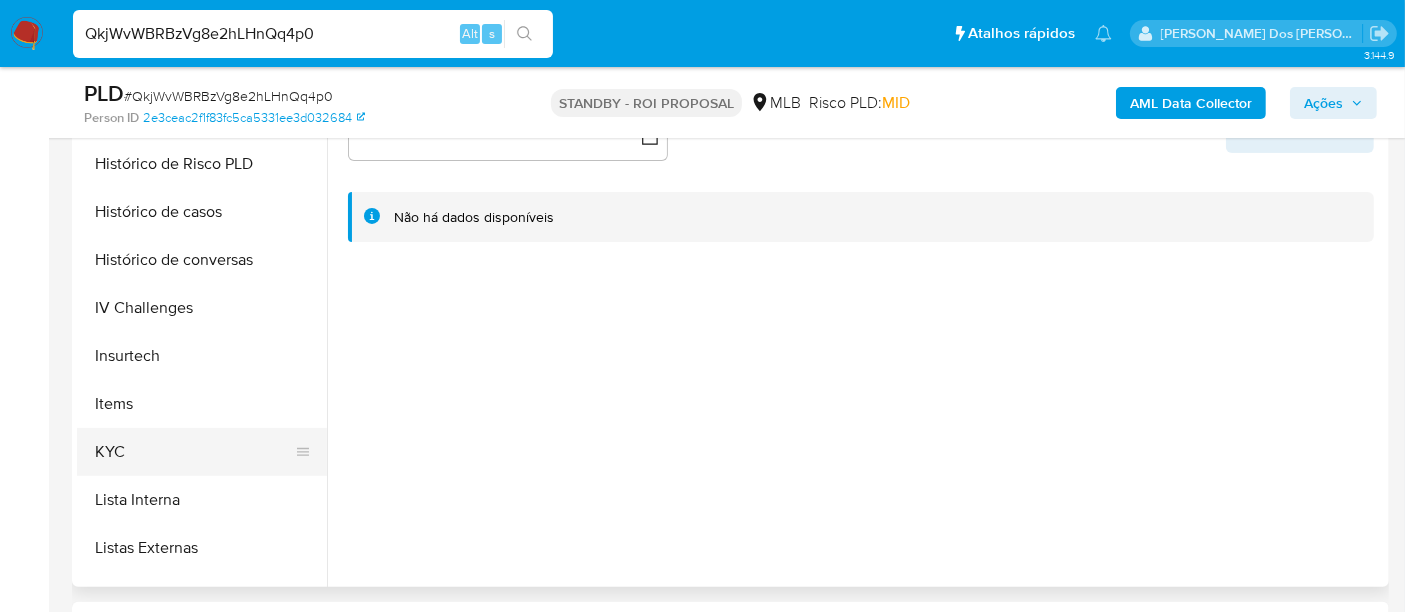 click on "KYC" at bounding box center (194, 452) 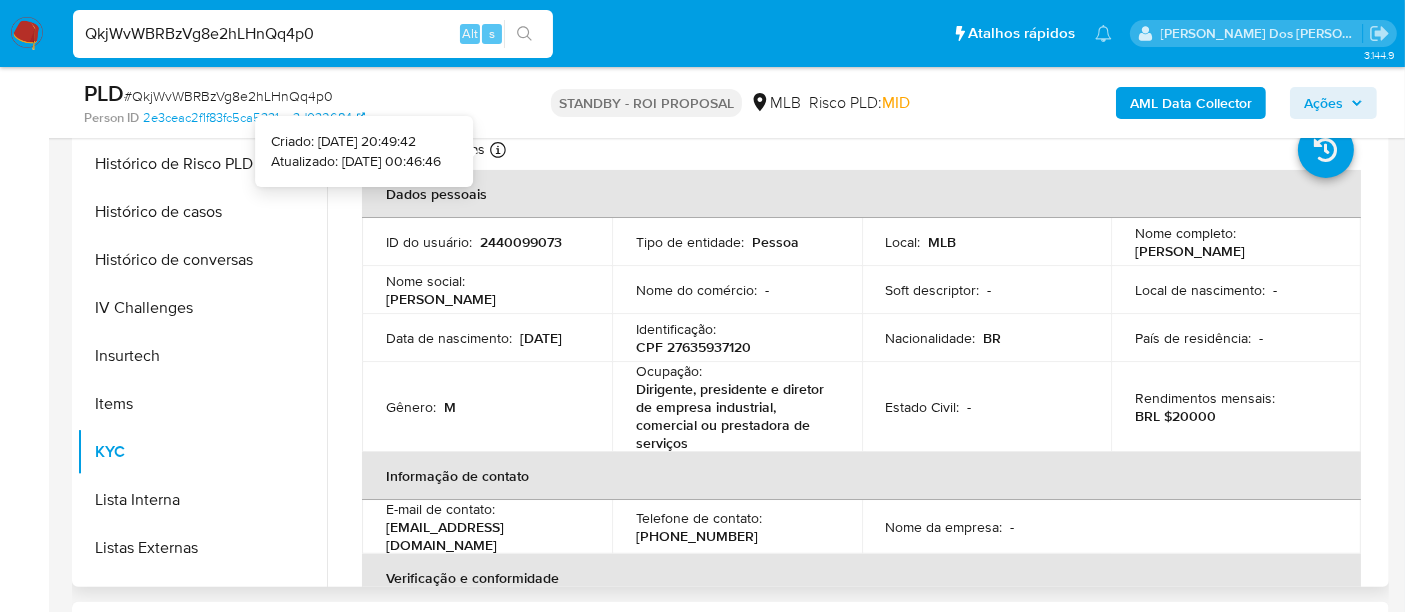 type 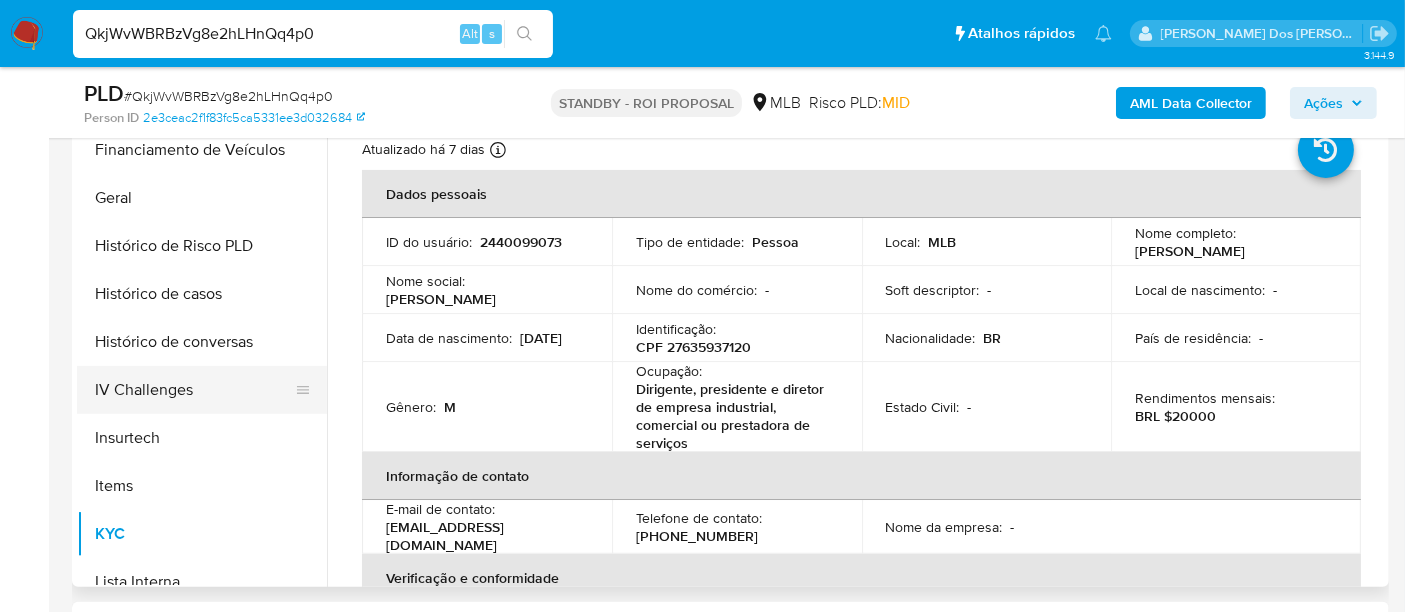 scroll, scrollTop: 555, scrollLeft: 0, axis: vertical 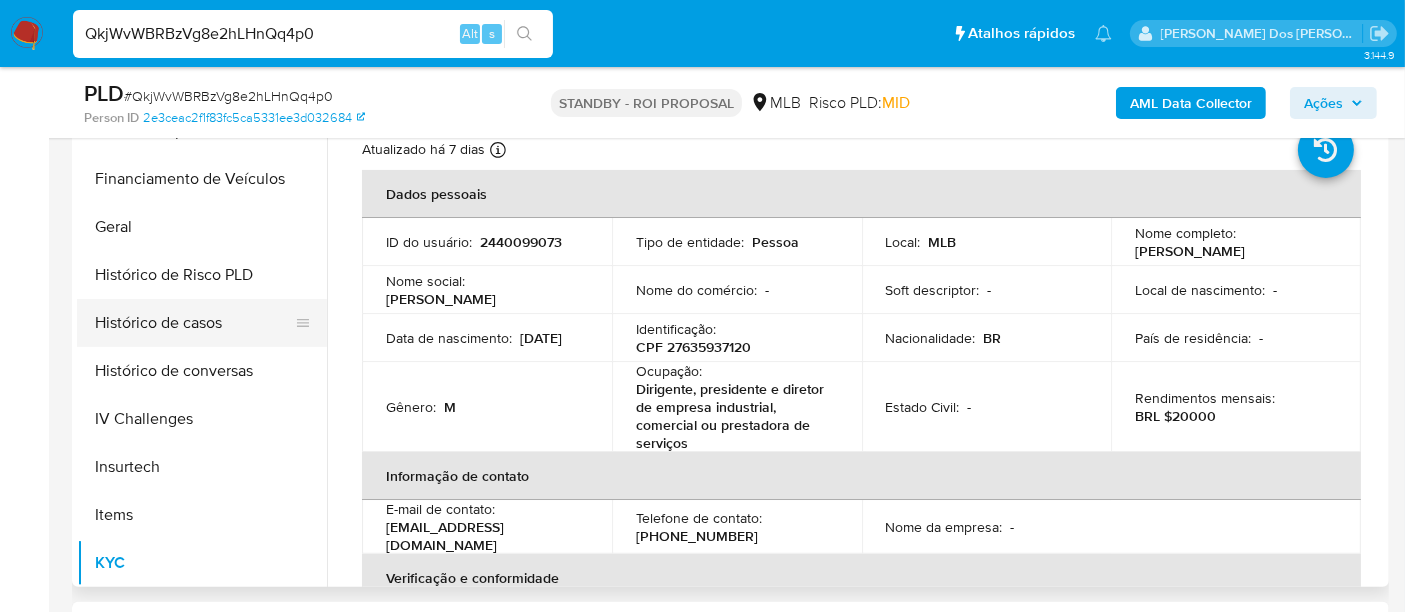 click on "Histórico de casos" at bounding box center [194, 323] 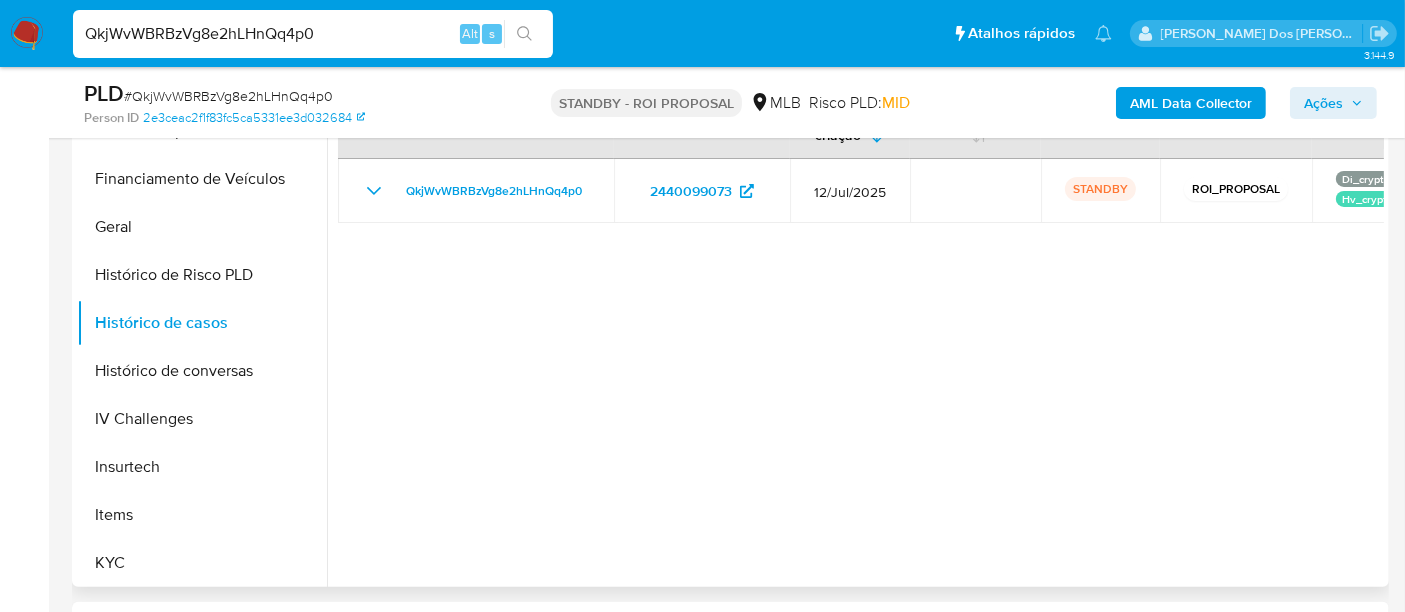 type 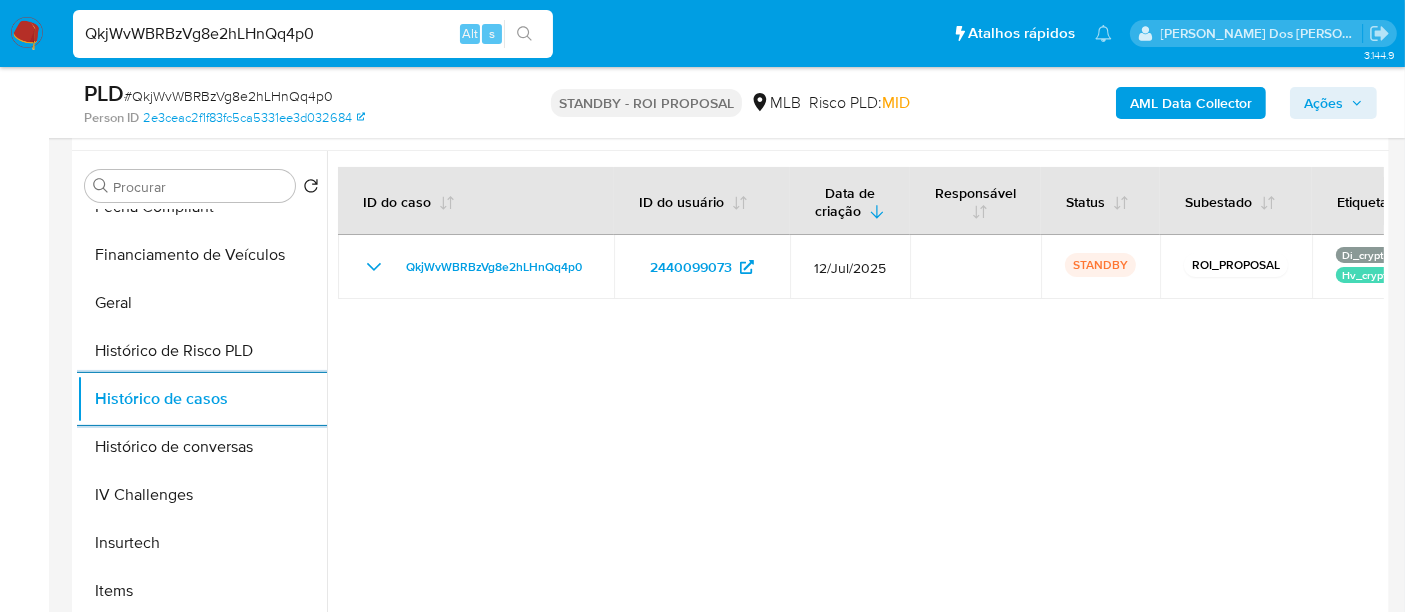 scroll, scrollTop: 333, scrollLeft: 0, axis: vertical 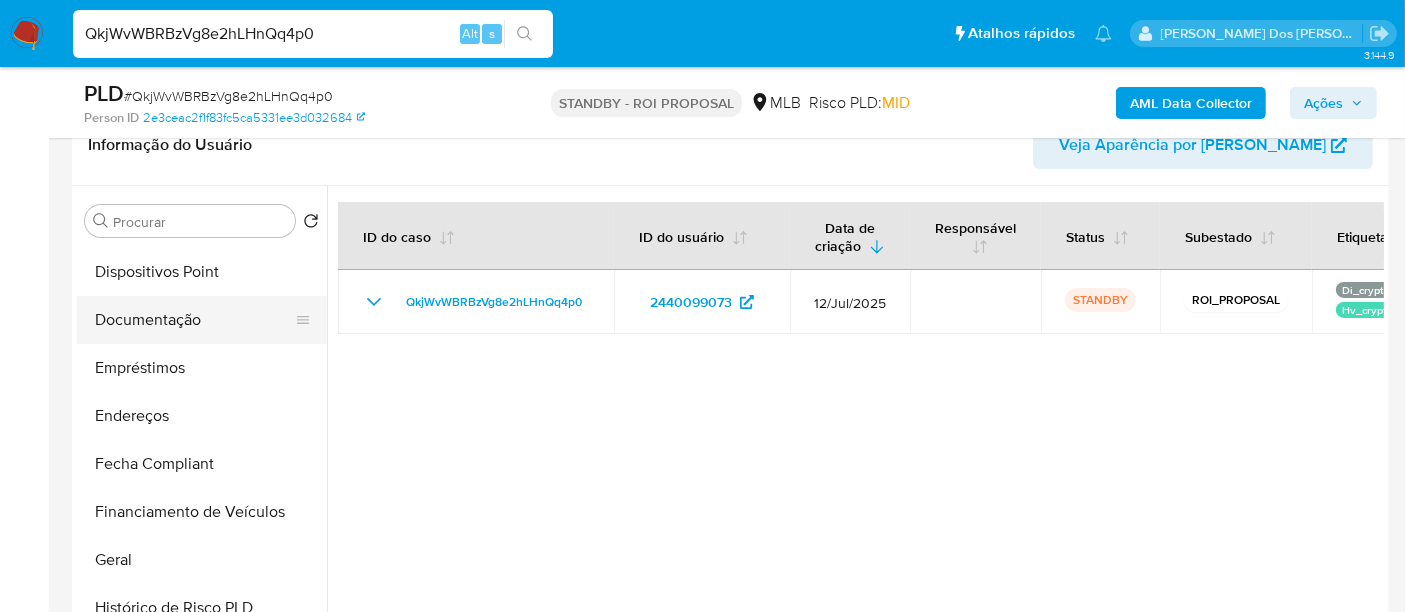 click on "Documentação" at bounding box center (194, 320) 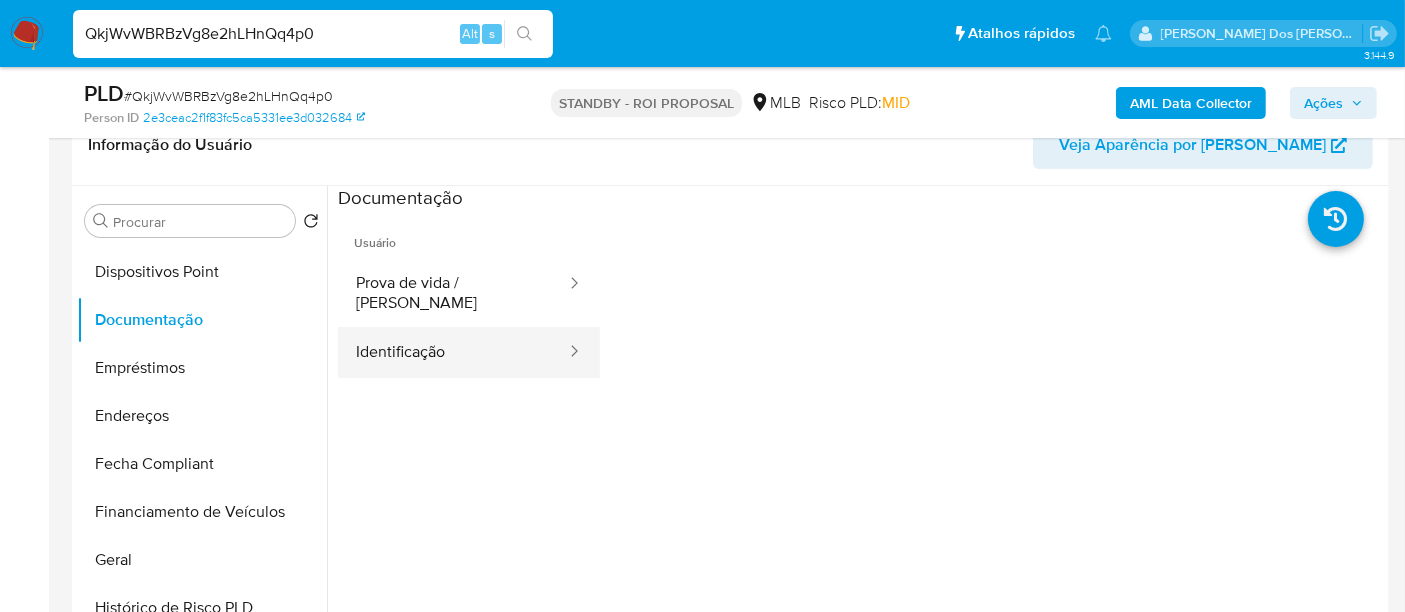 click on "Identificação" at bounding box center (453, 352) 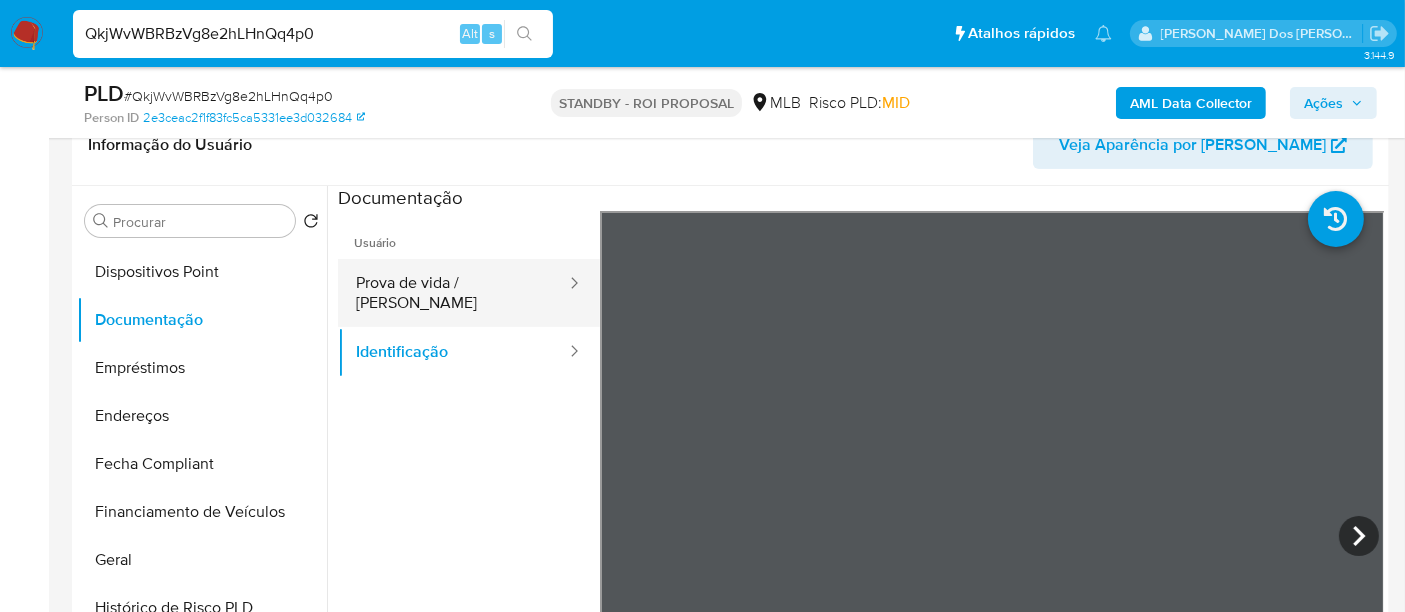 click on "Prova de vida / Selfie" at bounding box center (453, 293) 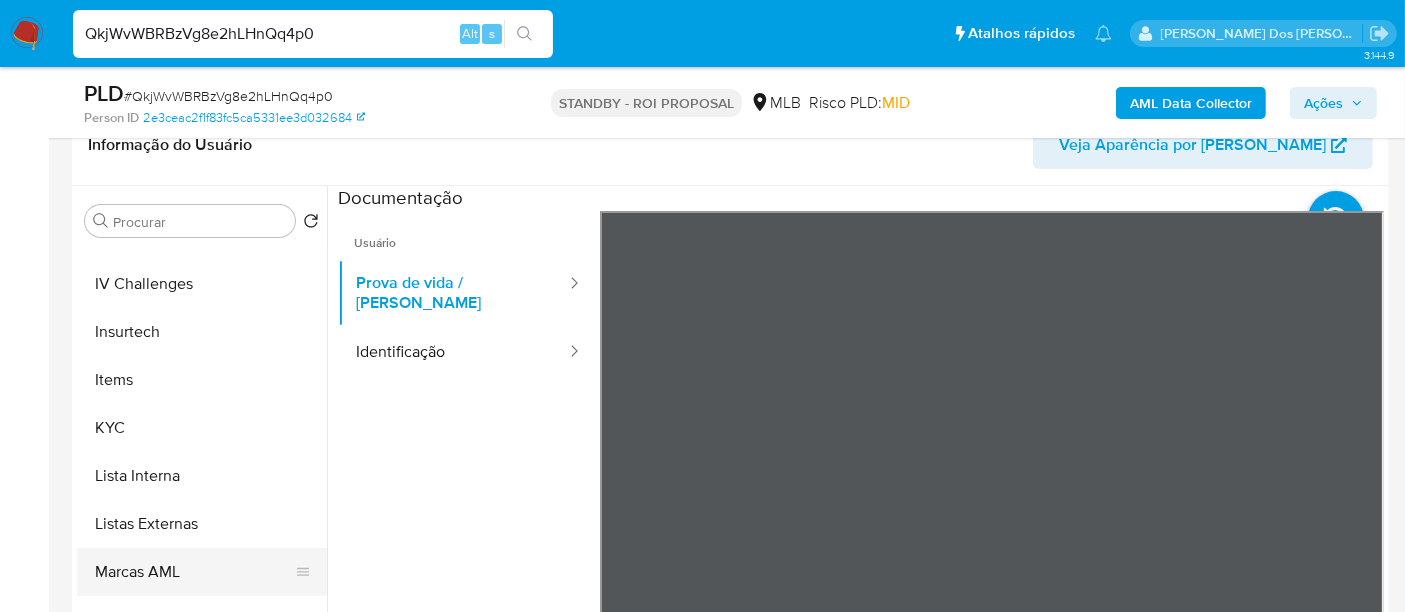 scroll, scrollTop: 844, scrollLeft: 0, axis: vertical 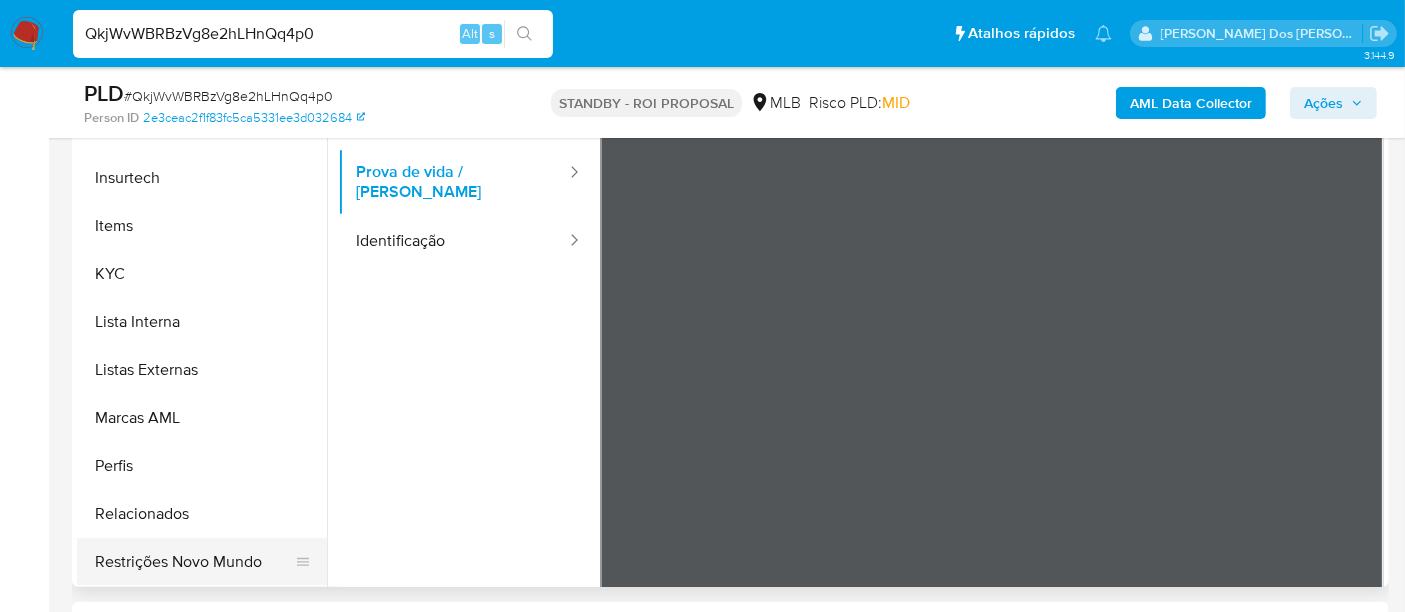 click on "Restrições Novo Mundo" at bounding box center [194, 562] 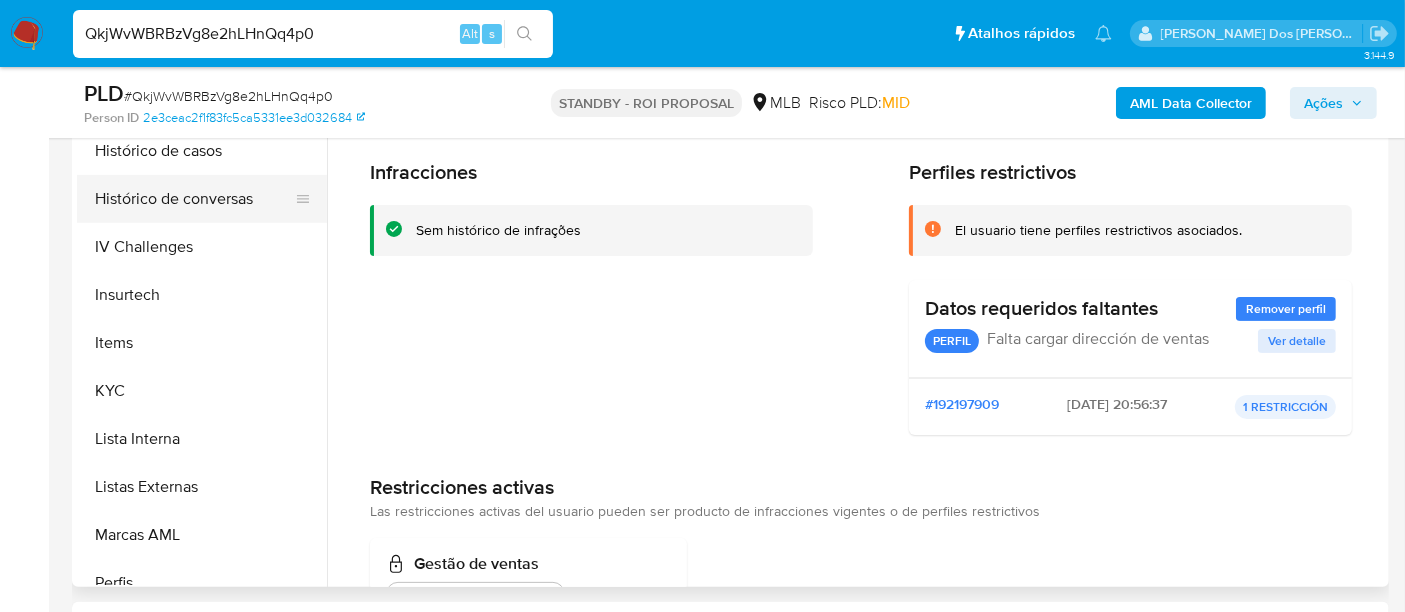 scroll, scrollTop: 511, scrollLeft: 0, axis: vertical 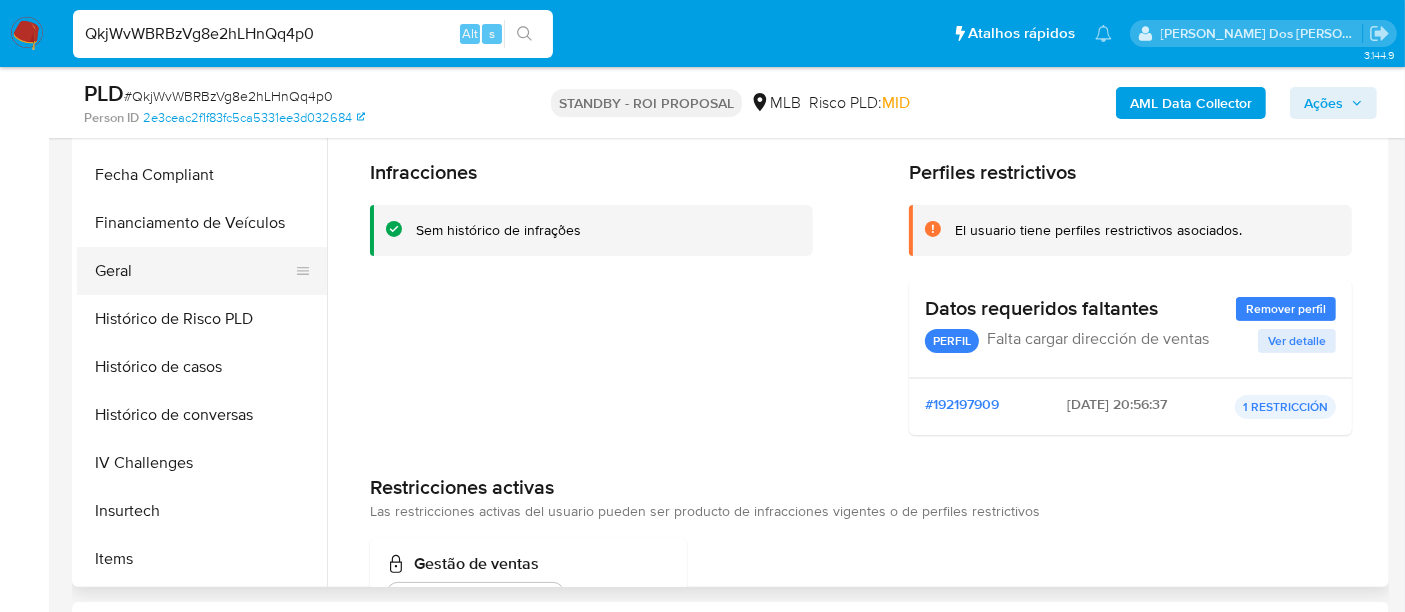 click on "Geral" at bounding box center [194, 271] 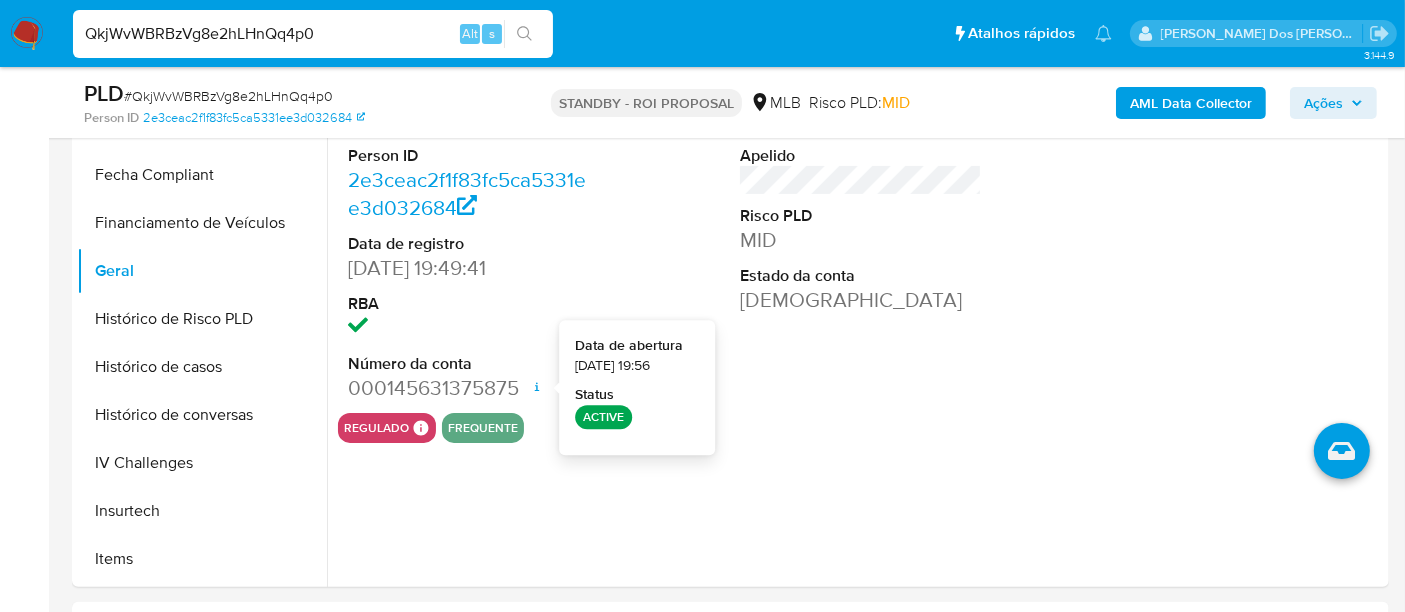 type 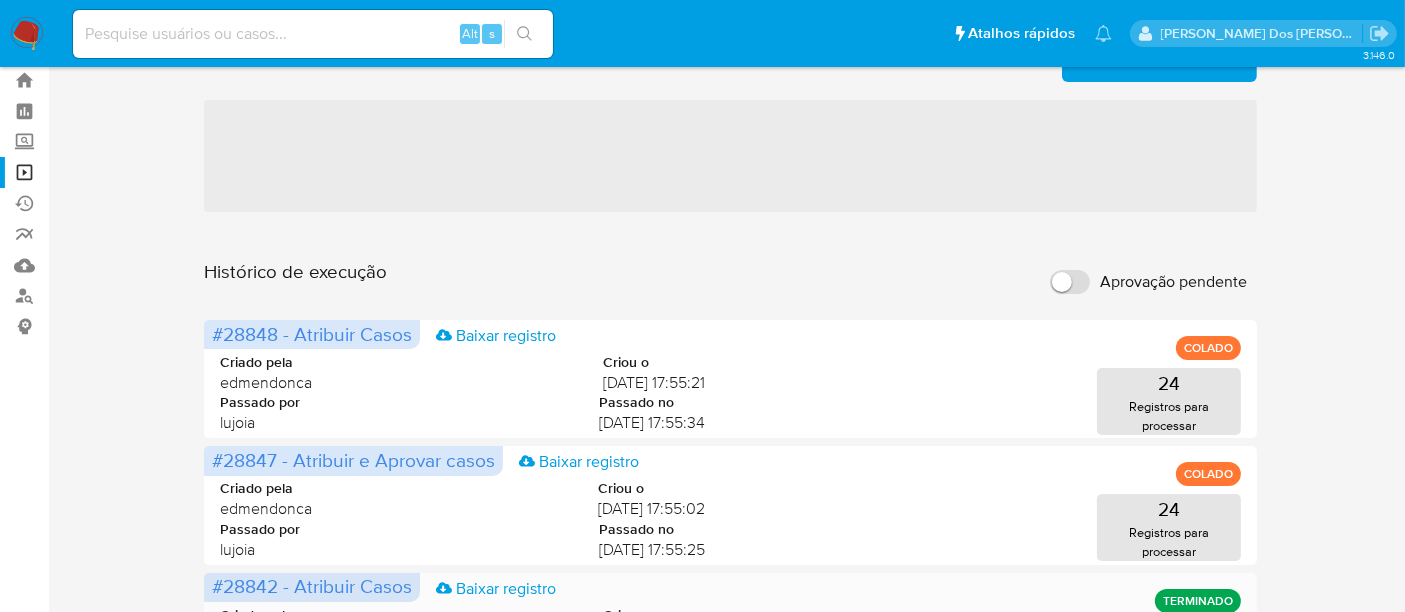 scroll, scrollTop: 0, scrollLeft: 0, axis: both 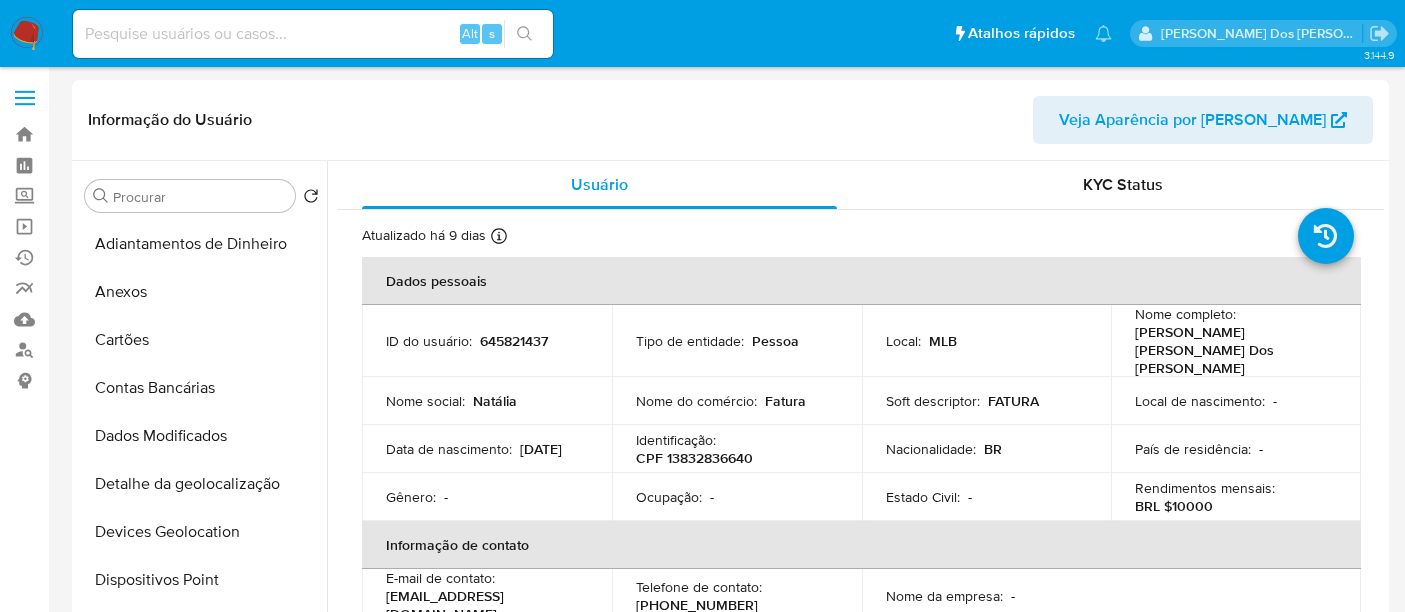 select on "100" 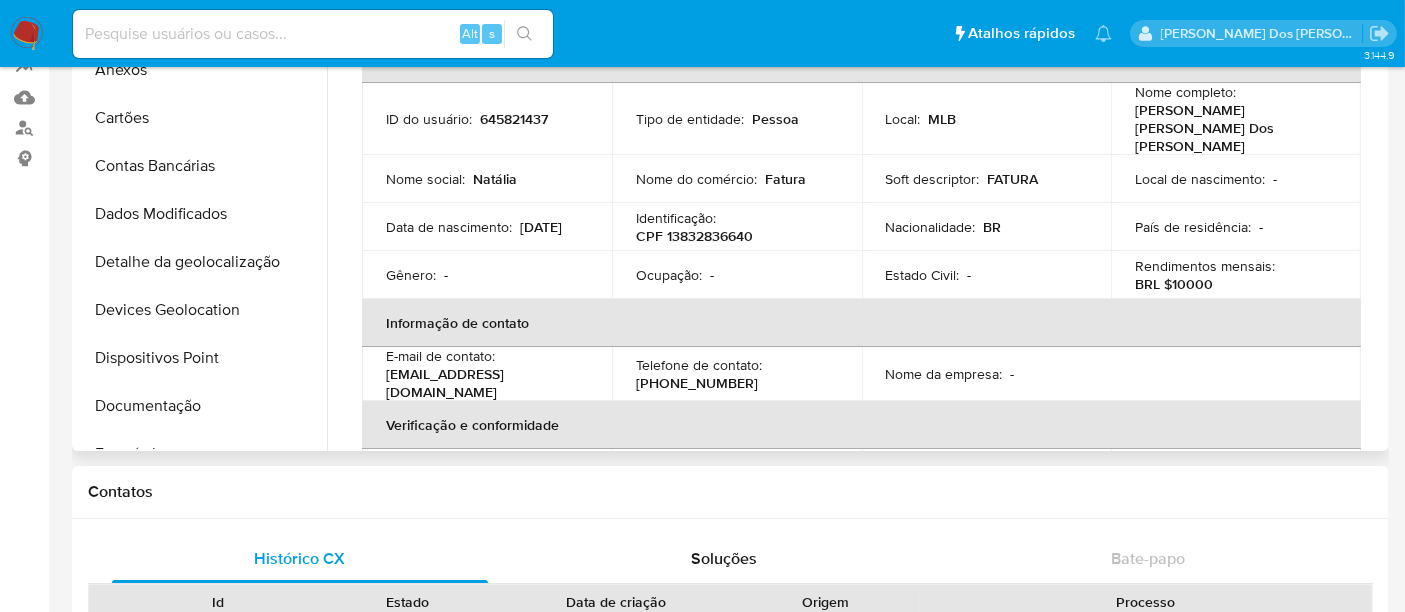 scroll, scrollTop: 222, scrollLeft: 0, axis: vertical 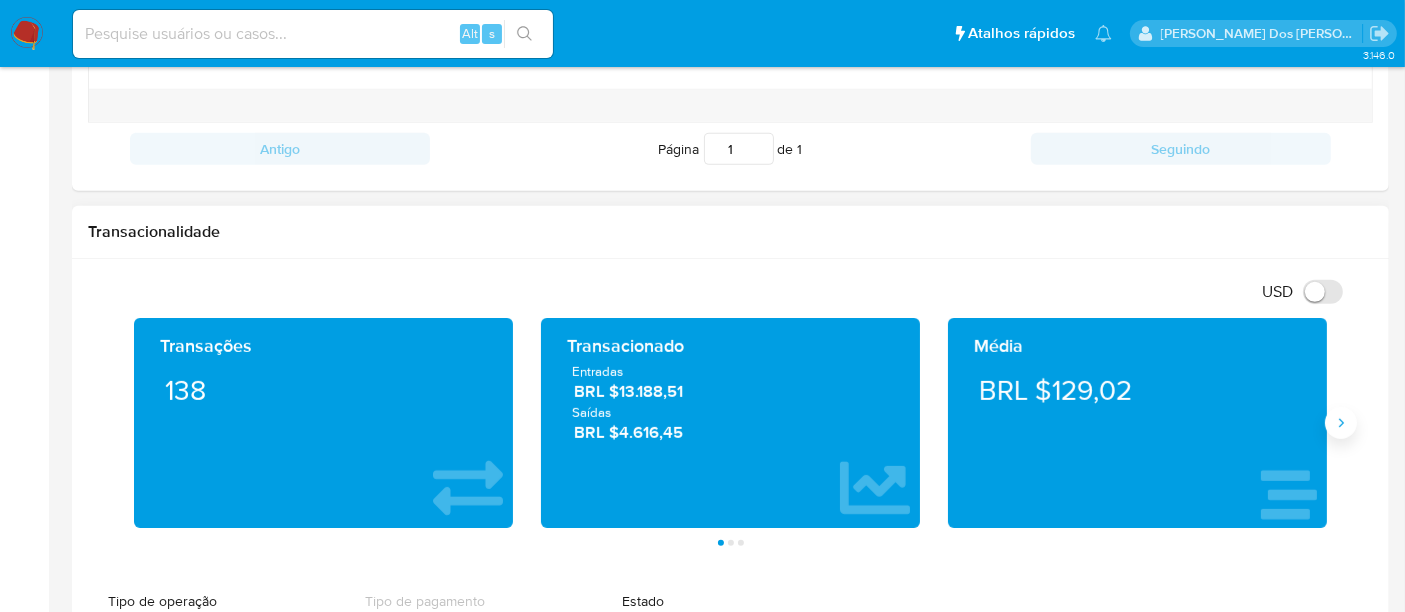 click 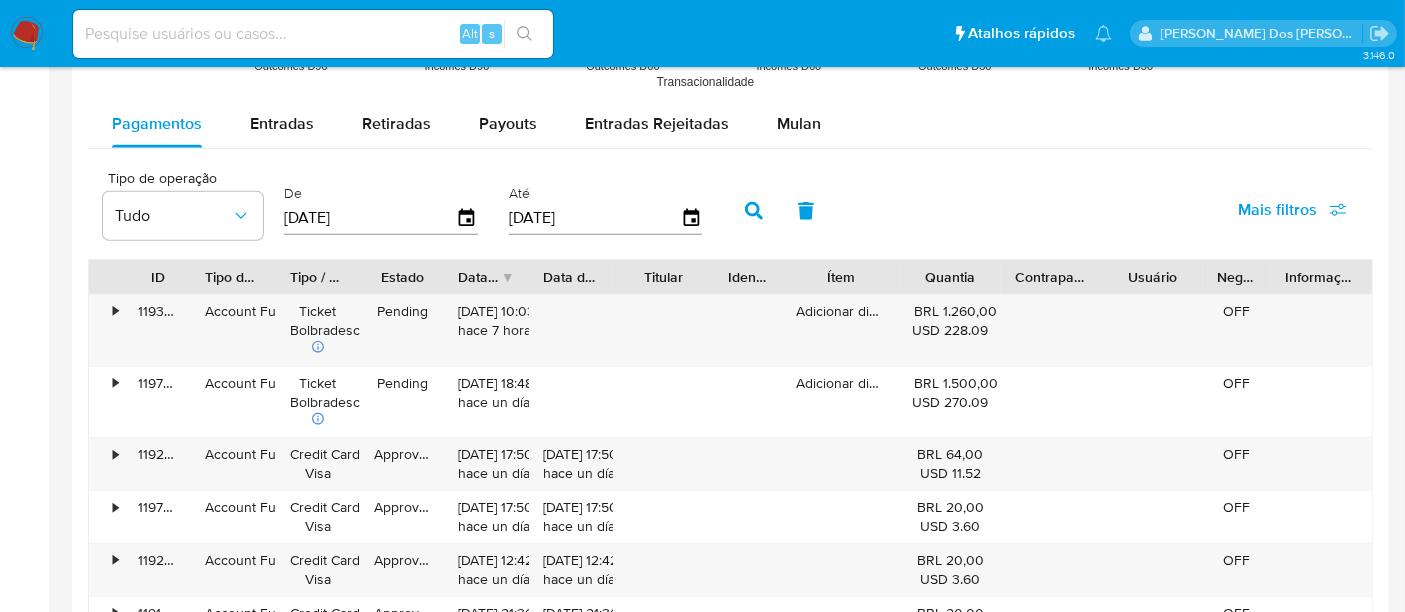 scroll, scrollTop: 1888, scrollLeft: 0, axis: vertical 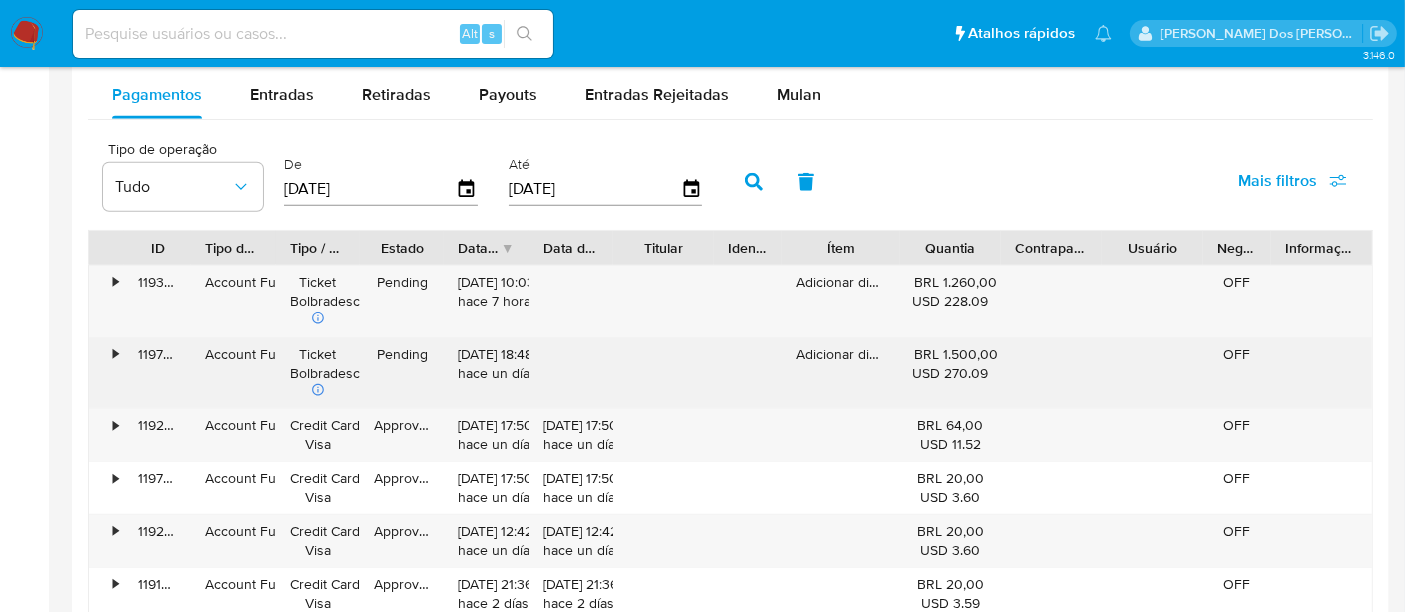 click on "•" at bounding box center (115, 354) 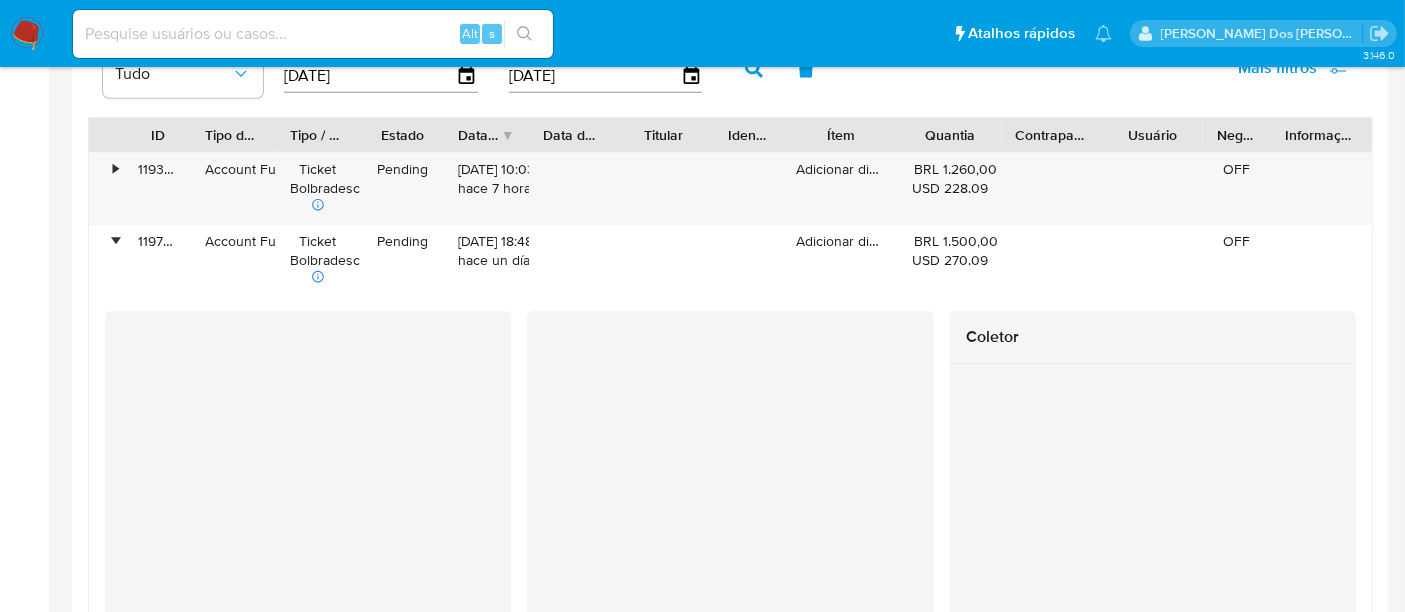 scroll, scrollTop: 2000, scrollLeft: 0, axis: vertical 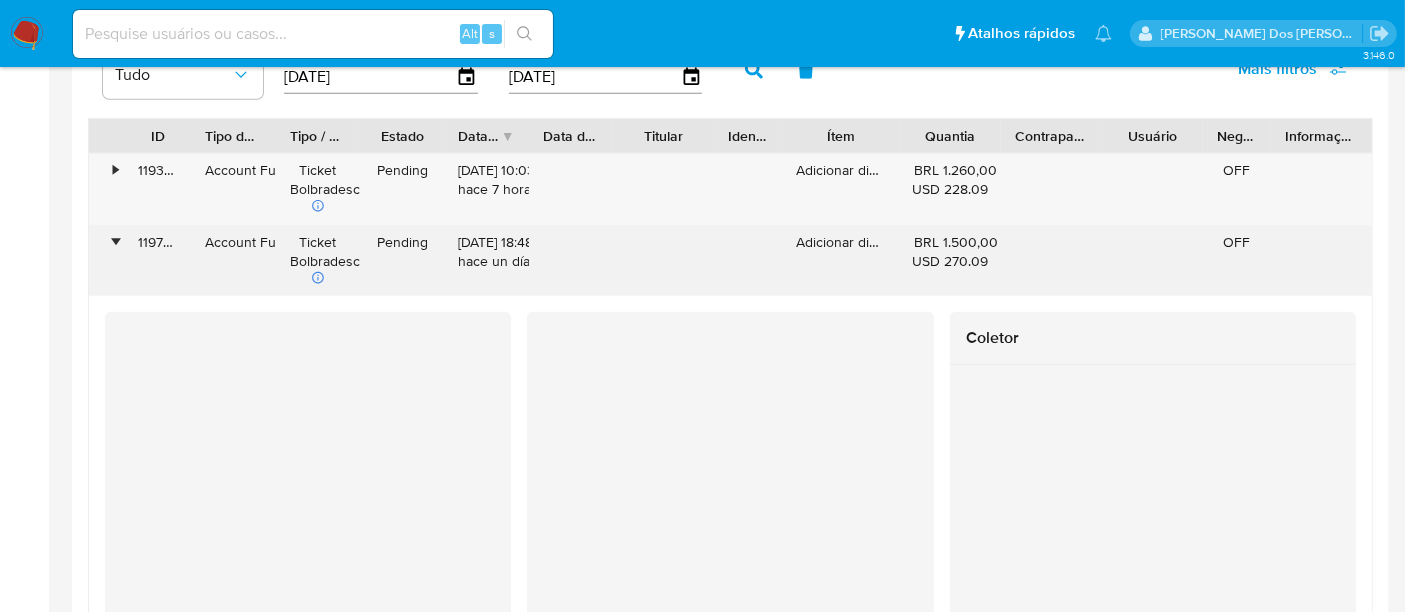 click on "•" at bounding box center [106, 261] 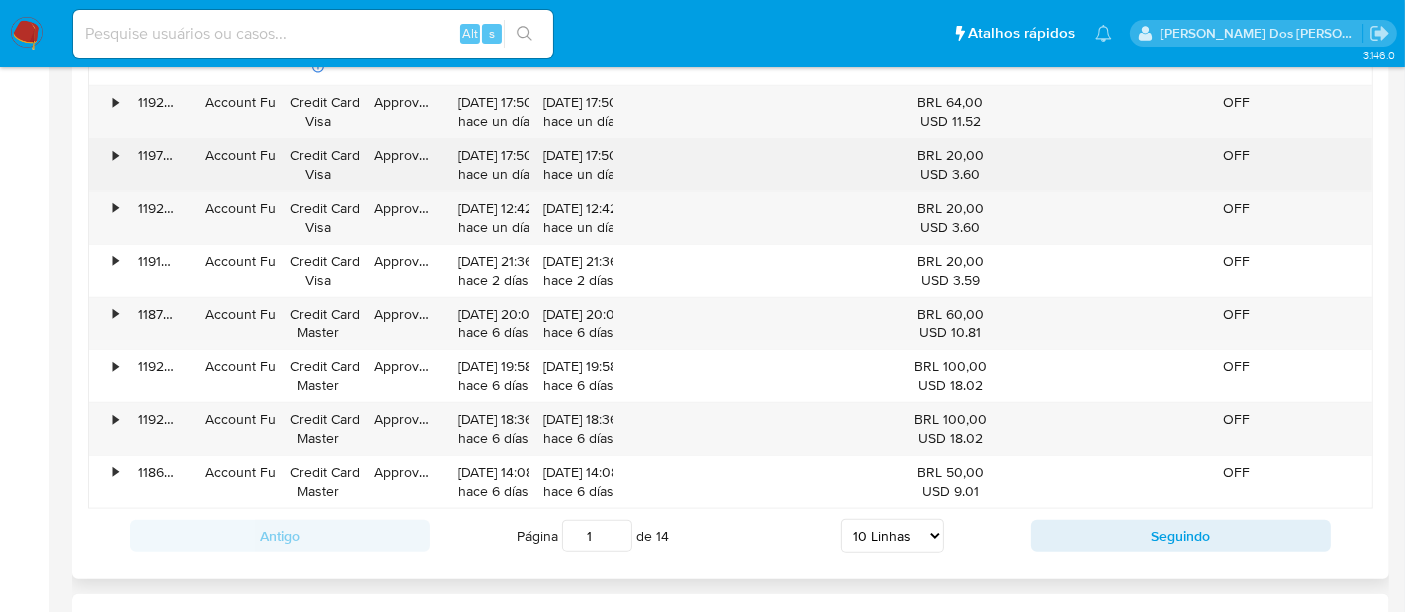 scroll, scrollTop: 2333, scrollLeft: 0, axis: vertical 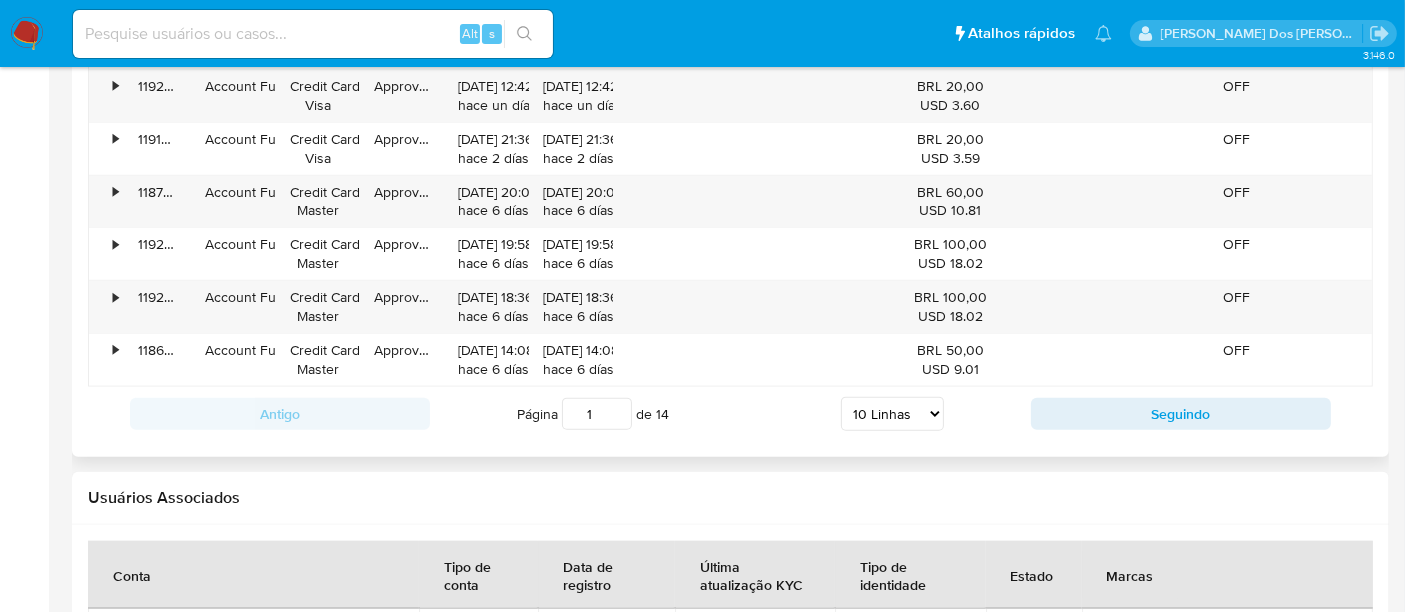 click on "5   Linhas 10   Linhas 20   Linhas 25   Linhas 50   Linhas 100   Linhas" at bounding box center [892, 414] 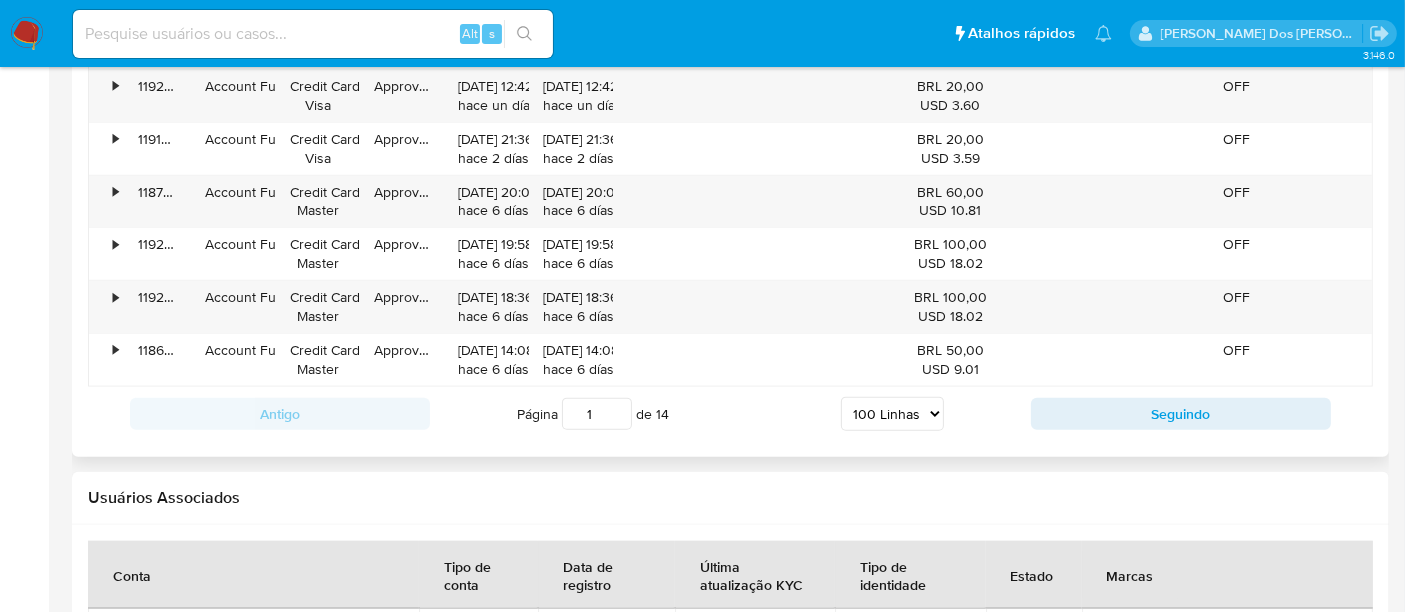 click on "5   Linhas 10   Linhas 20   Linhas 25   Linhas 50   Linhas 100   Linhas" at bounding box center (892, 414) 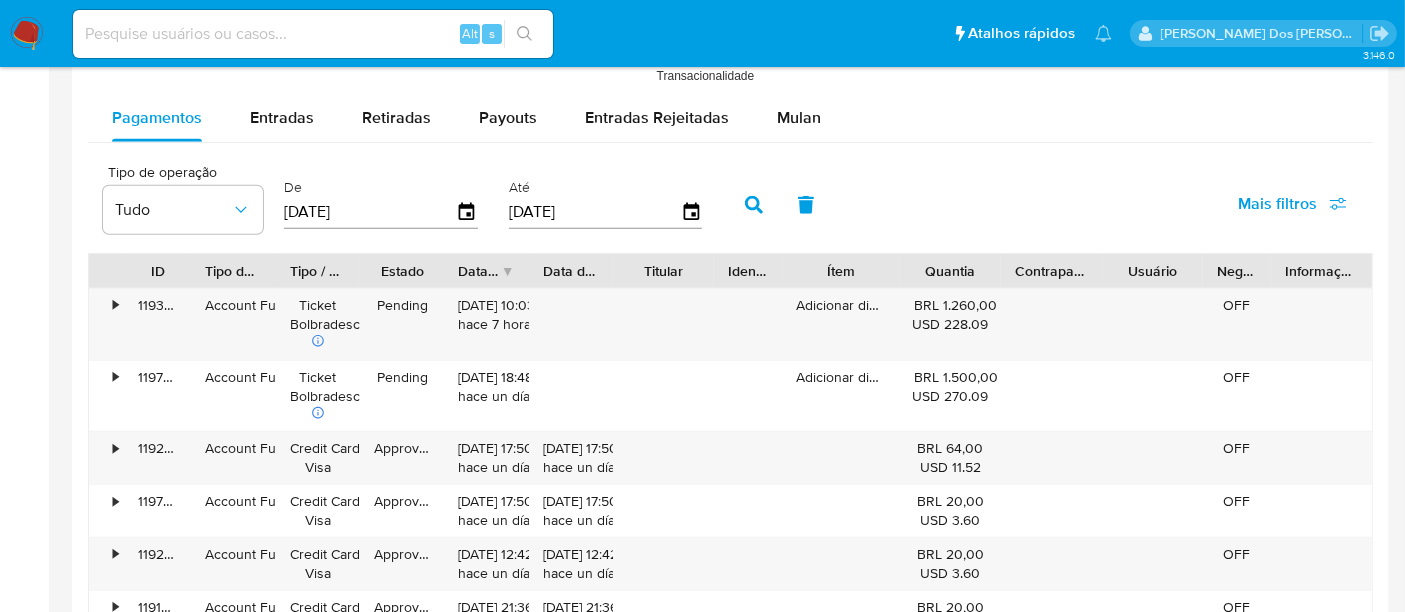scroll, scrollTop: 1666, scrollLeft: 0, axis: vertical 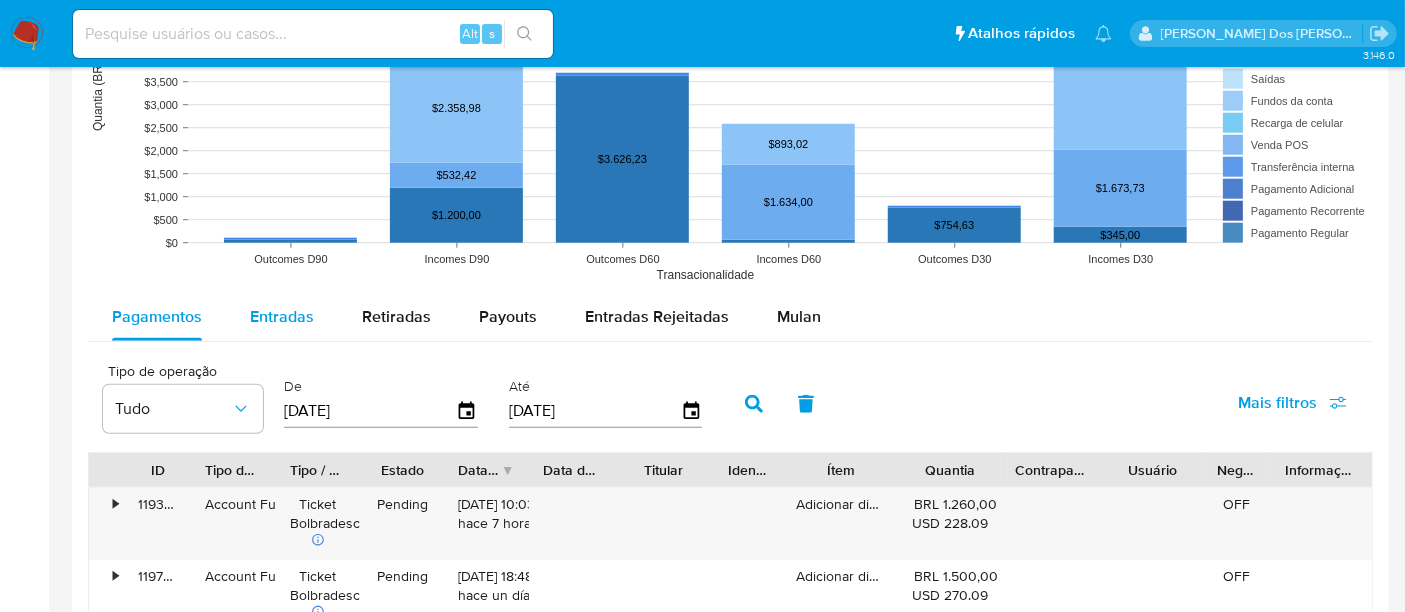 click on "Entradas" at bounding box center [282, 316] 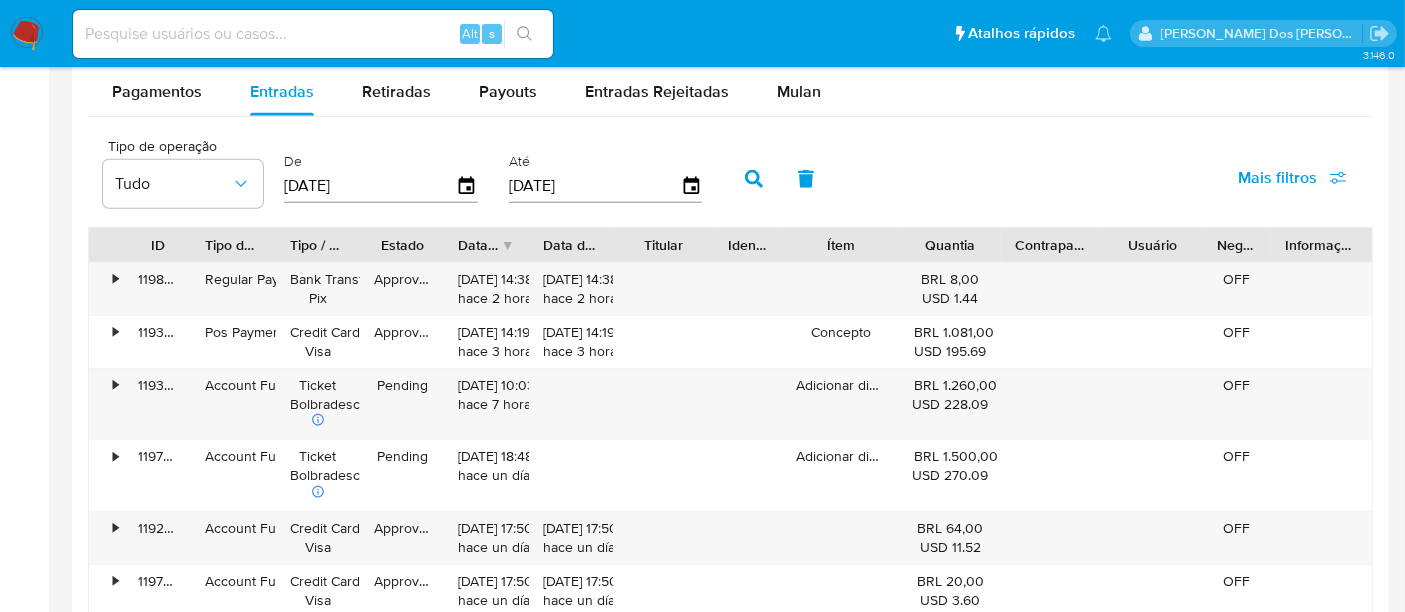scroll, scrollTop: 2000, scrollLeft: 0, axis: vertical 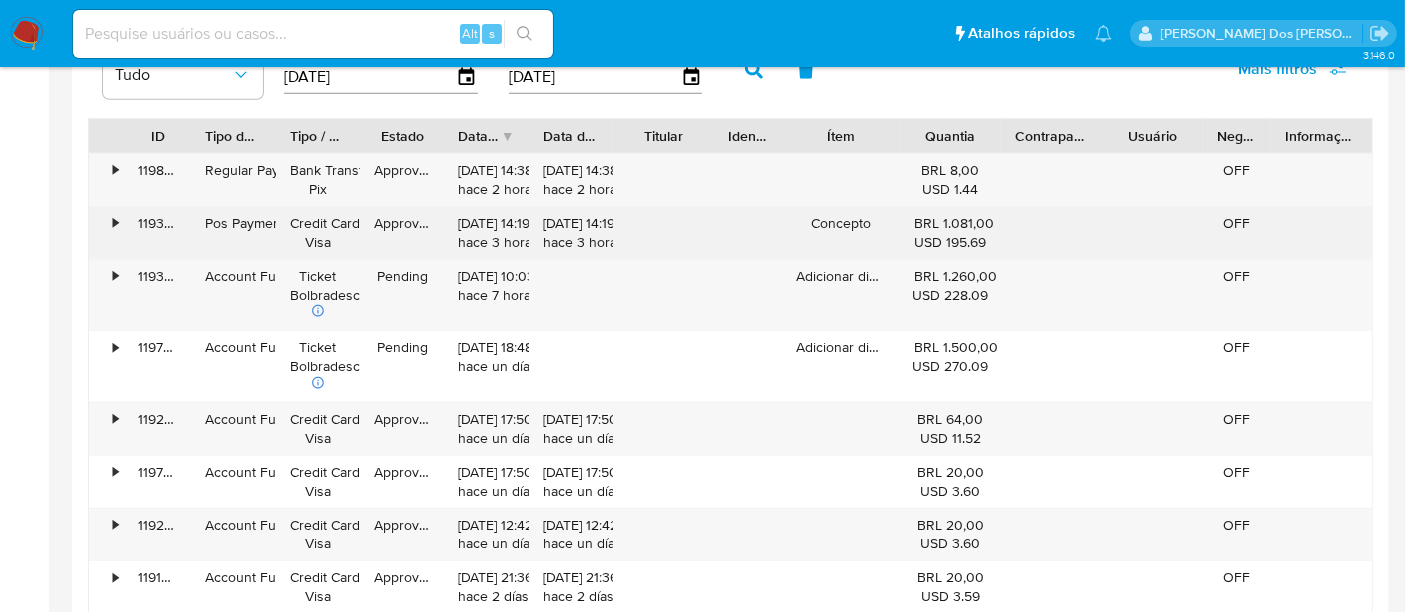 click on "•" at bounding box center [106, 233] 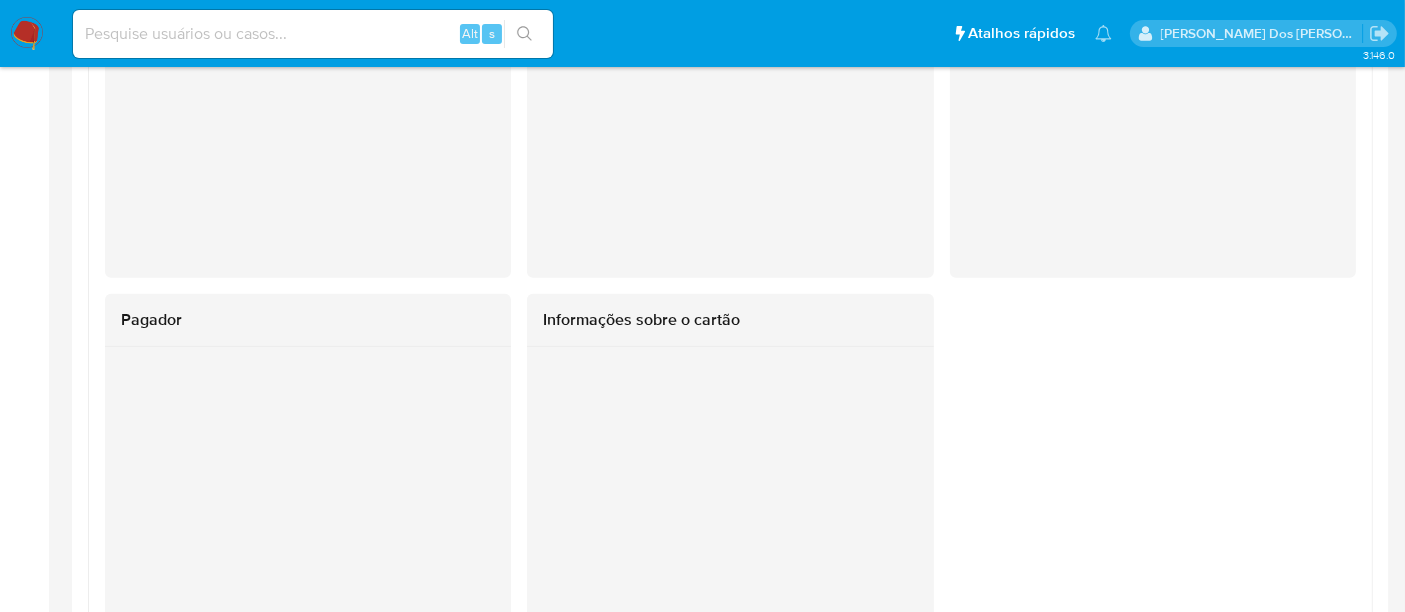 scroll, scrollTop: 1888, scrollLeft: 0, axis: vertical 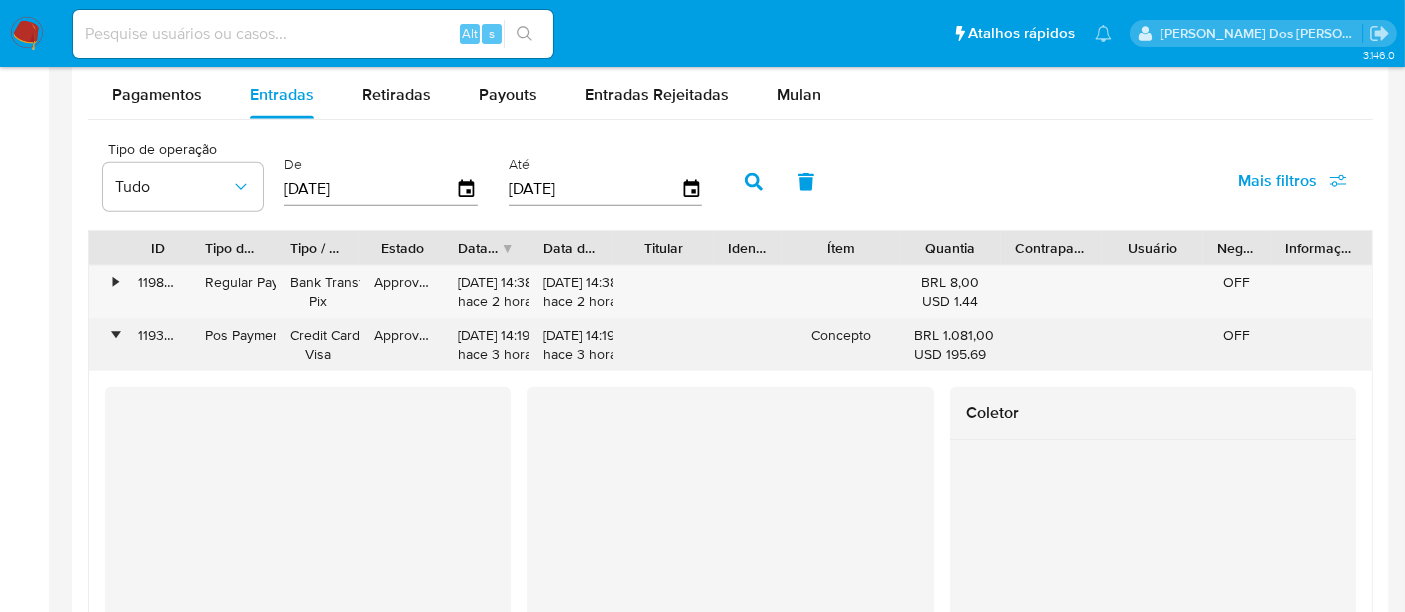 click on "•" at bounding box center [115, 335] 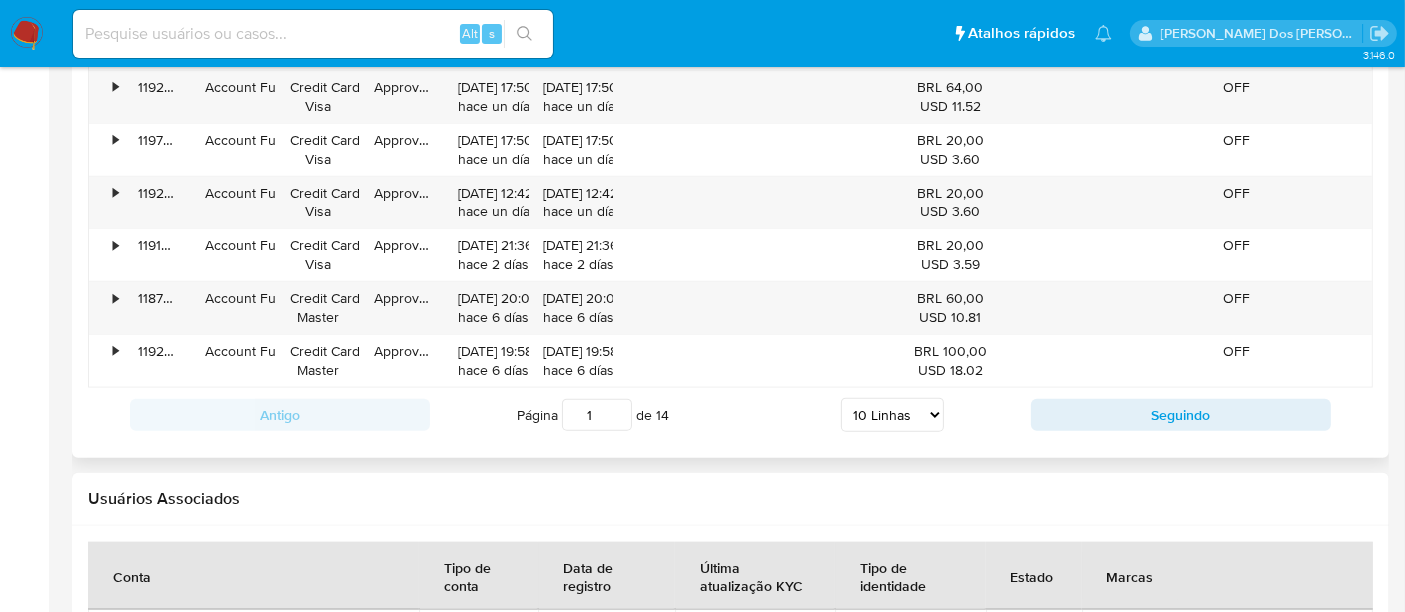 scroll, scrollTop: 2333, scrollLeft: 0, axis: vertical 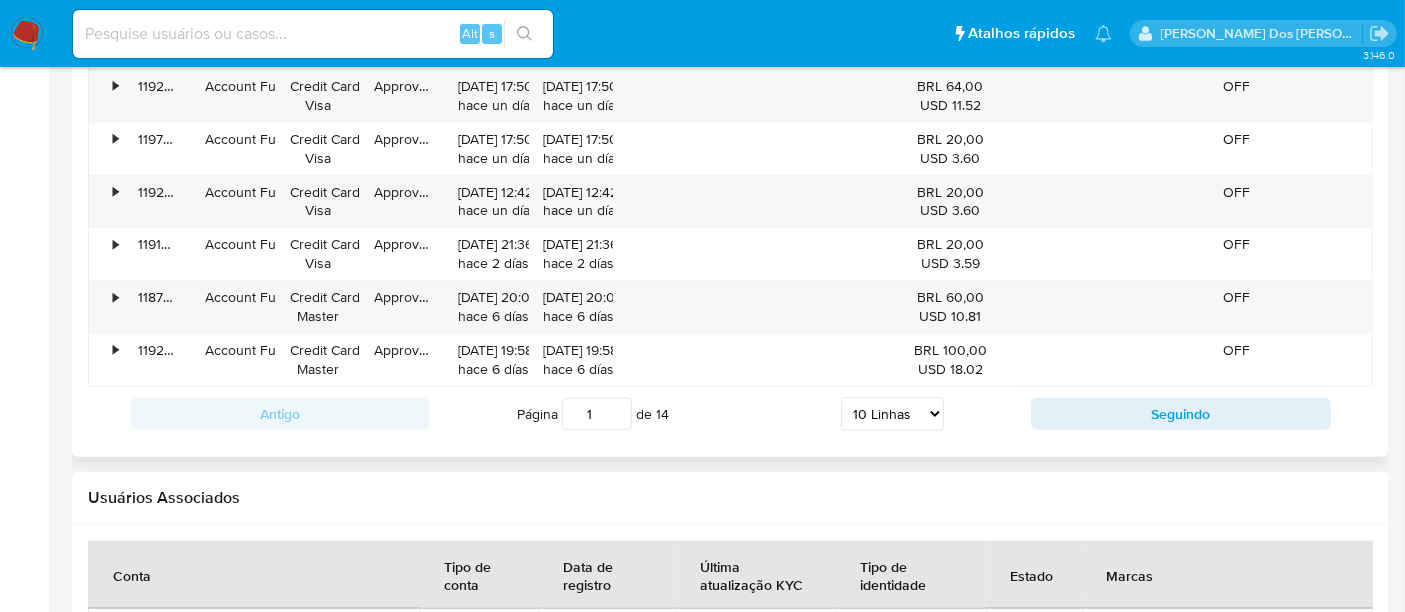 click on "5   Linhas 10   Linhas 20   Linhas 25   Linhas 50   Linhas 100   Linhas" at bounding box center [892, 414] 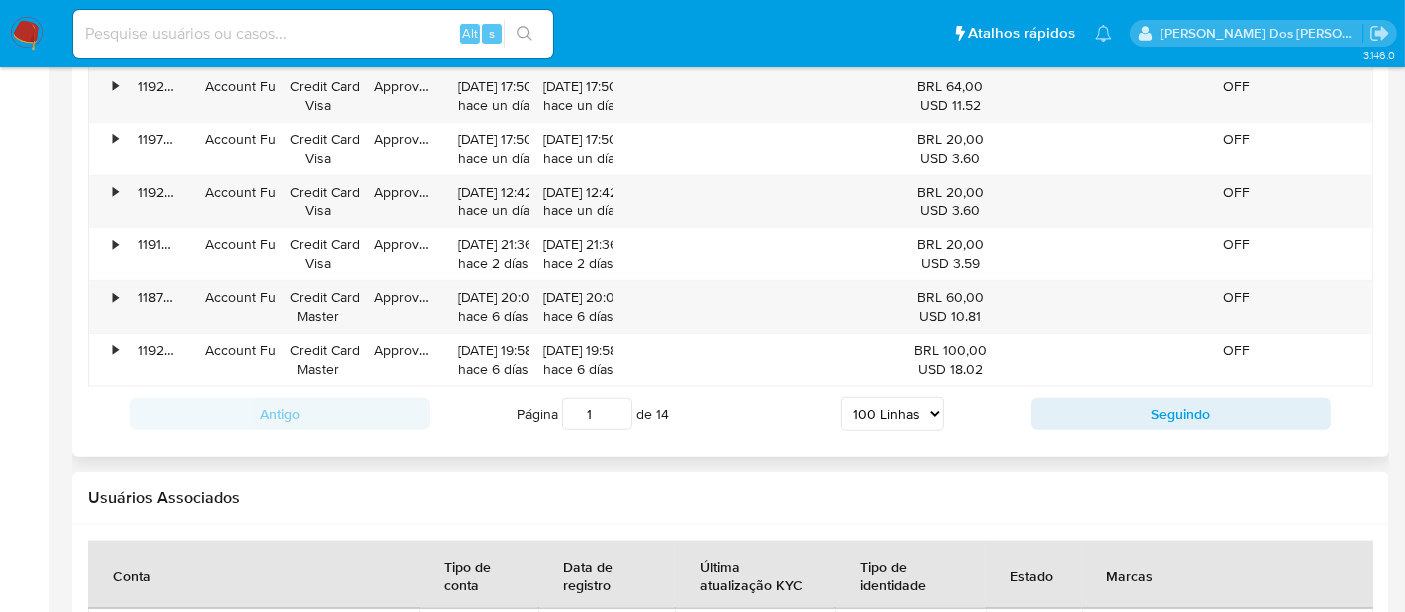 click on "5   Linhas 10   Linhas 20   Linhas 25   Linhas 50   Linhas 100   Linhas" at bounding box center [892, 414] 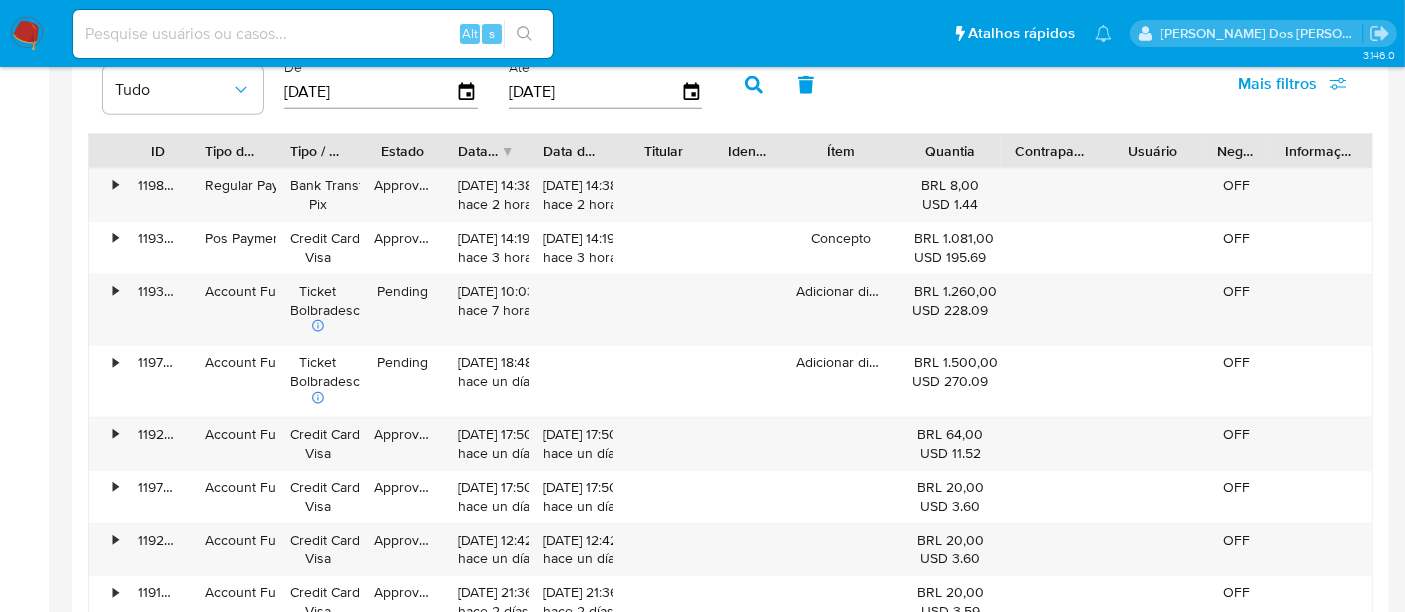scroll, scrollTop: 1888, scrollLeft: 0, axis: vertical 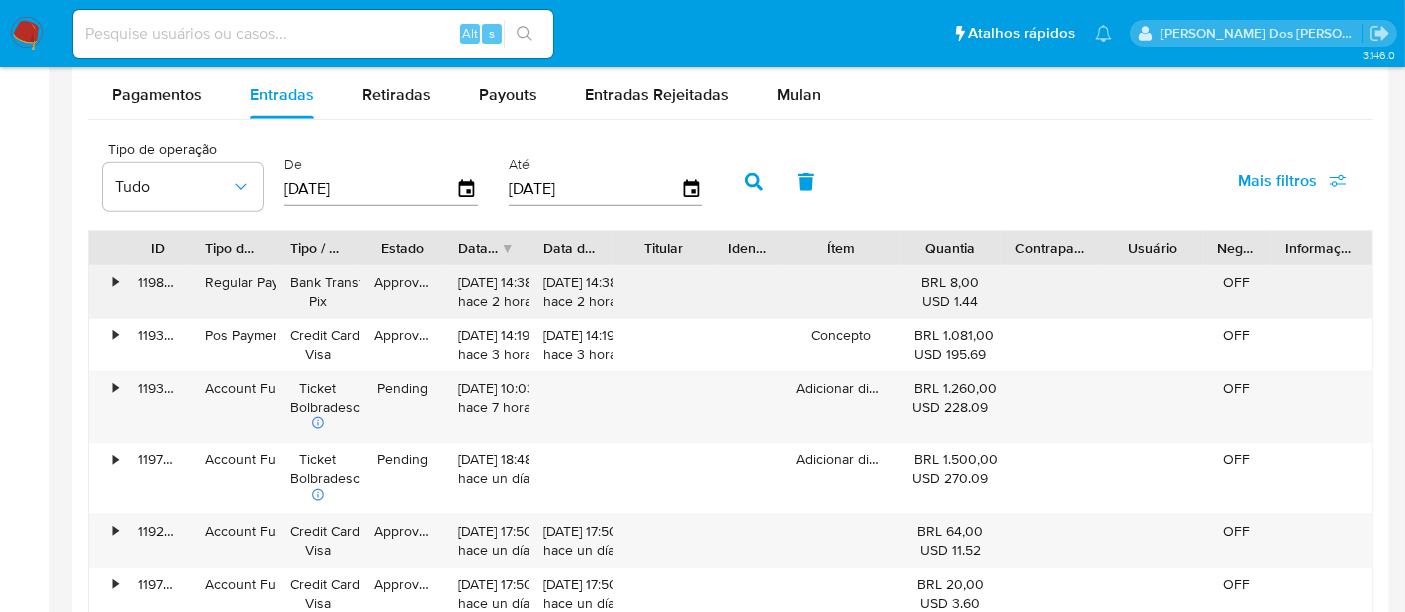 click on "•" at bounding box center (115, 282) 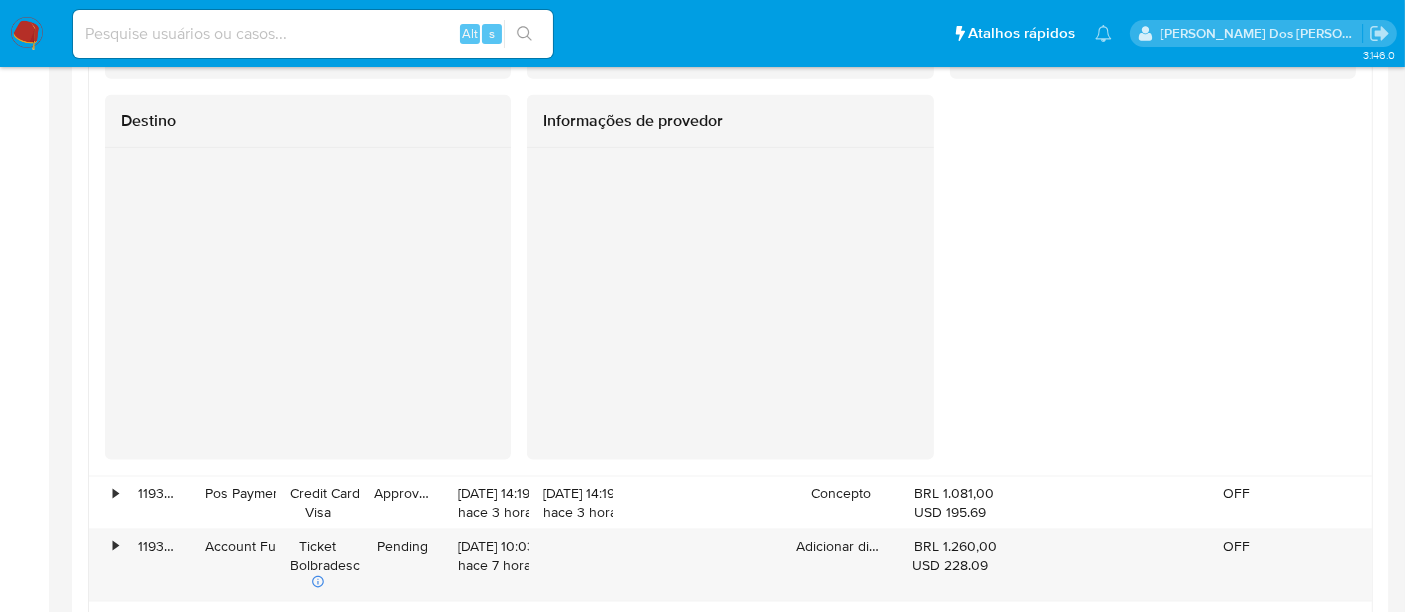 scroll, scrollTop: 1888, scrollLeft: 0, axis: vertical 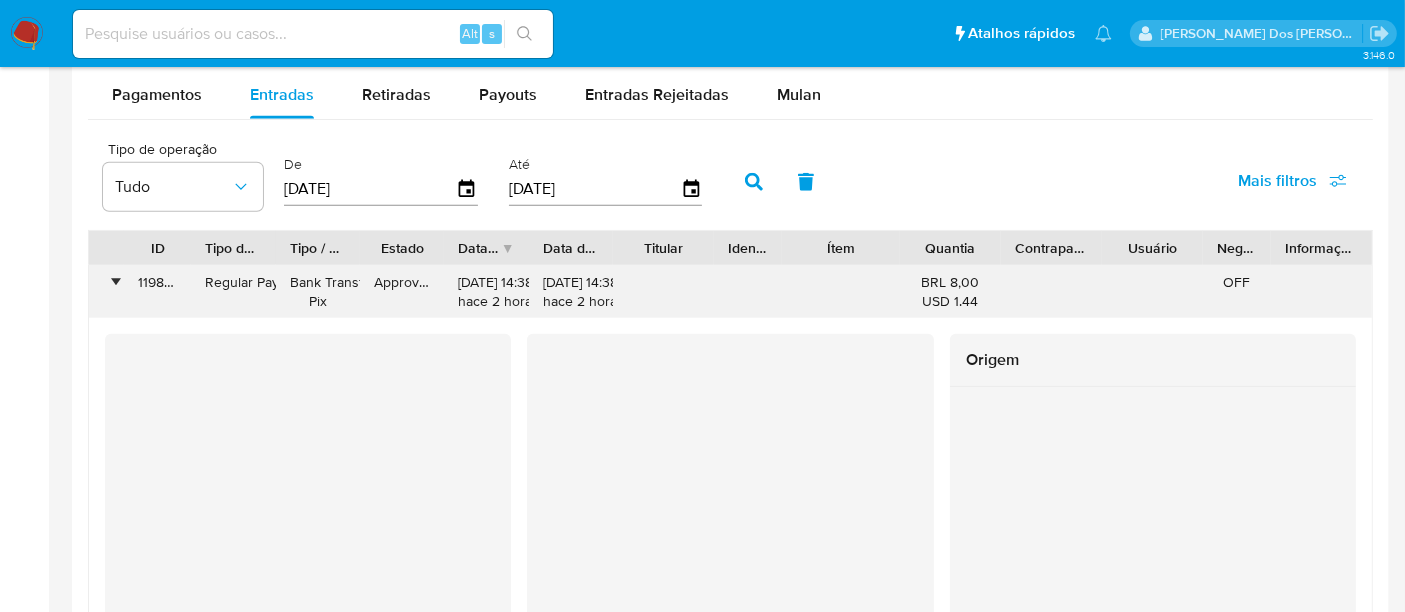 click on "•" at bounding box center [115, 282] 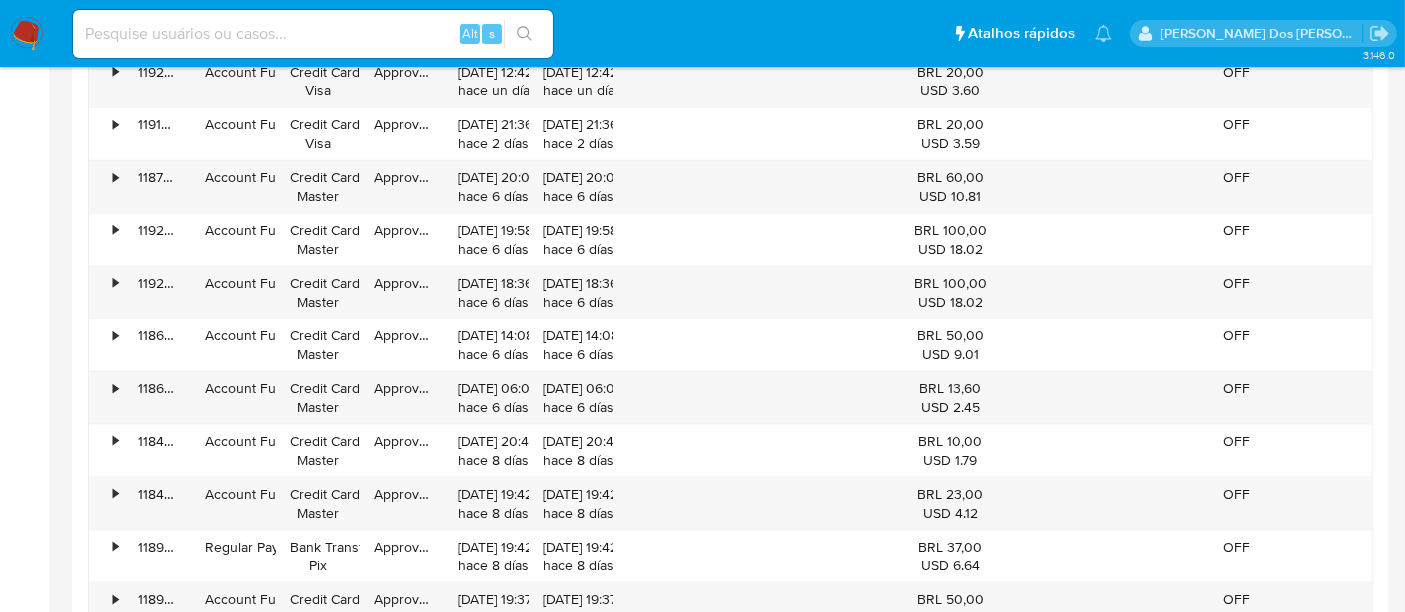 scroll, scrollTop: 2666, scrollLeft: 0, axis: vertical 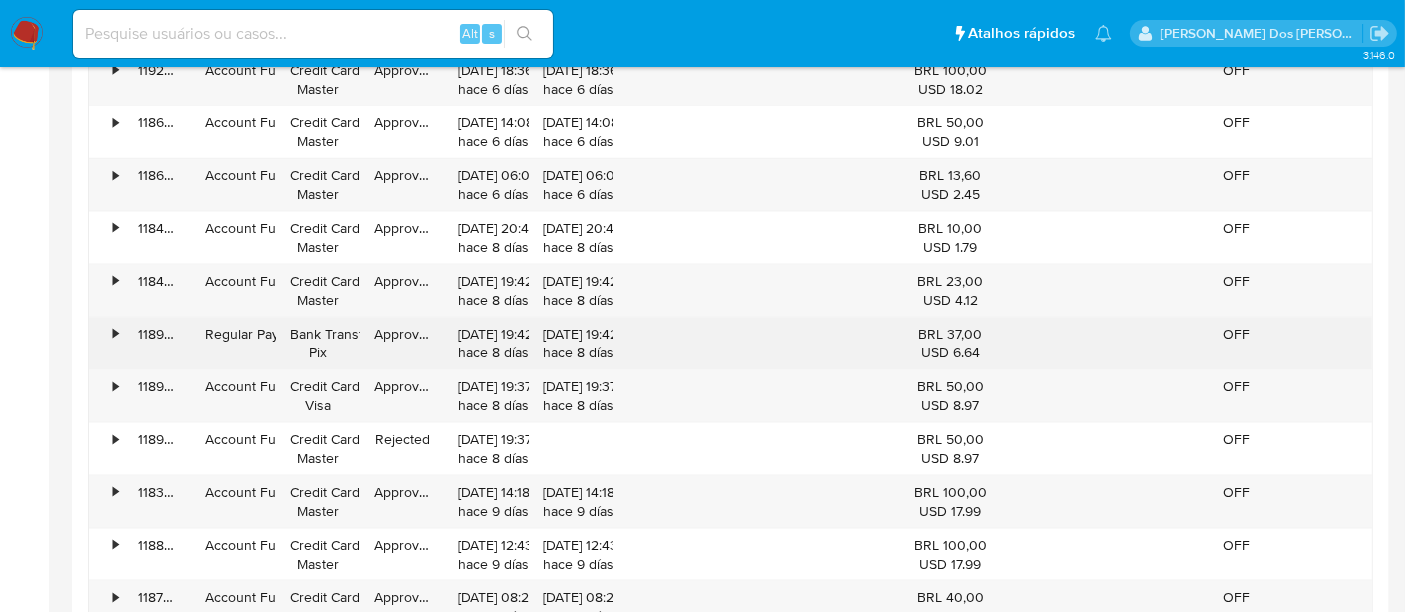 click on "•" at bounding box center (115, 334) 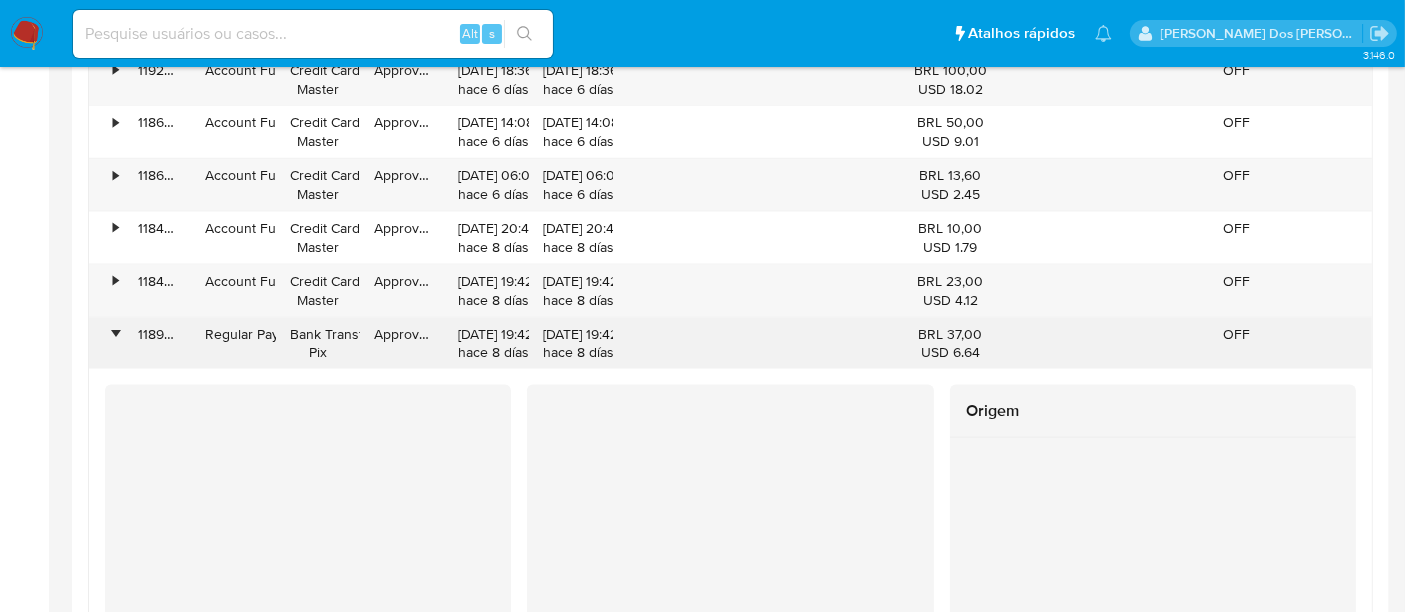 click on "•" at bounding box center (115, 334) 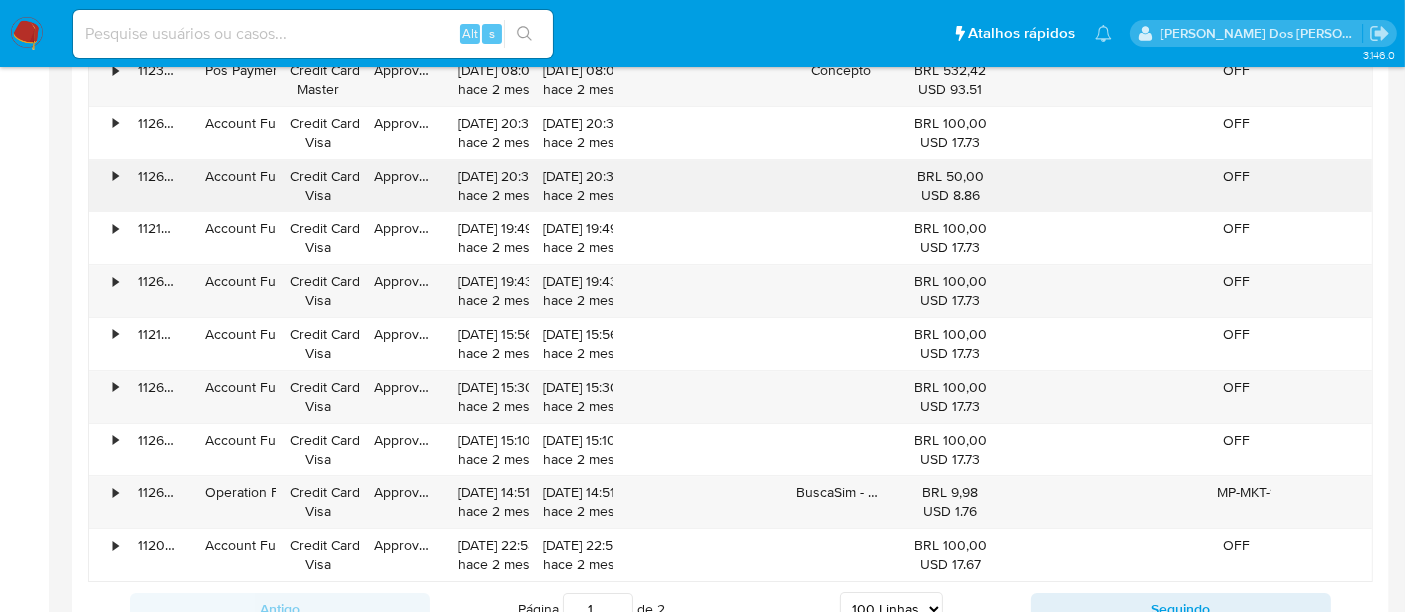 scroll, scrollTop: 7000, scrollLeft: 0, axis: vertical 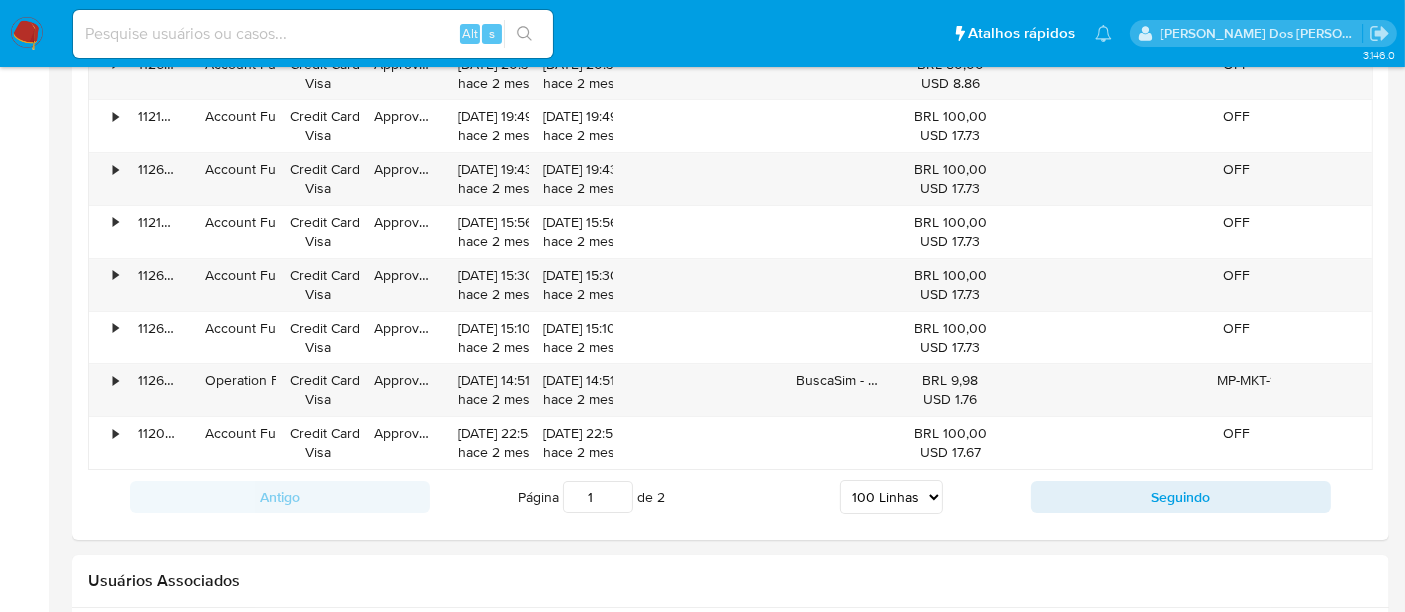 click on "Seguindo" at bounding box center [1181, 497] 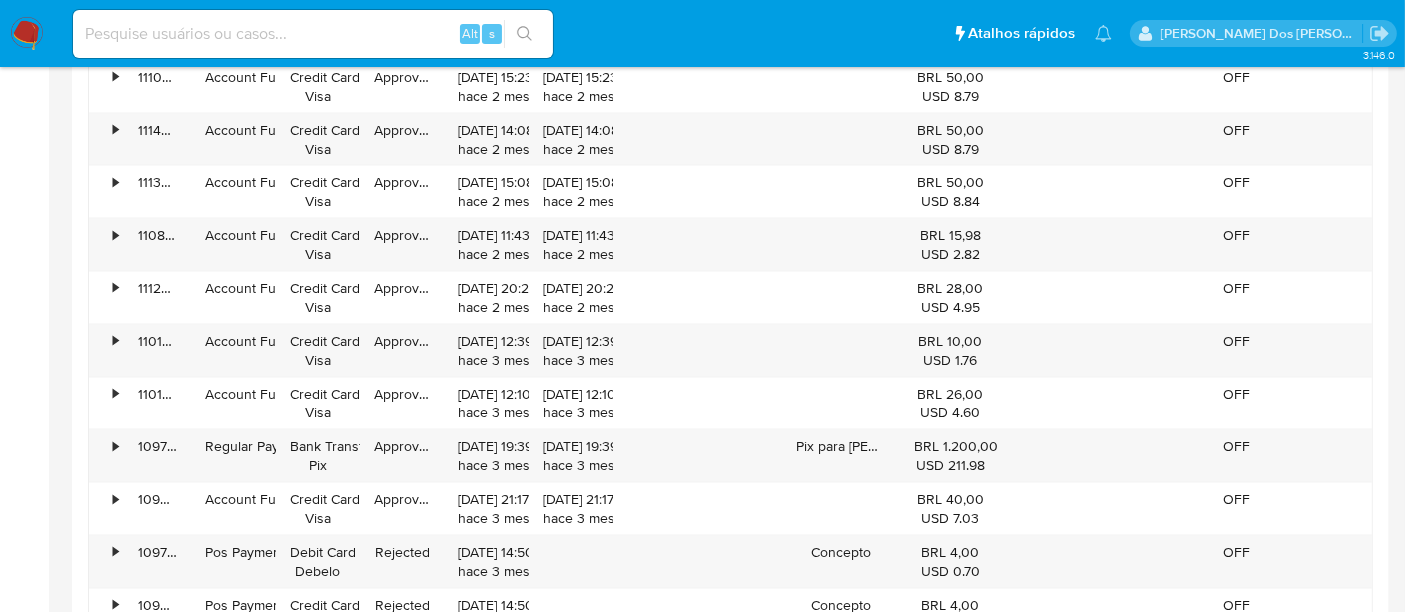 scroll, scrollTop: 3207, scrollLeft: 0, axis: vertical 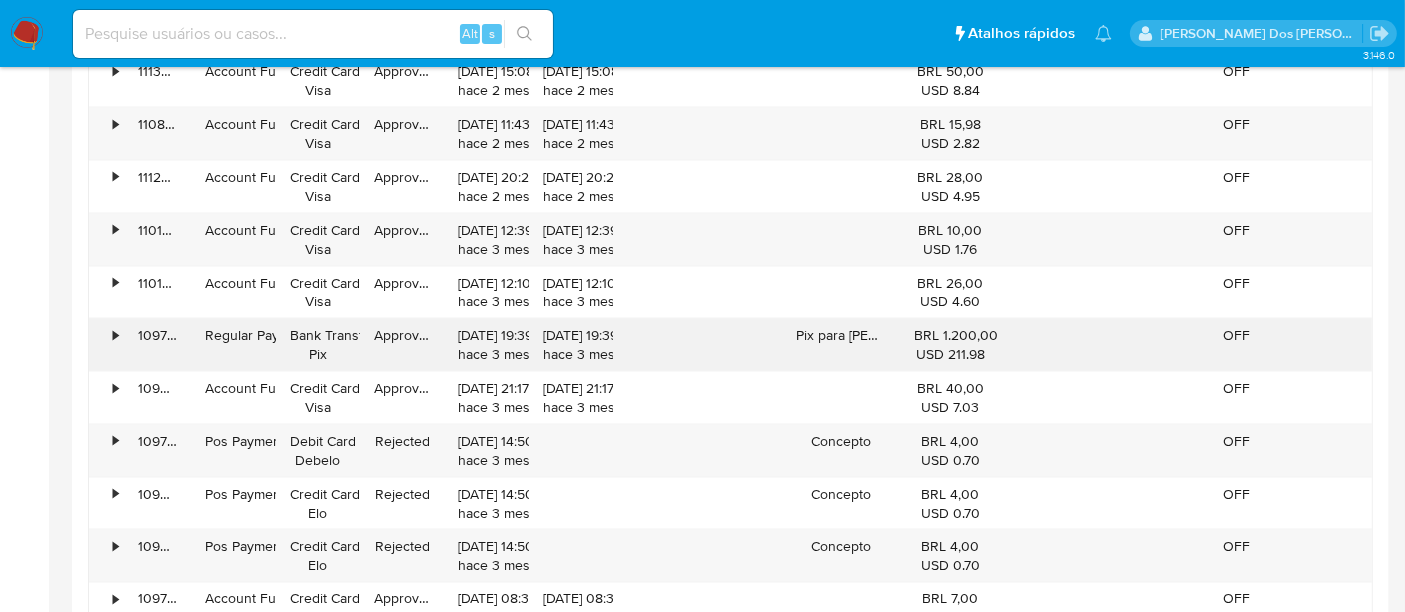 click on "•" at bounding box center (115, 335) 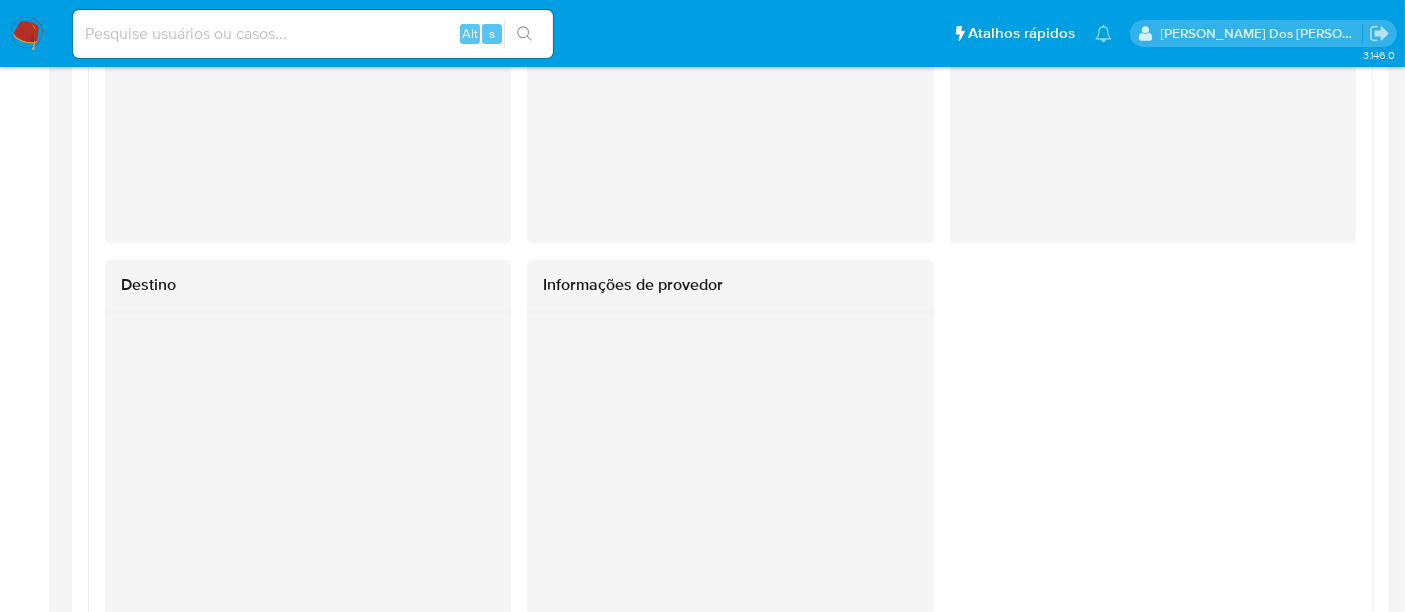 scroll, scrollTop: 3318, scrollLeft: 0, axis: vertical 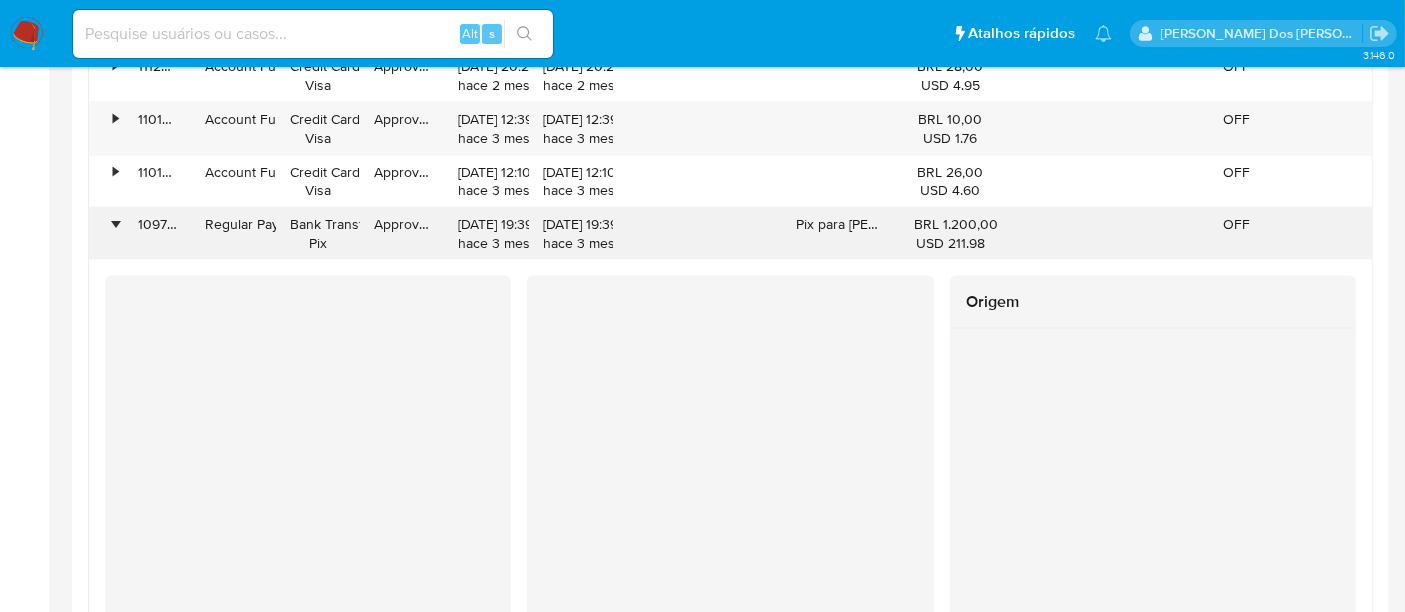 click on "•" at bounding box center (115, 224) 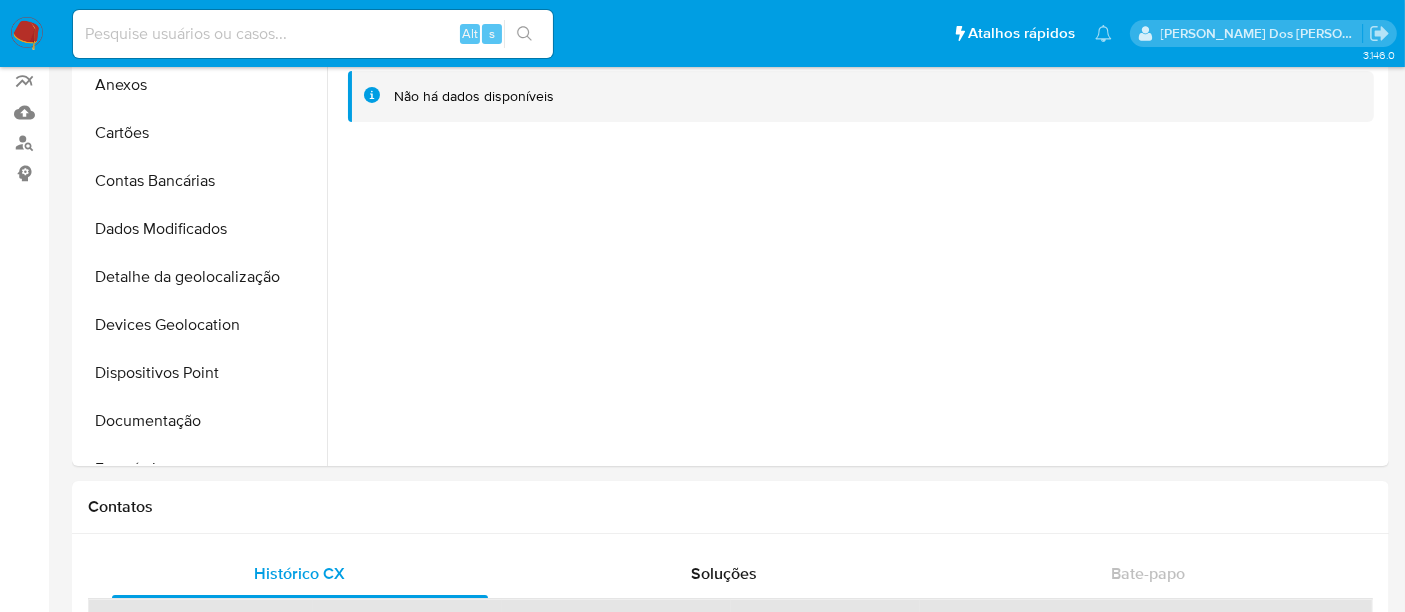 scroll, scrollTop: 0, scrollLeft: 0, axis: both 